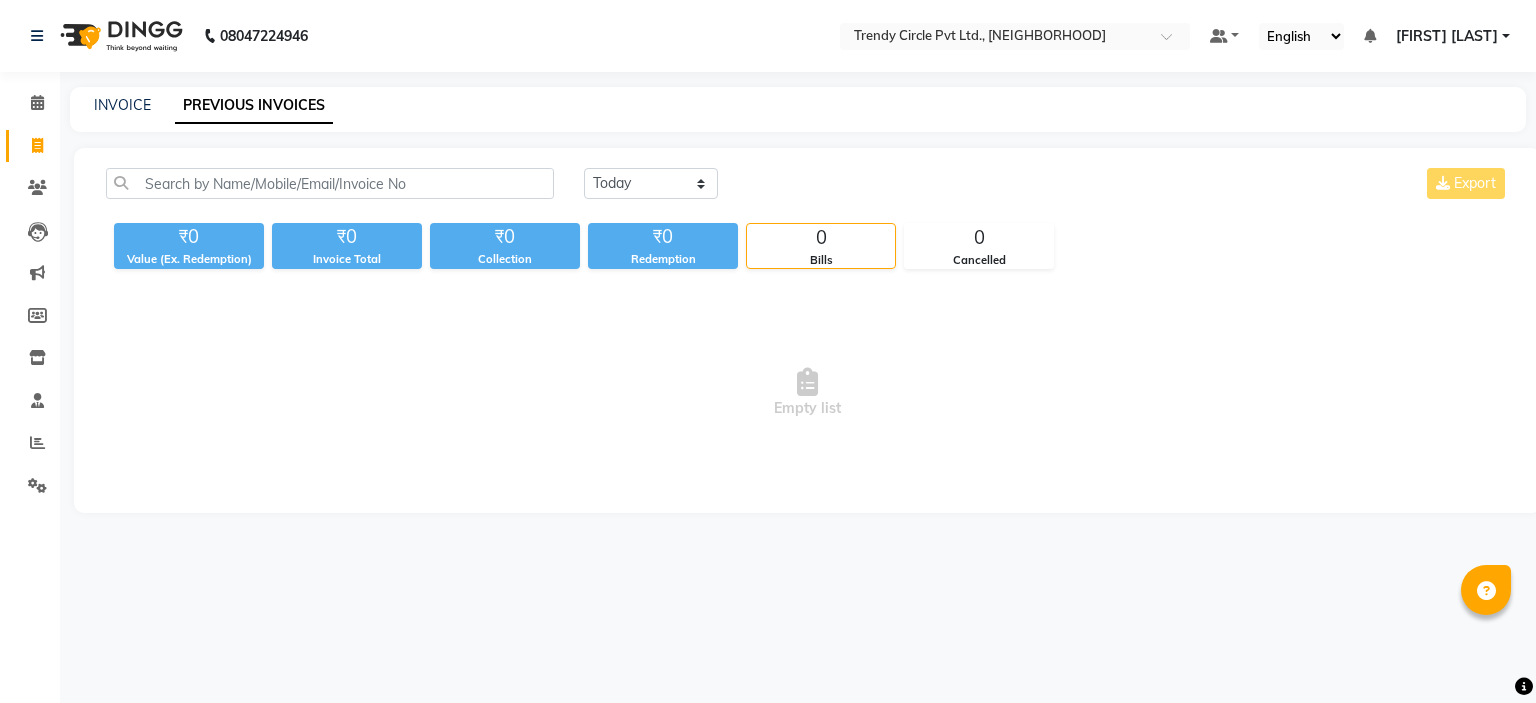 scroll, scrollTop: 0, scrollLeft: 0, axis: both 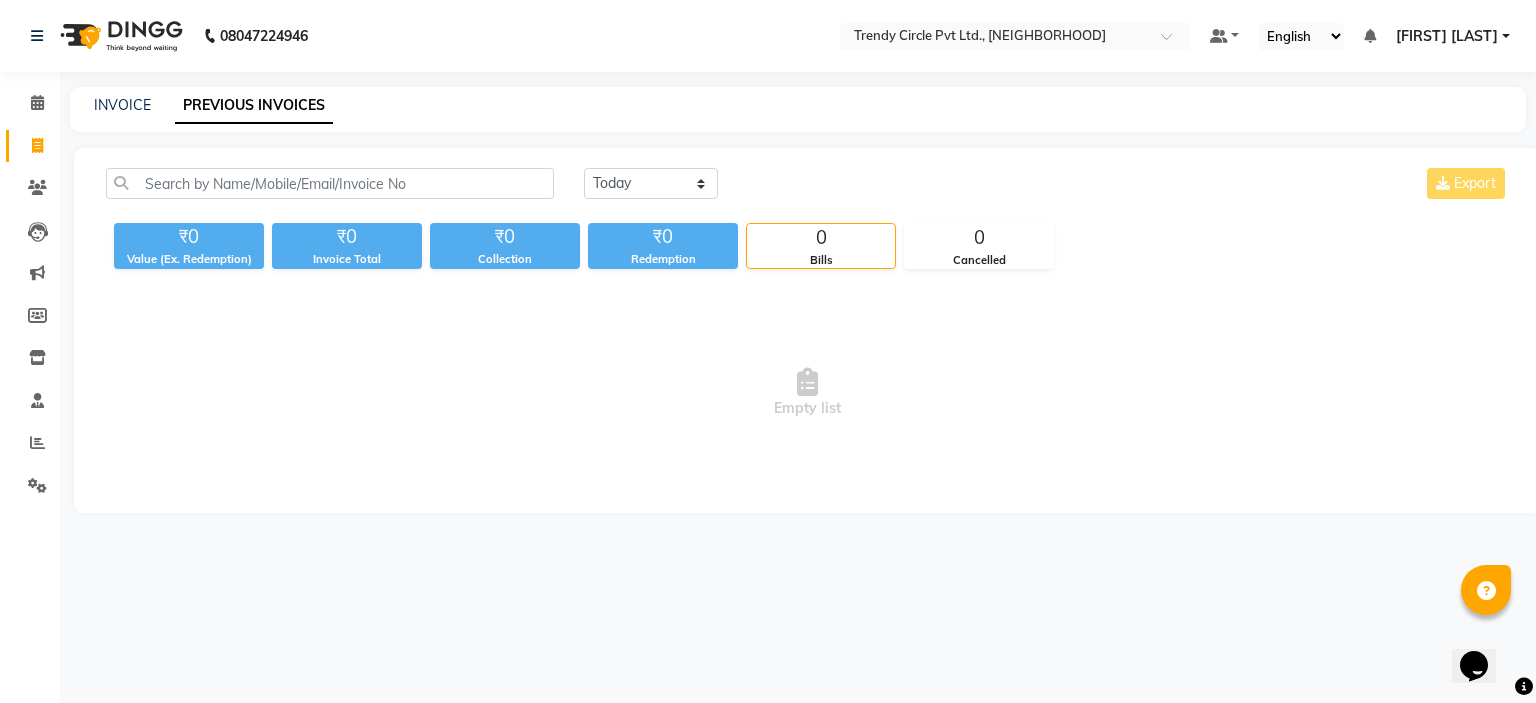 click at bounding box center (995, 38) 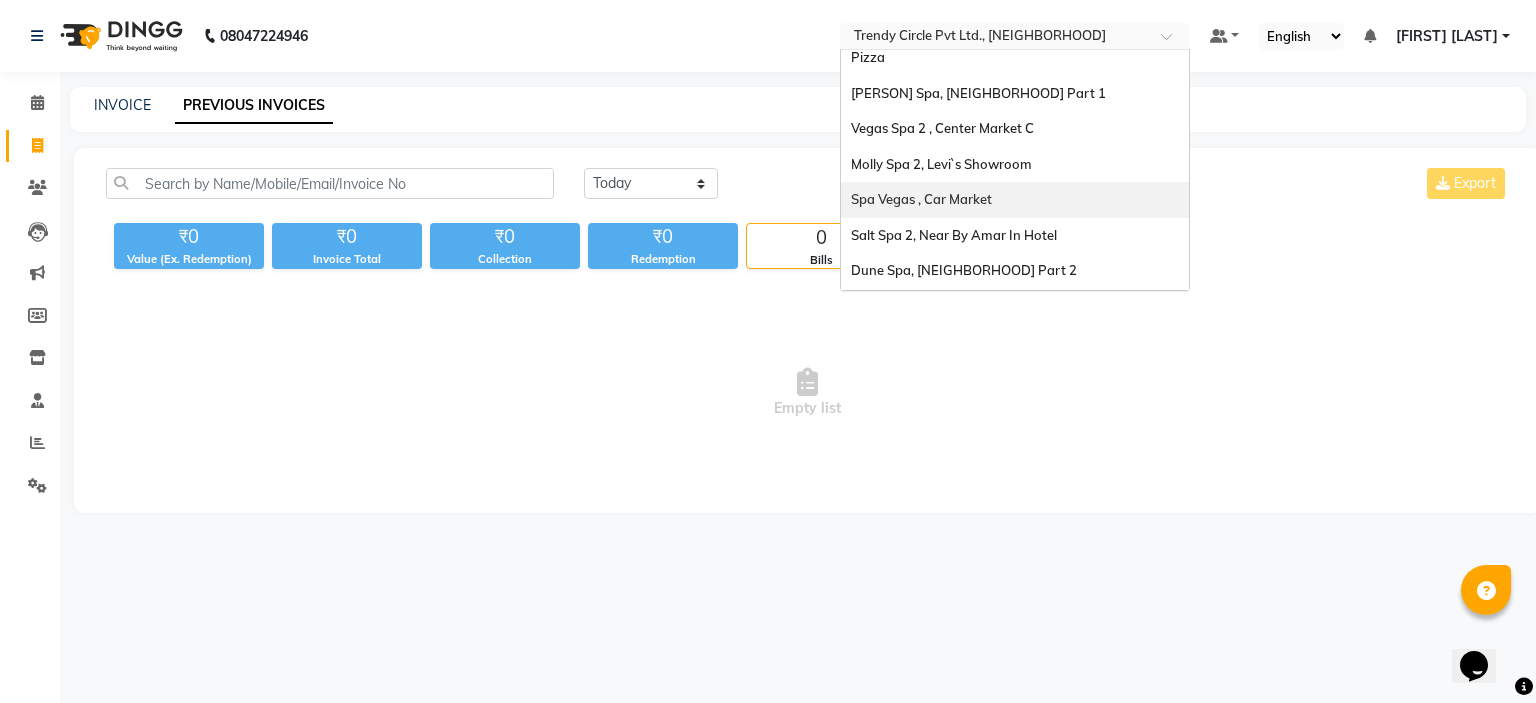 scroll, scrollTop: 185, scrollLeft: 0, axis: vertical 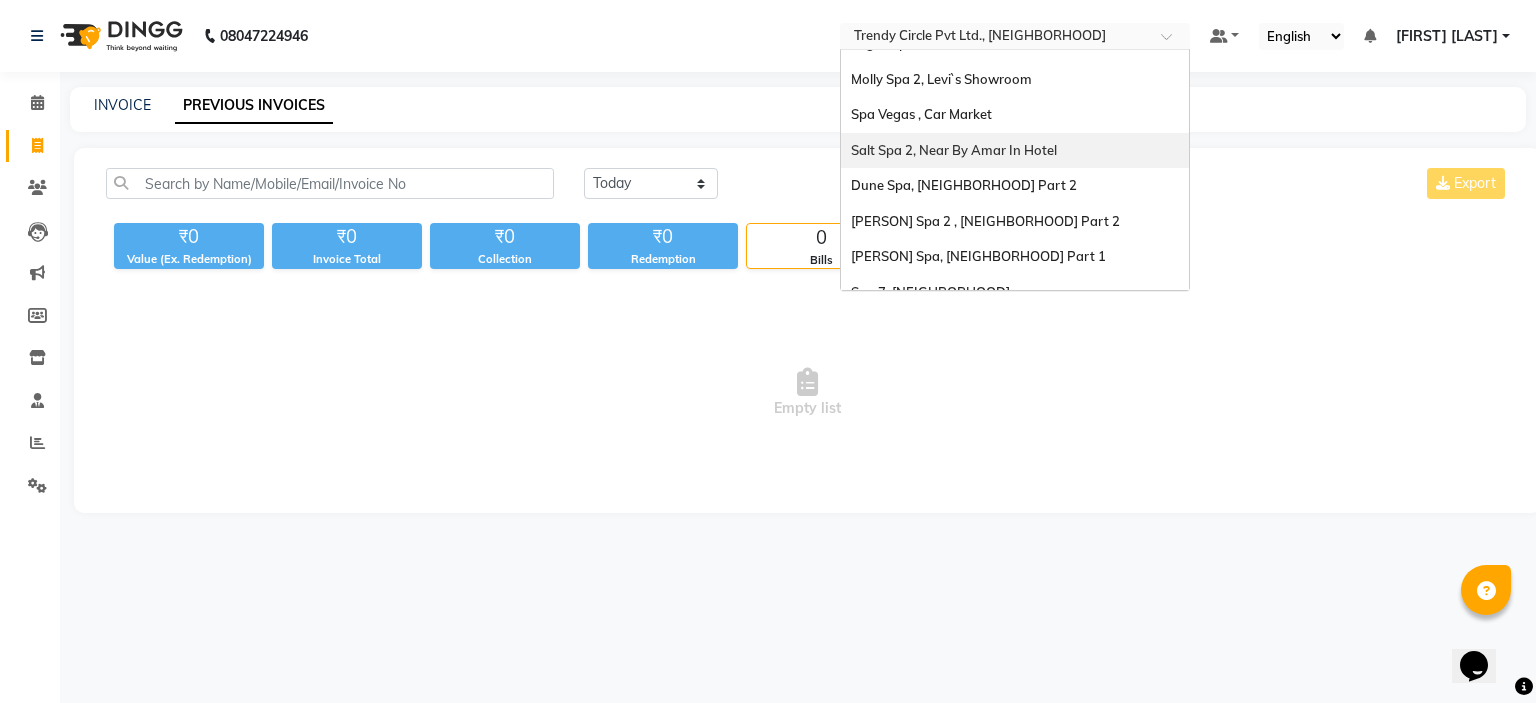click on "Salt Spa 2, Near By Amar In Hotel" at bounding box center (954, 150) 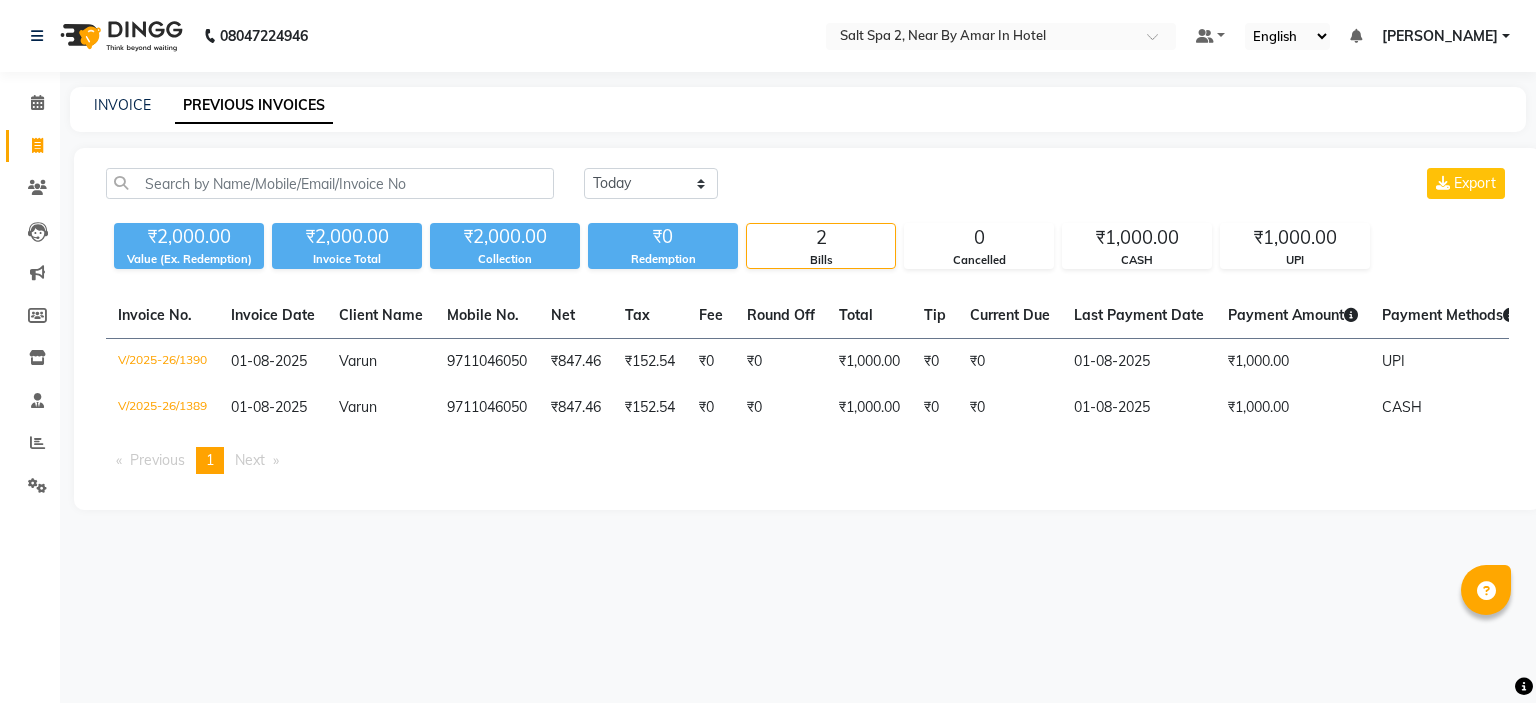 scroll, scrollTop: 0, scrollLeft: 0, axis: both 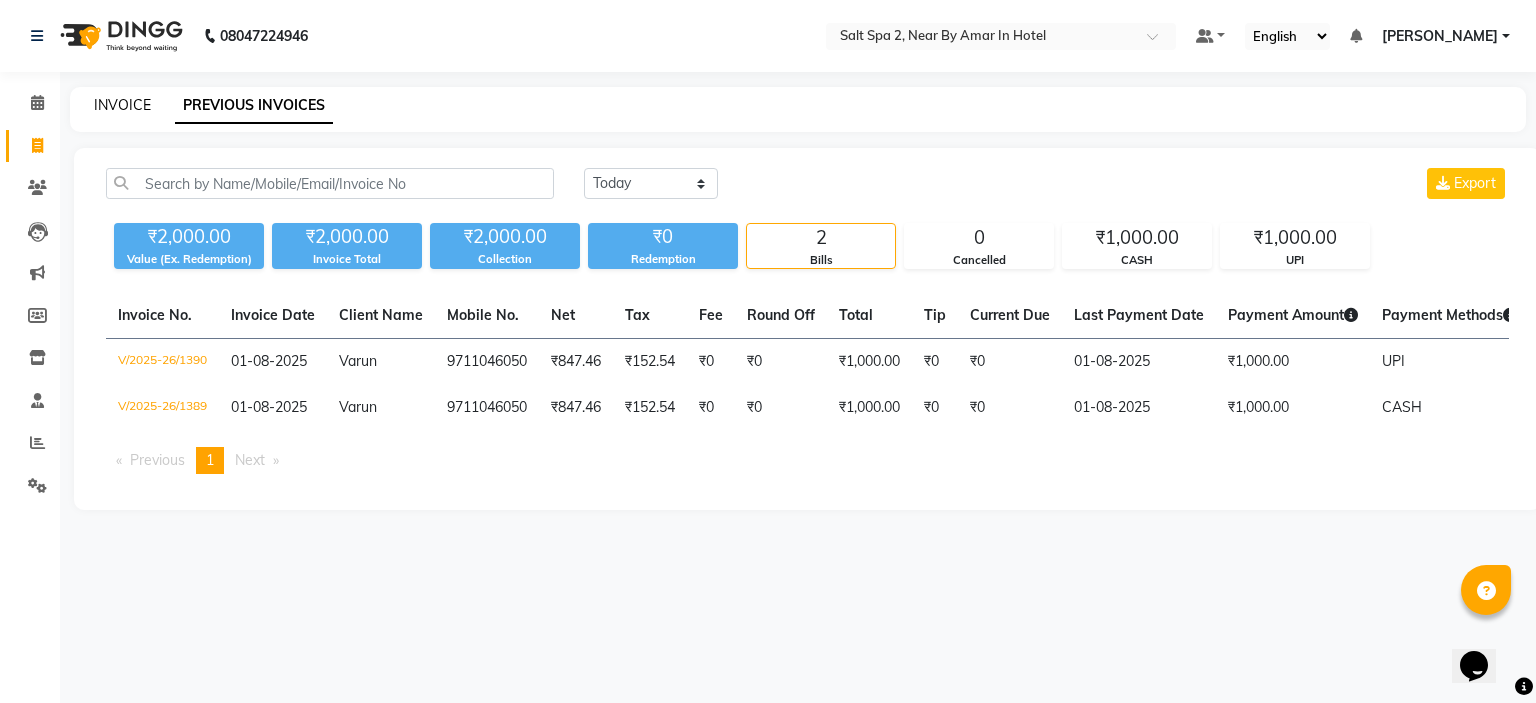 click on "INVOICE" 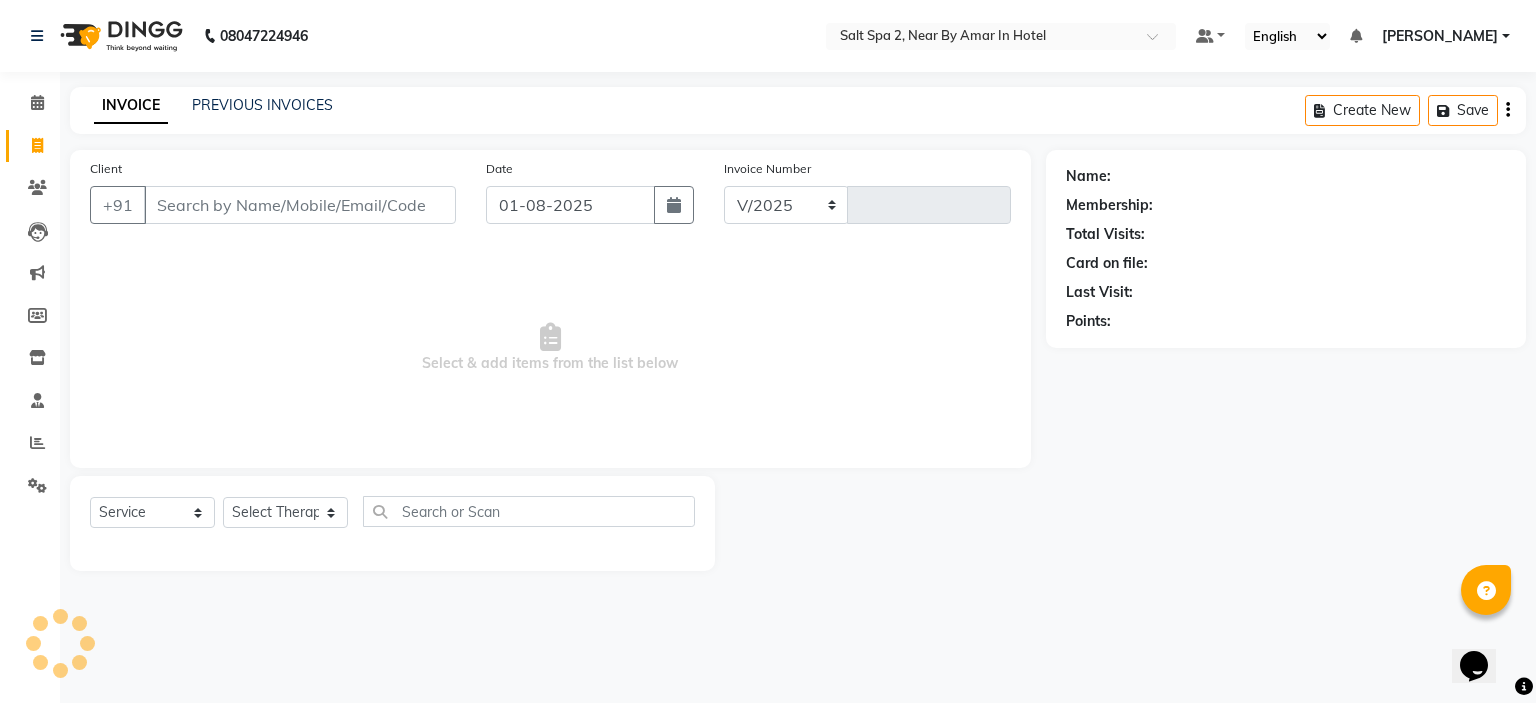 select on "7609" 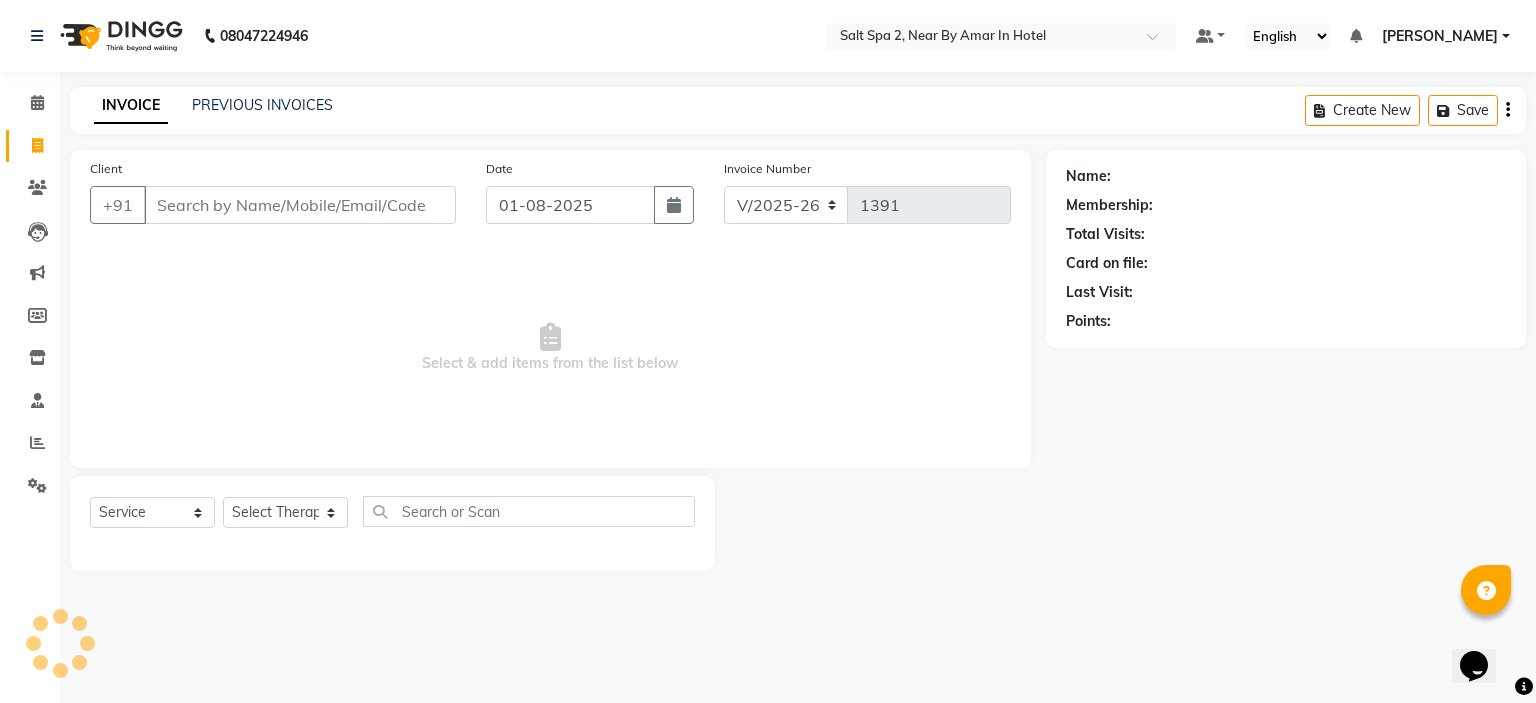 click on "Client" at bounding box center [300, 205] 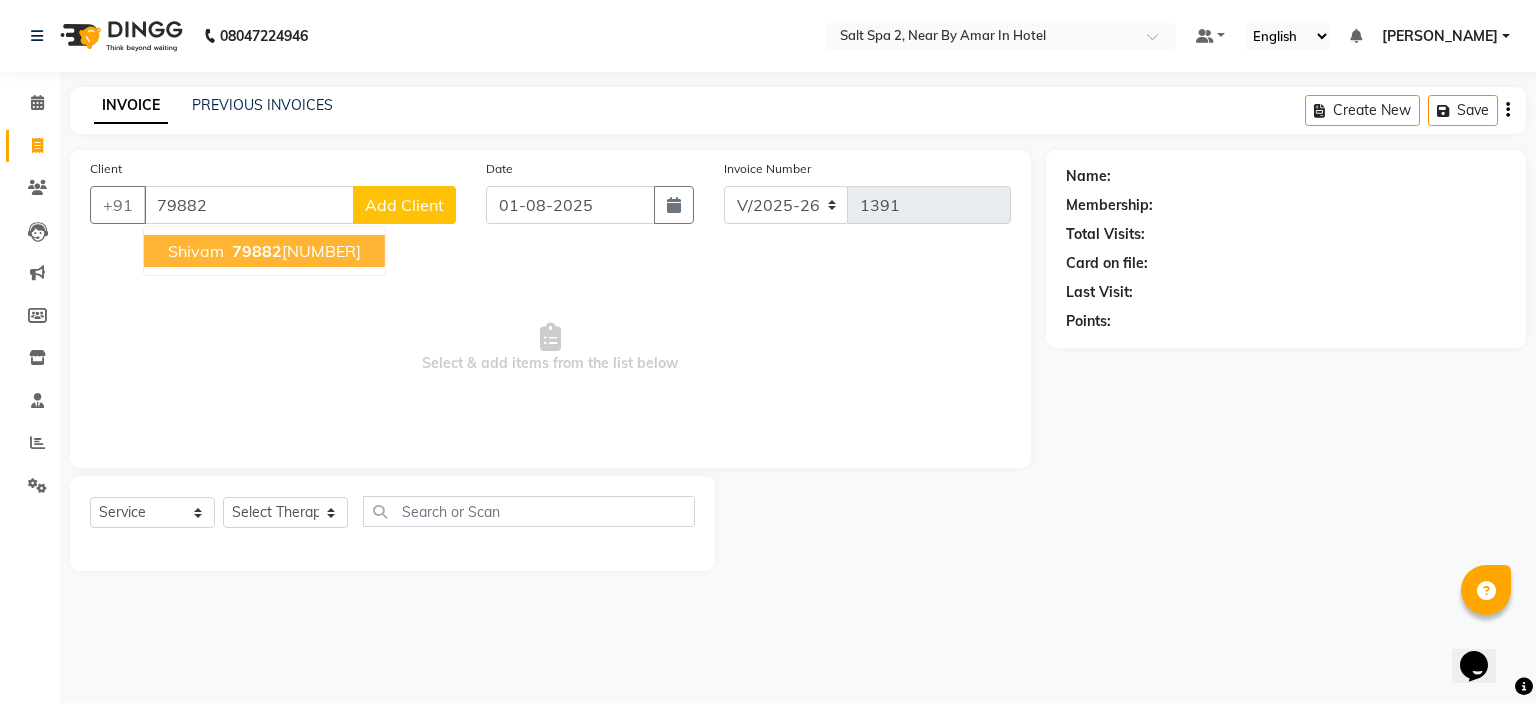 click on "79882 34645" at bounding box center (294, 251) 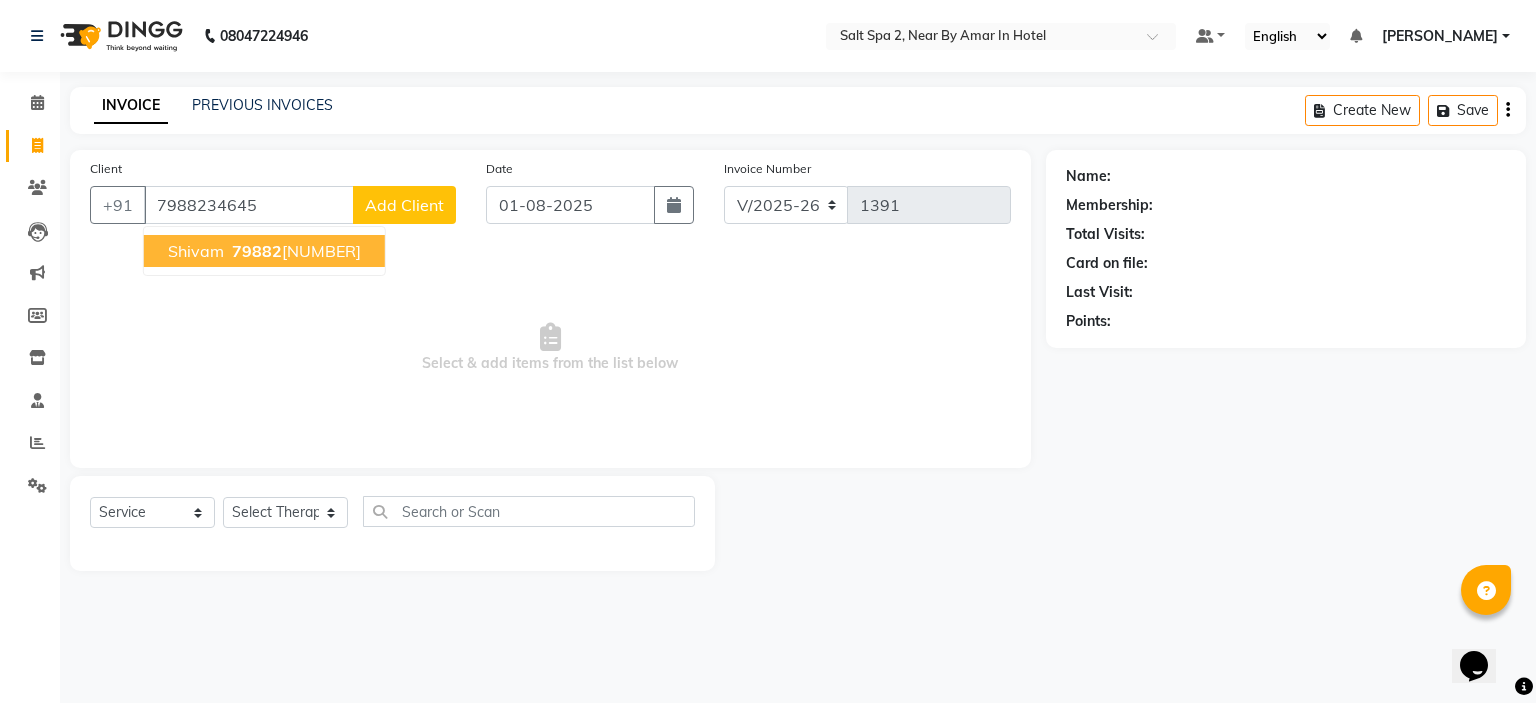 type on "7988234645" 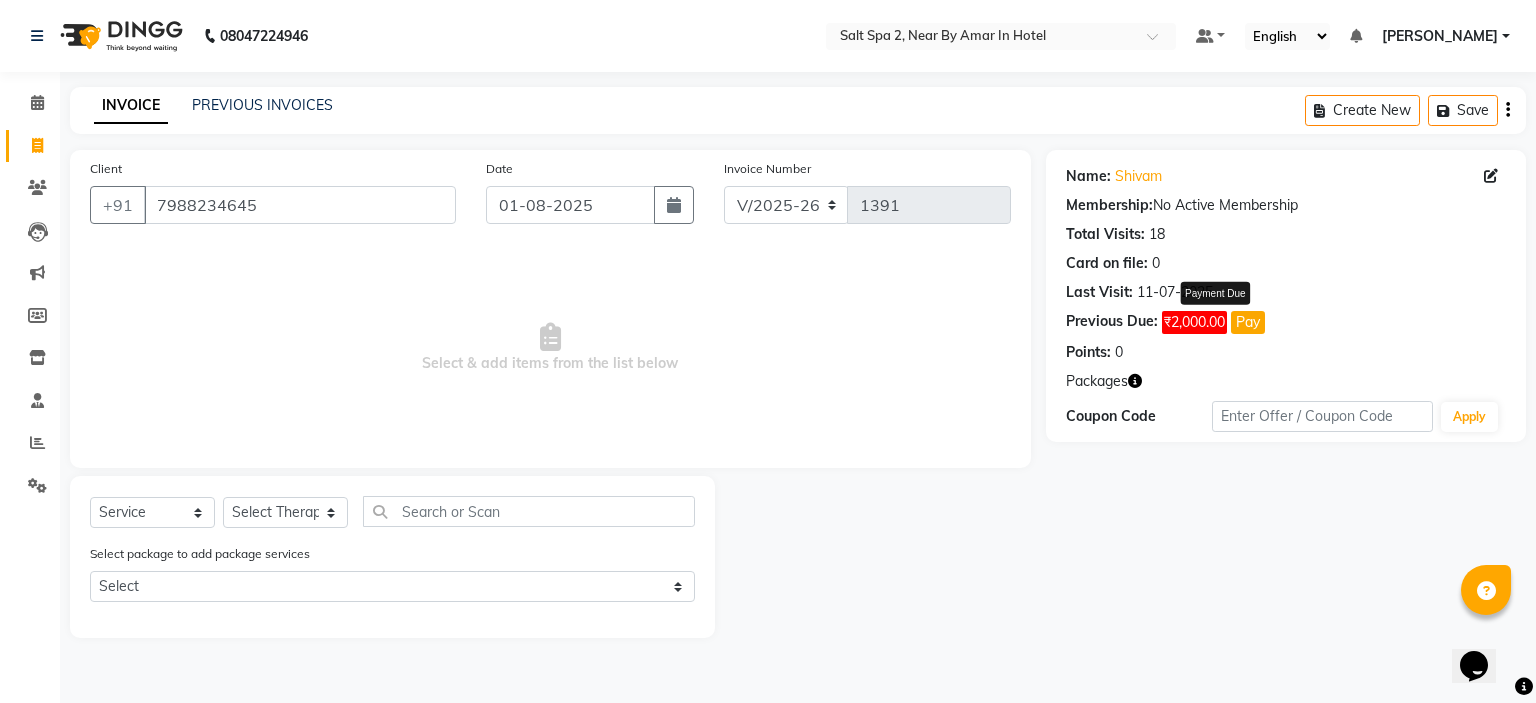 click on "Pay" 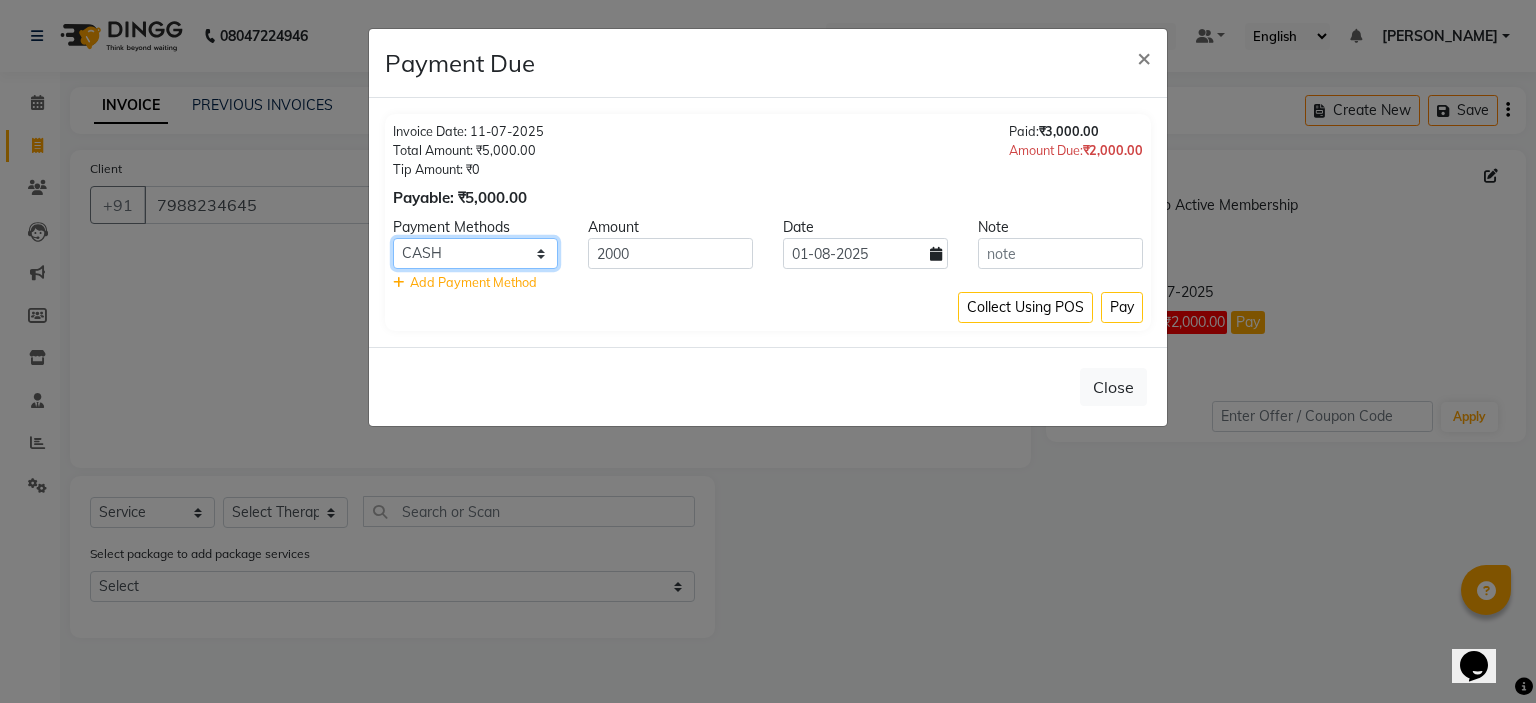 click on "CARD UPI CASH Bank" 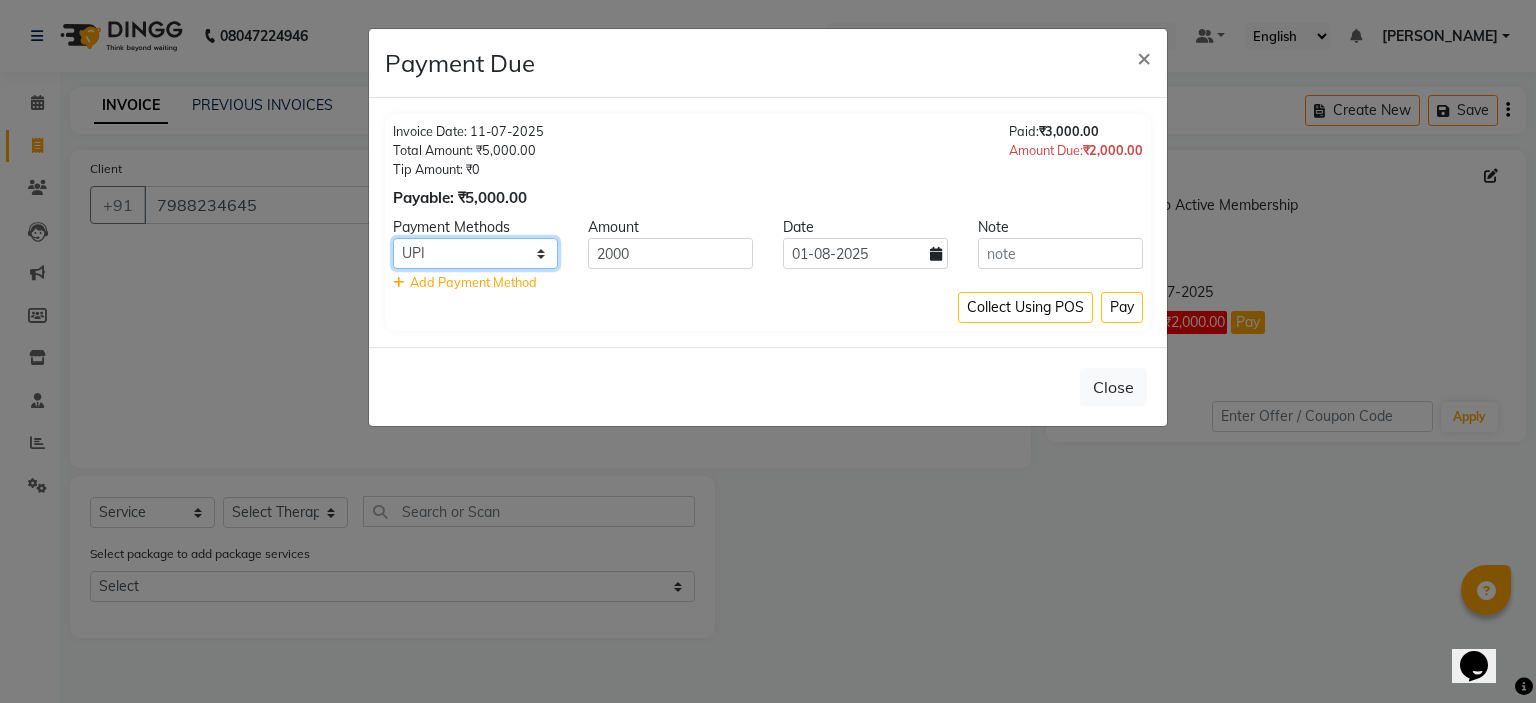 click on "CARD UPI CASH Bank" 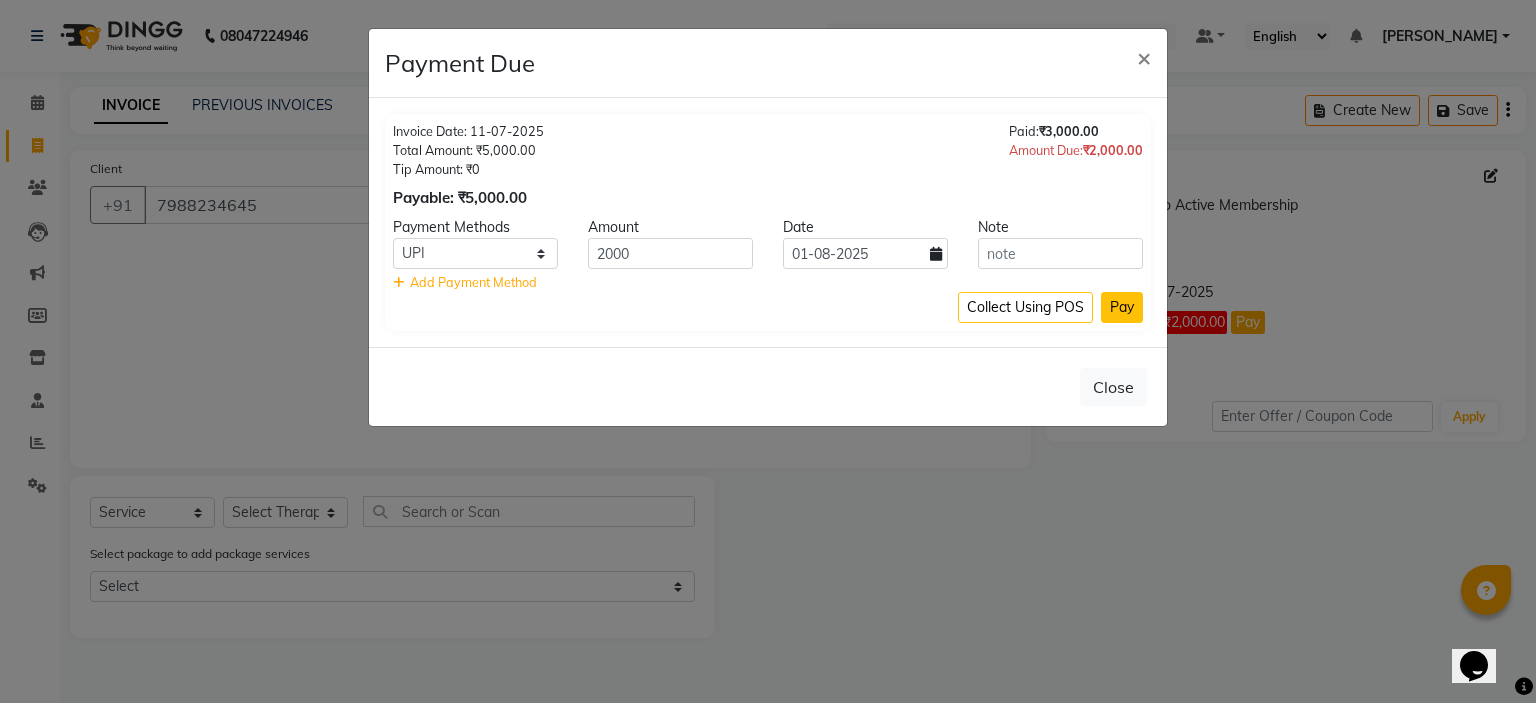 click on "Pay" 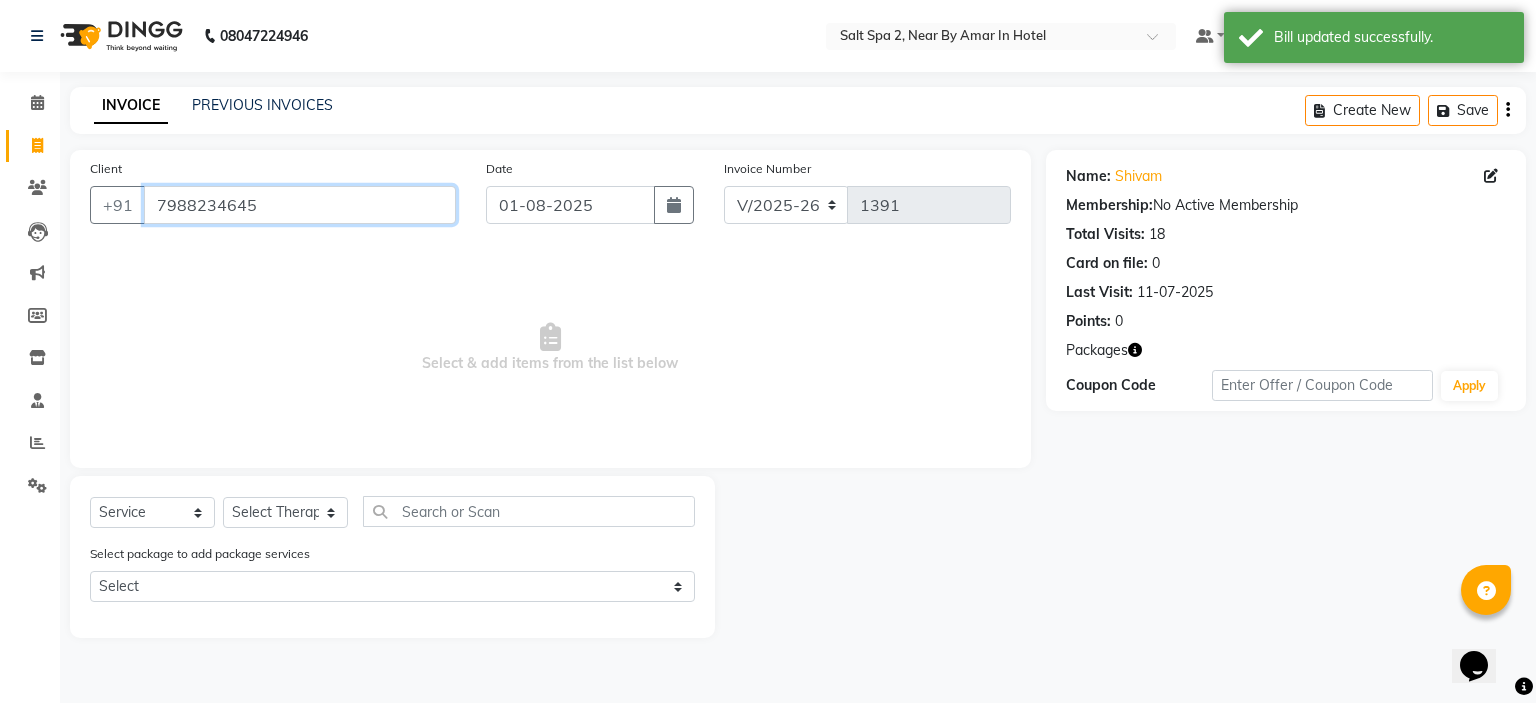 drag, startPoint x: 313, startPoint y: 199, endPoint x: 64, endPoint y: 246, distance: 253.39693 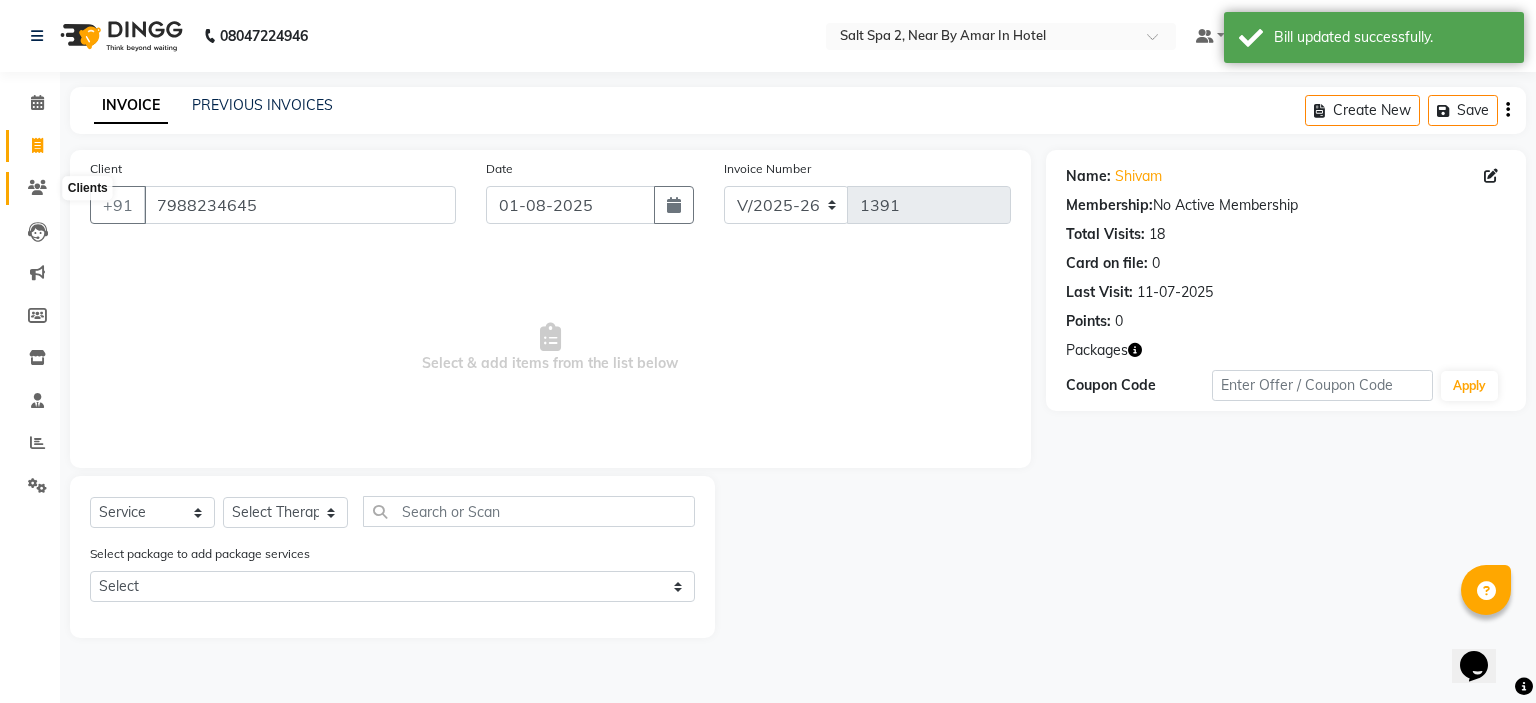 click 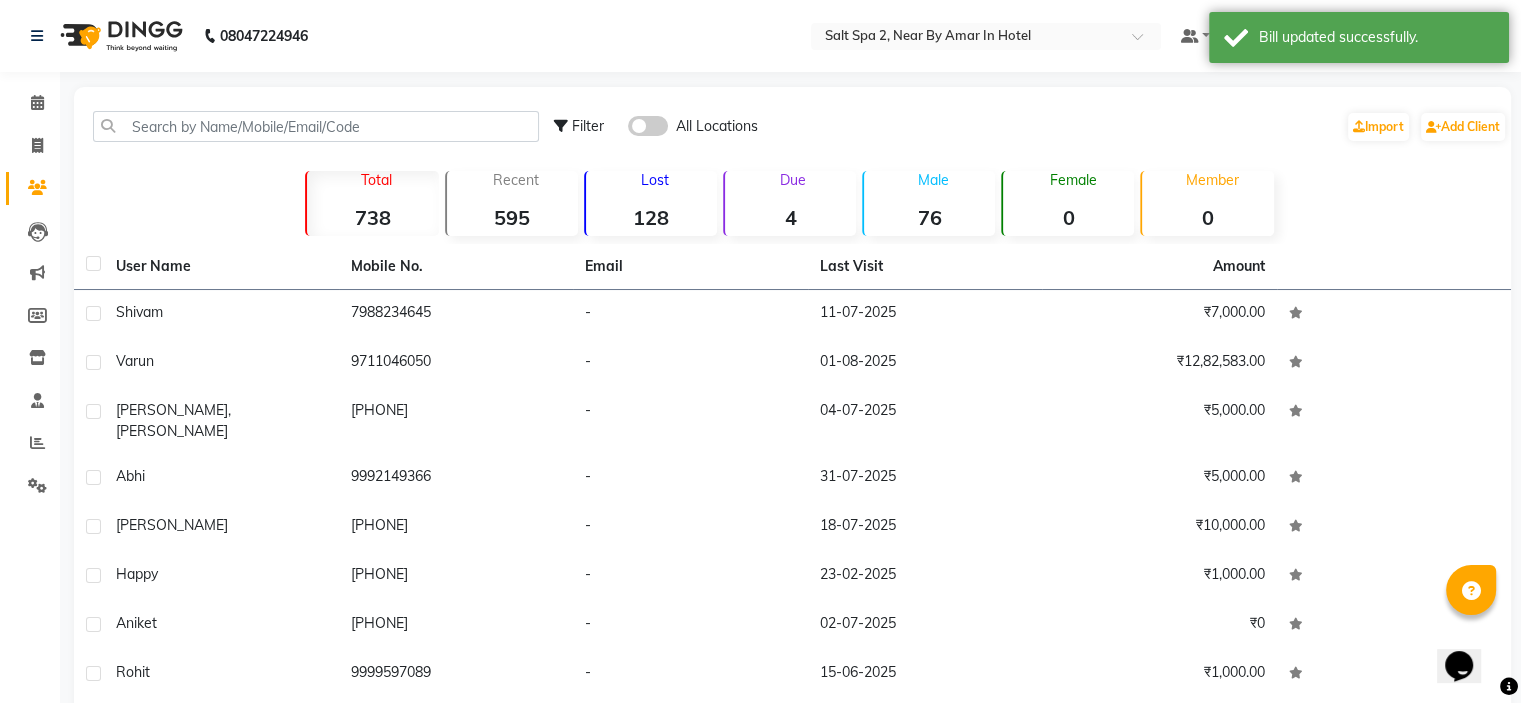 click 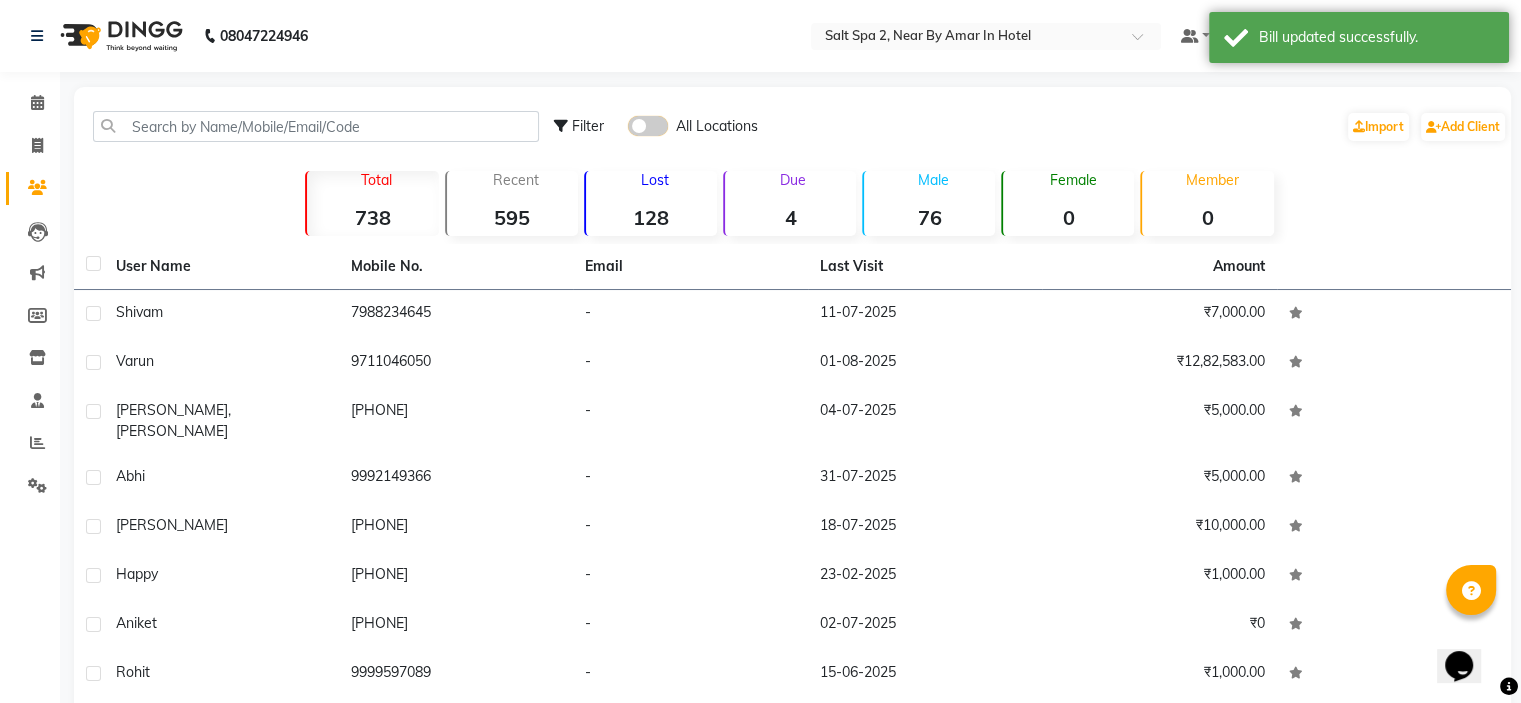 click 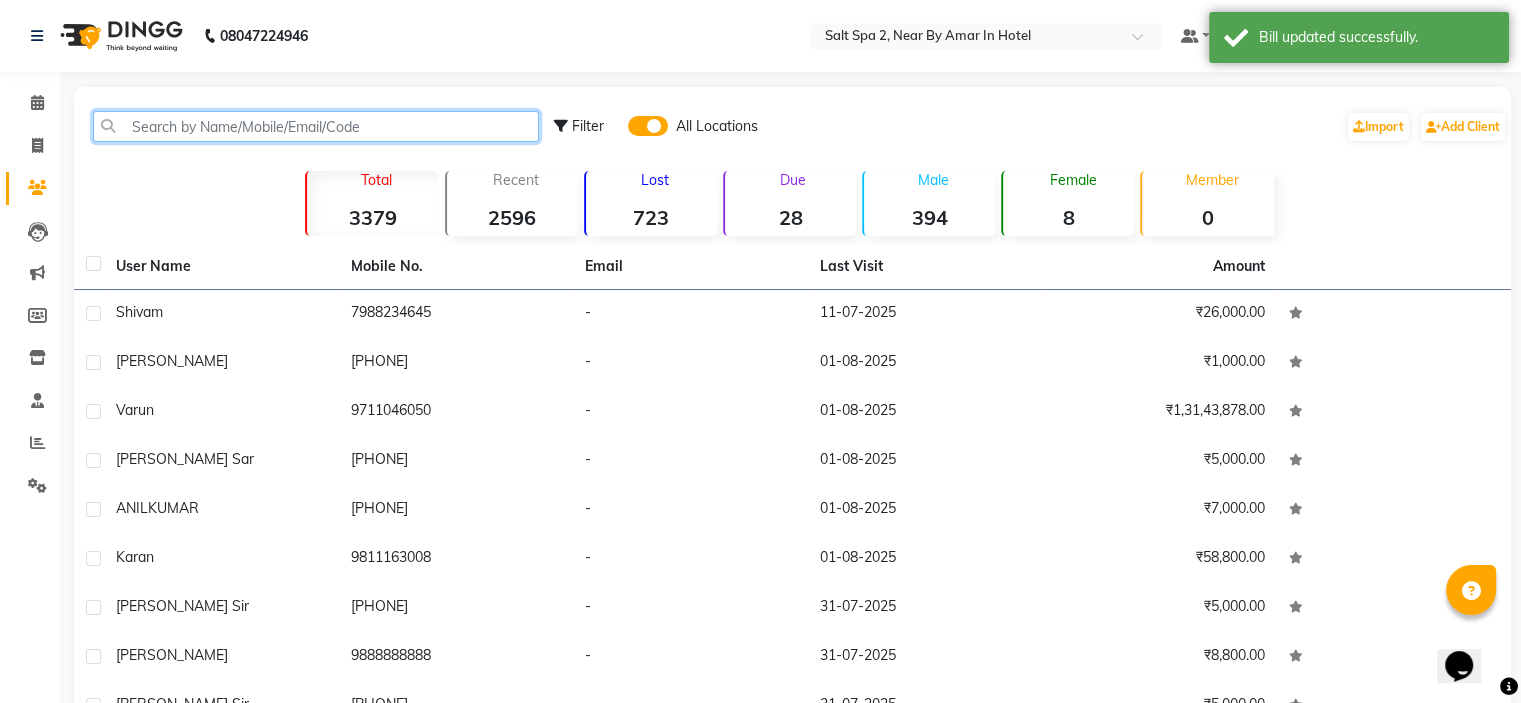 click 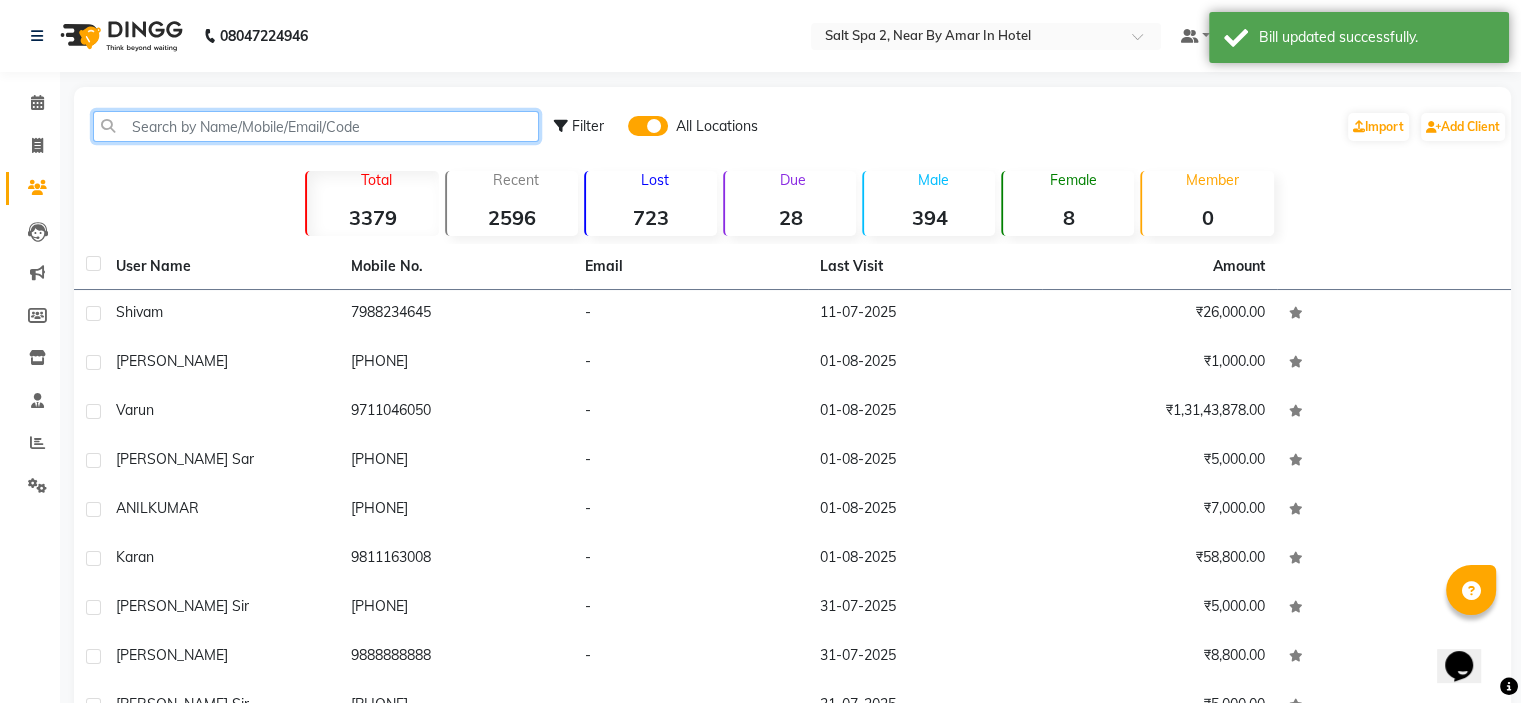 click 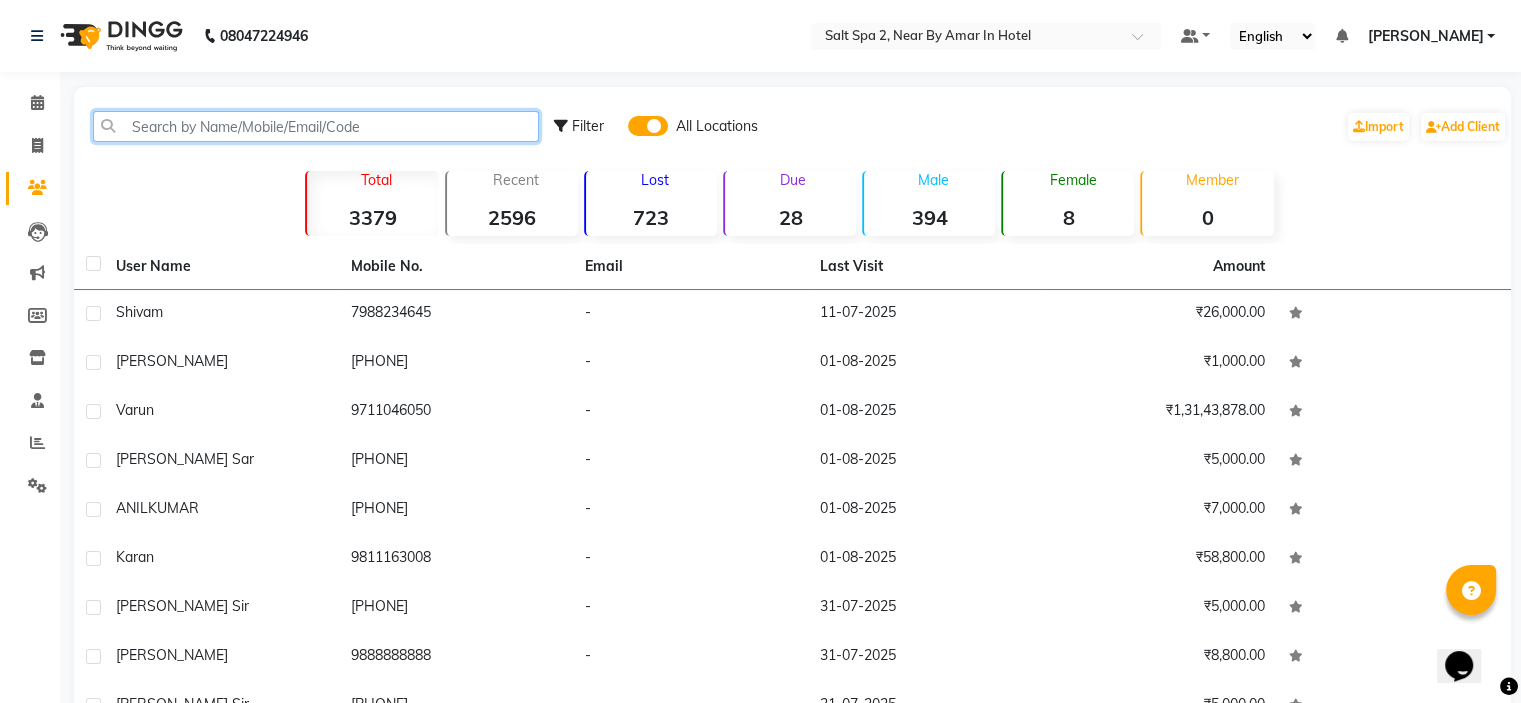 paste on "7988234645" 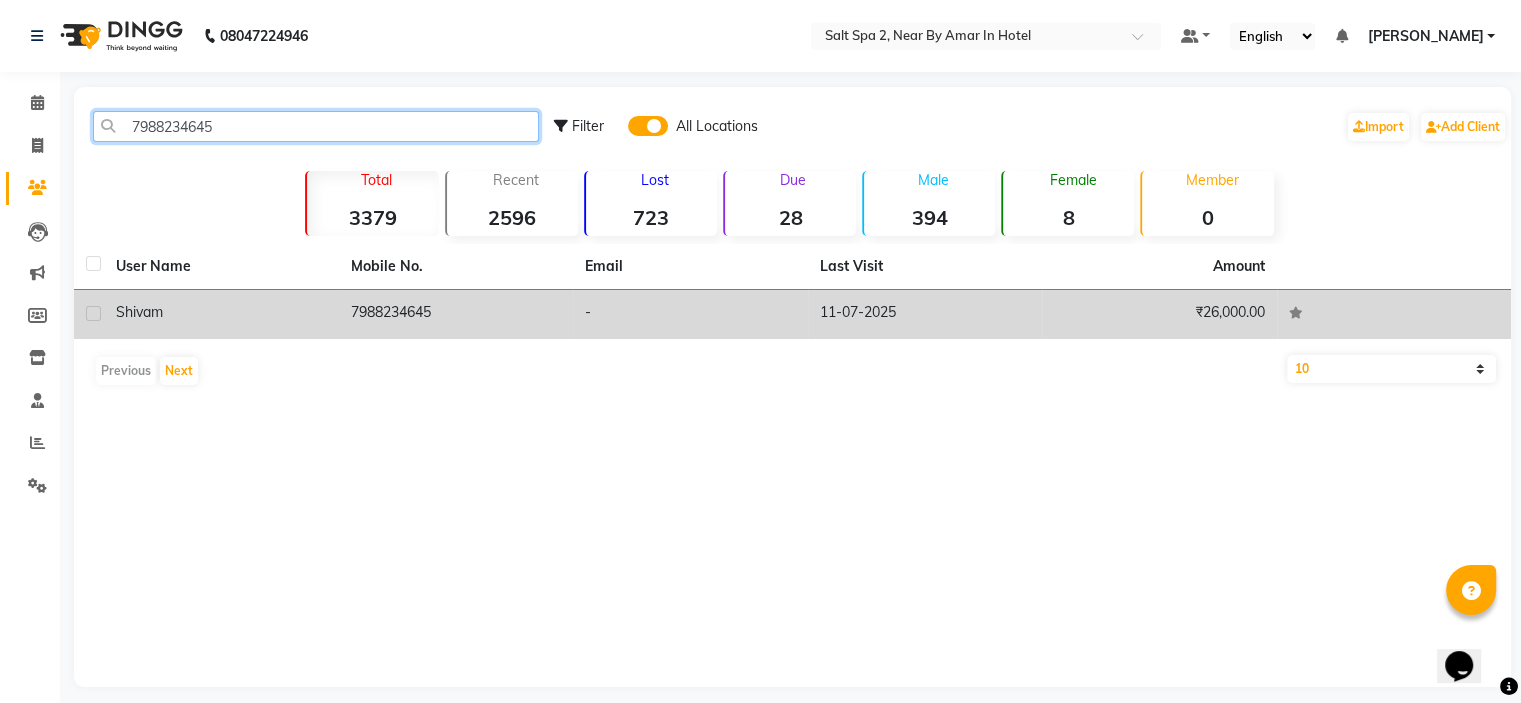 type on "7988234645" 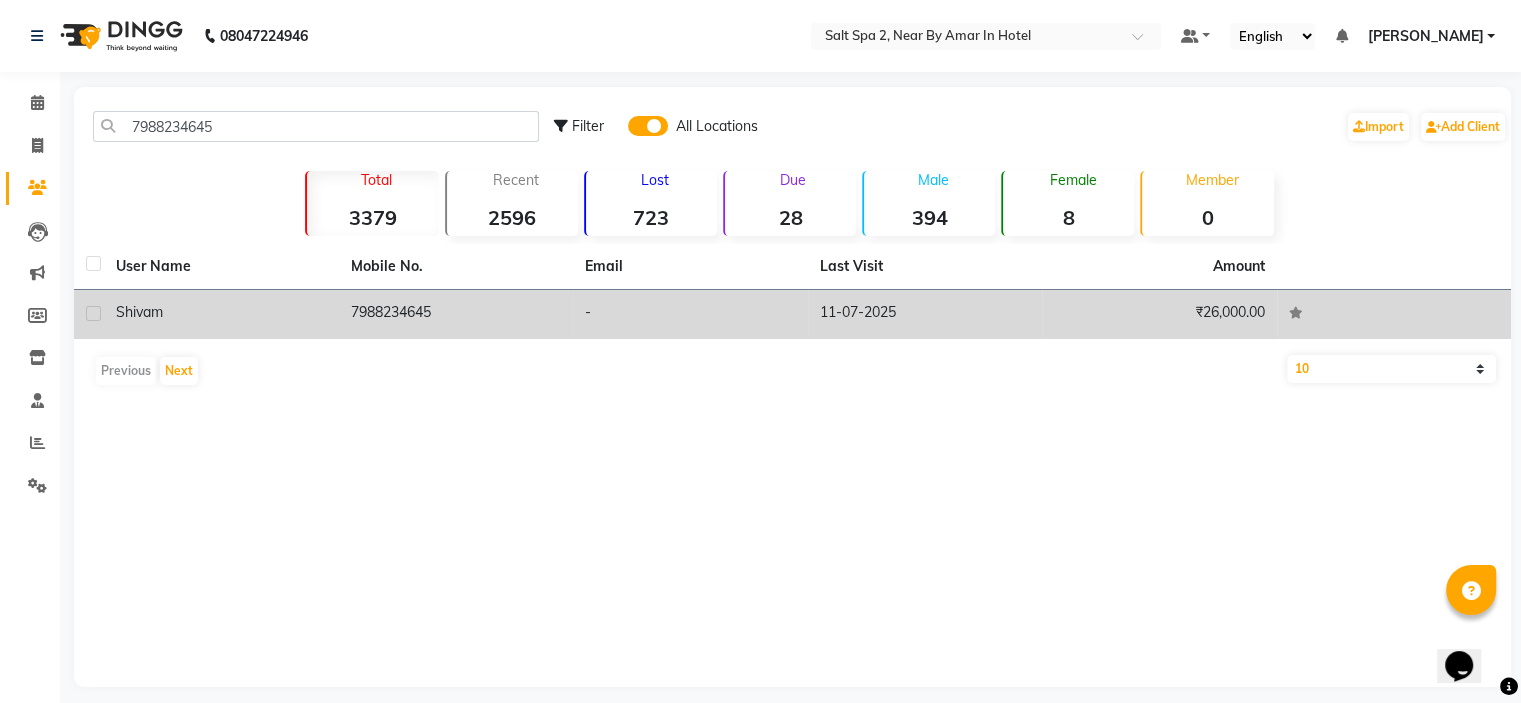 click on "11-07-2025" 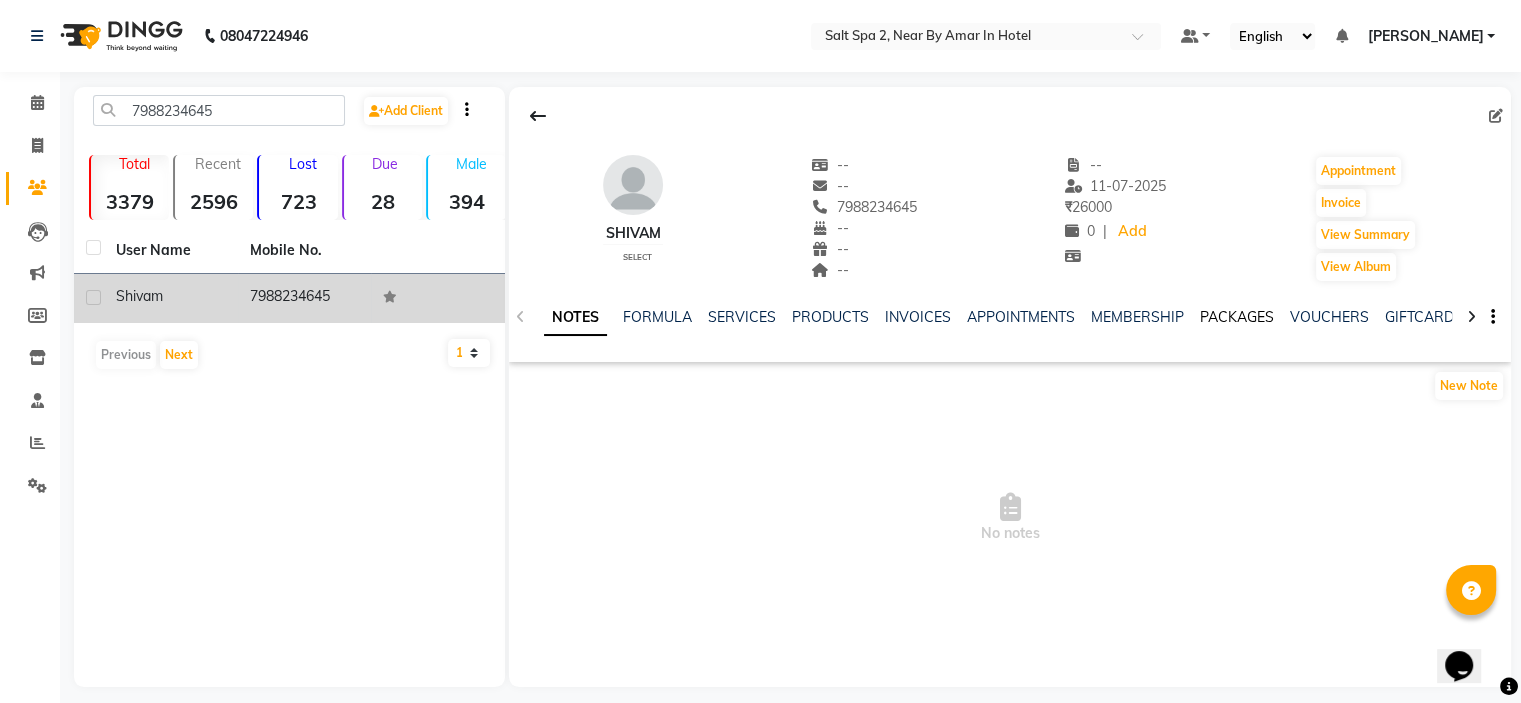 click on "PACKAGES" 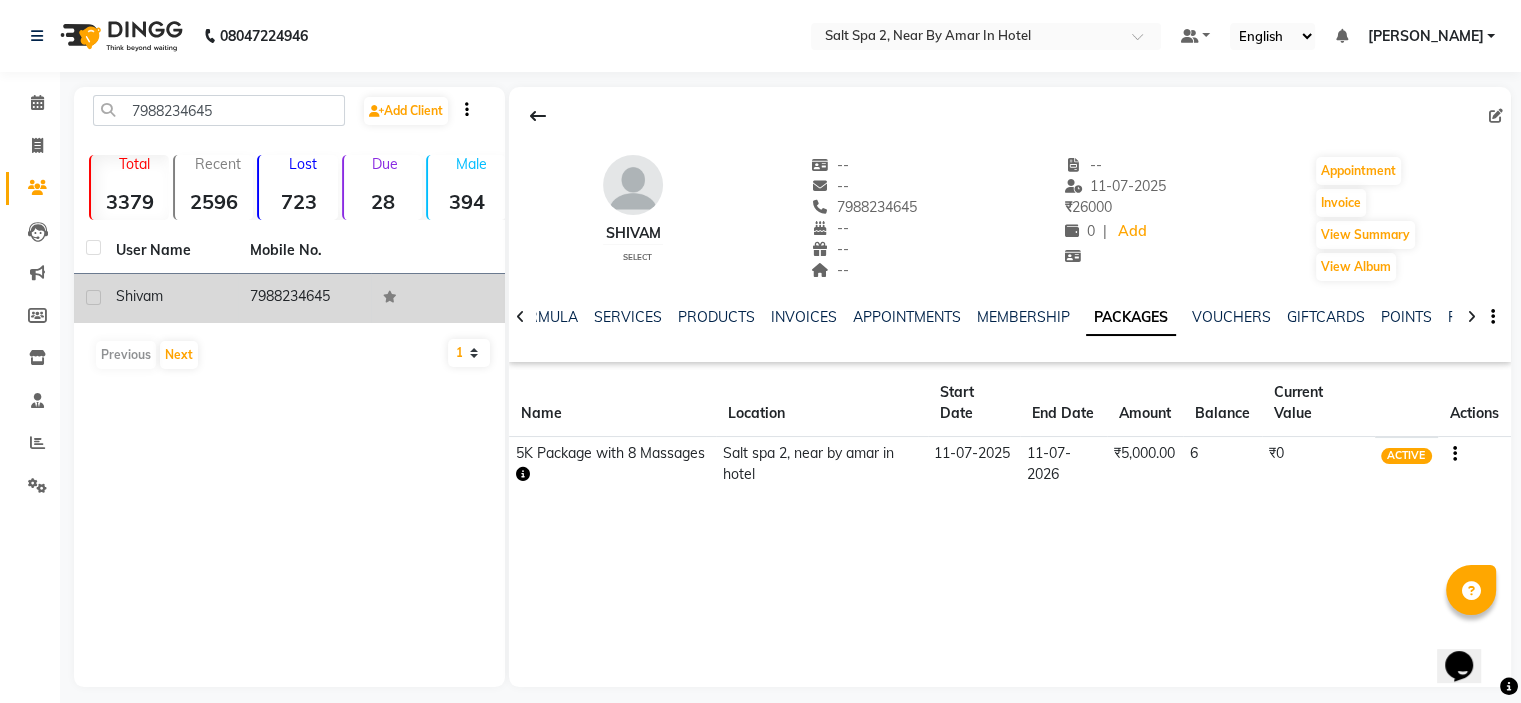 click 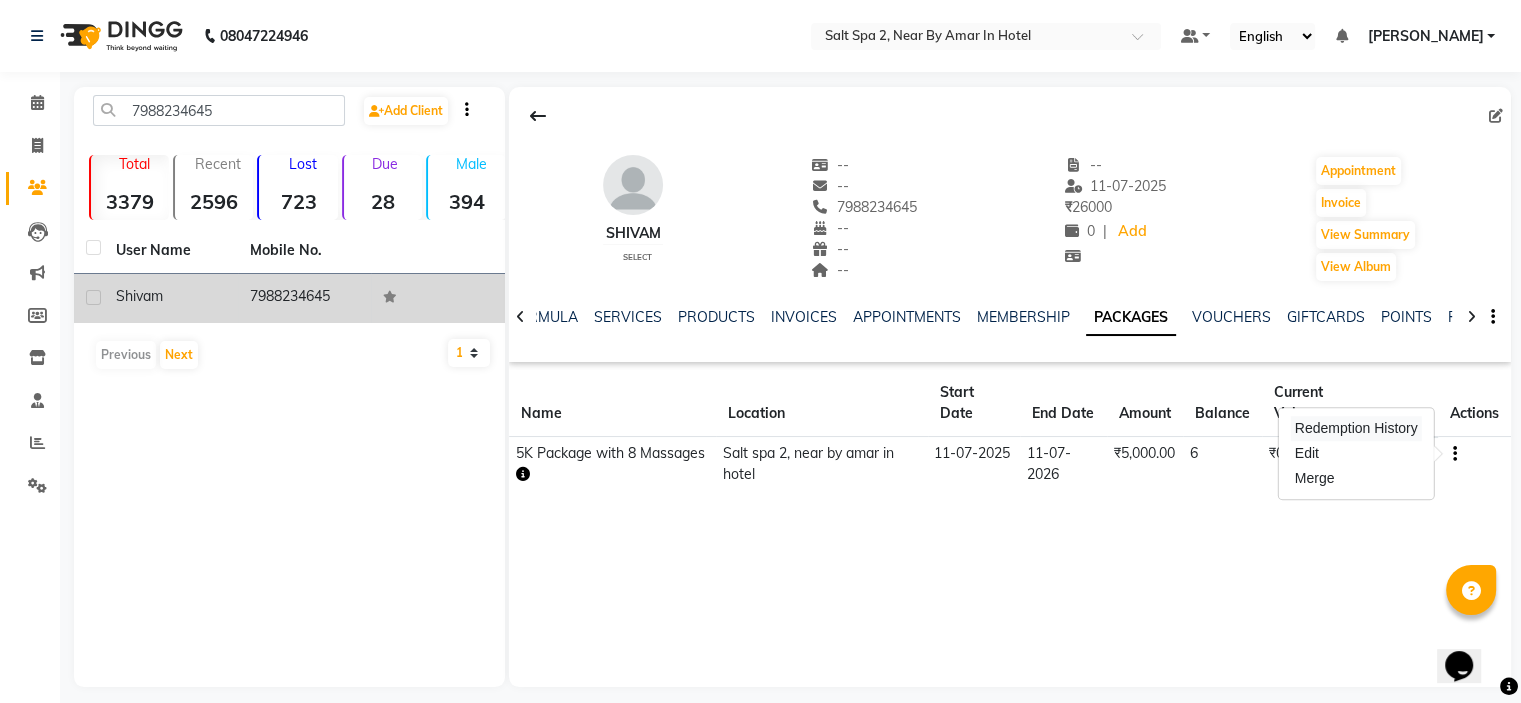 click on "Redemption History" at bounding box center [1356, 428] 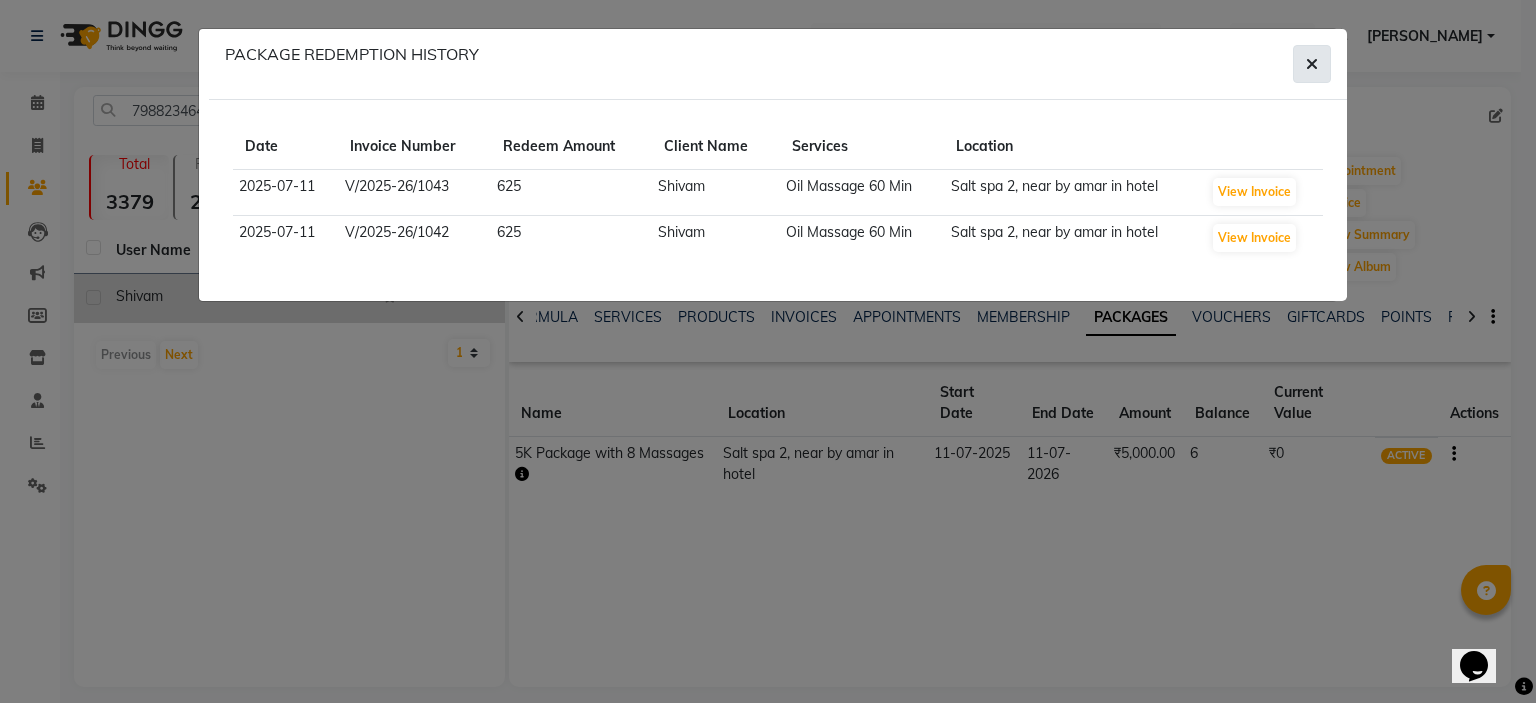 click 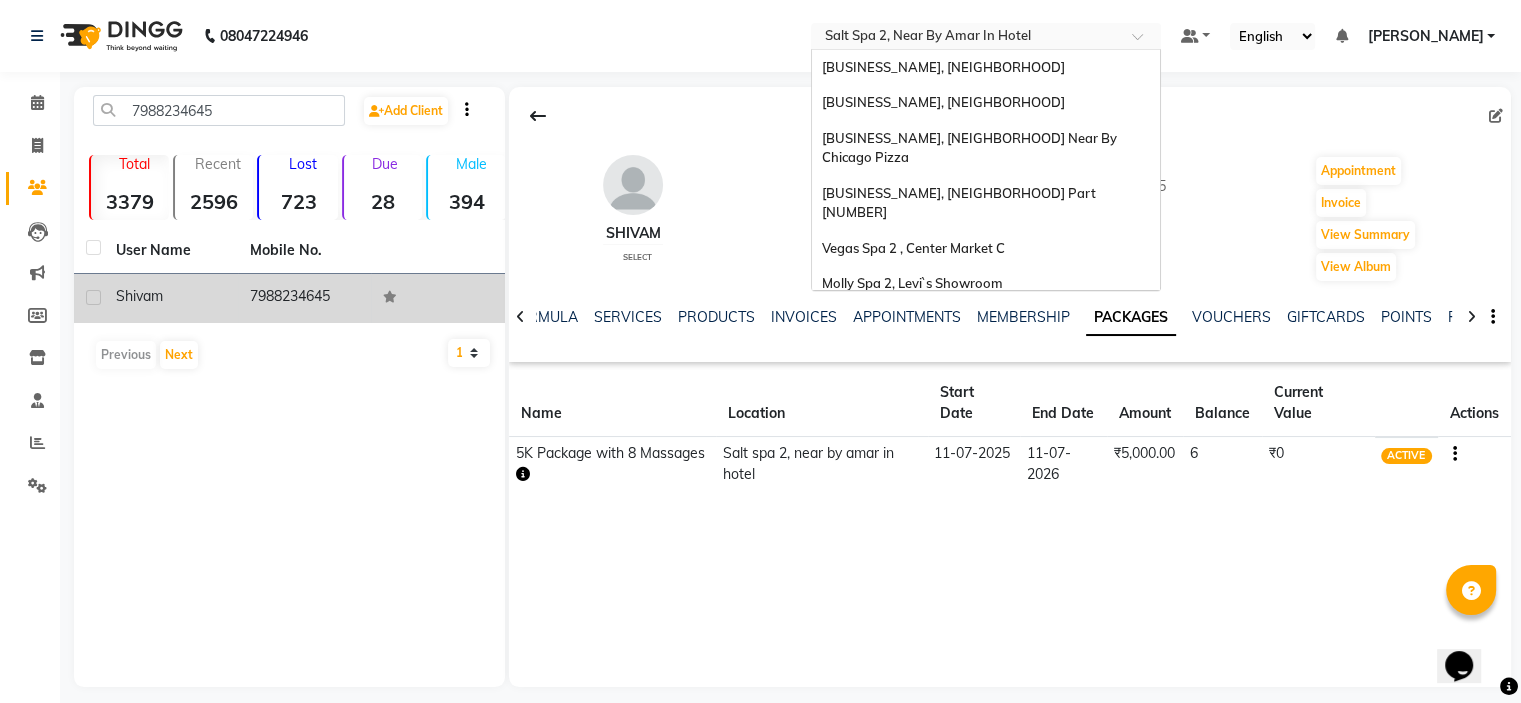click at bounding box center (966, 38) 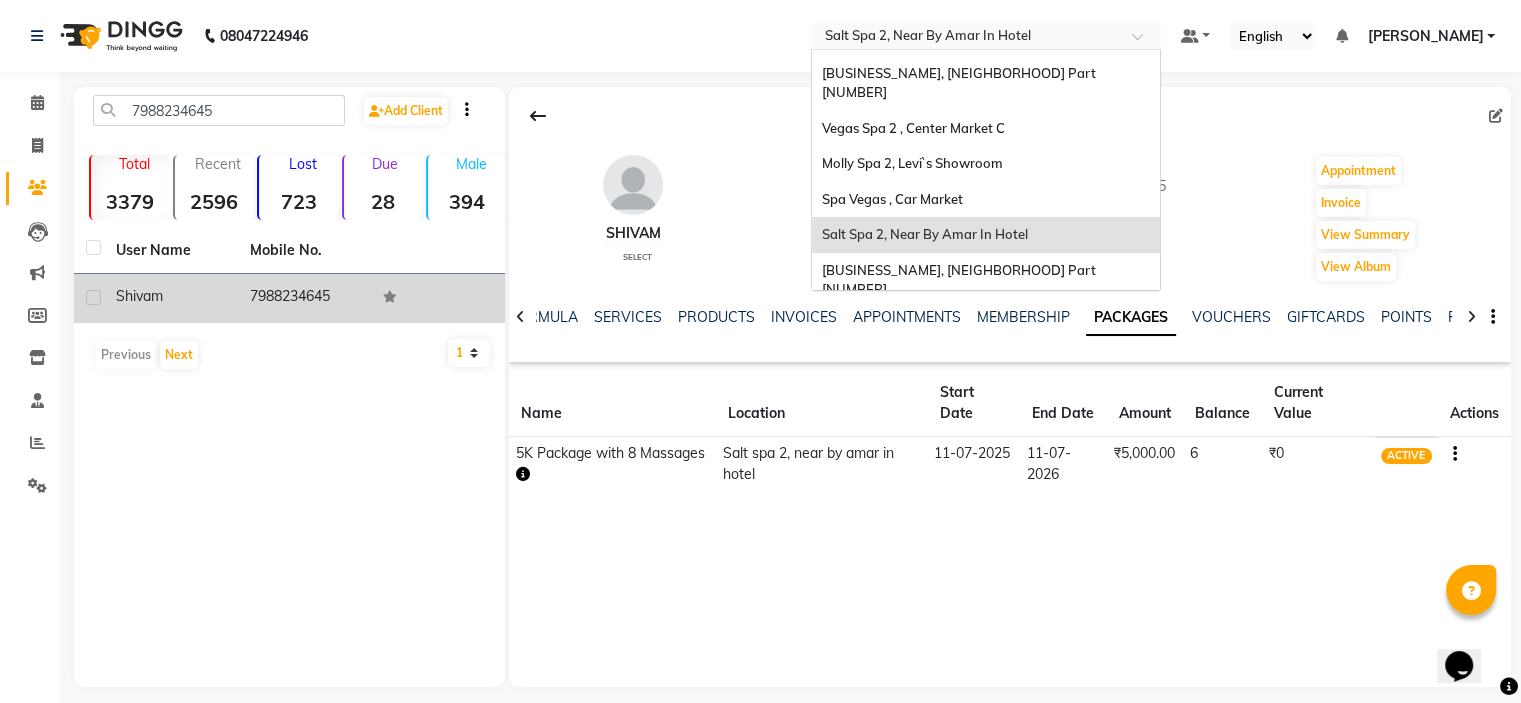 scroll, scrollTop: 86, scrollLeft: 0, axis: vertical 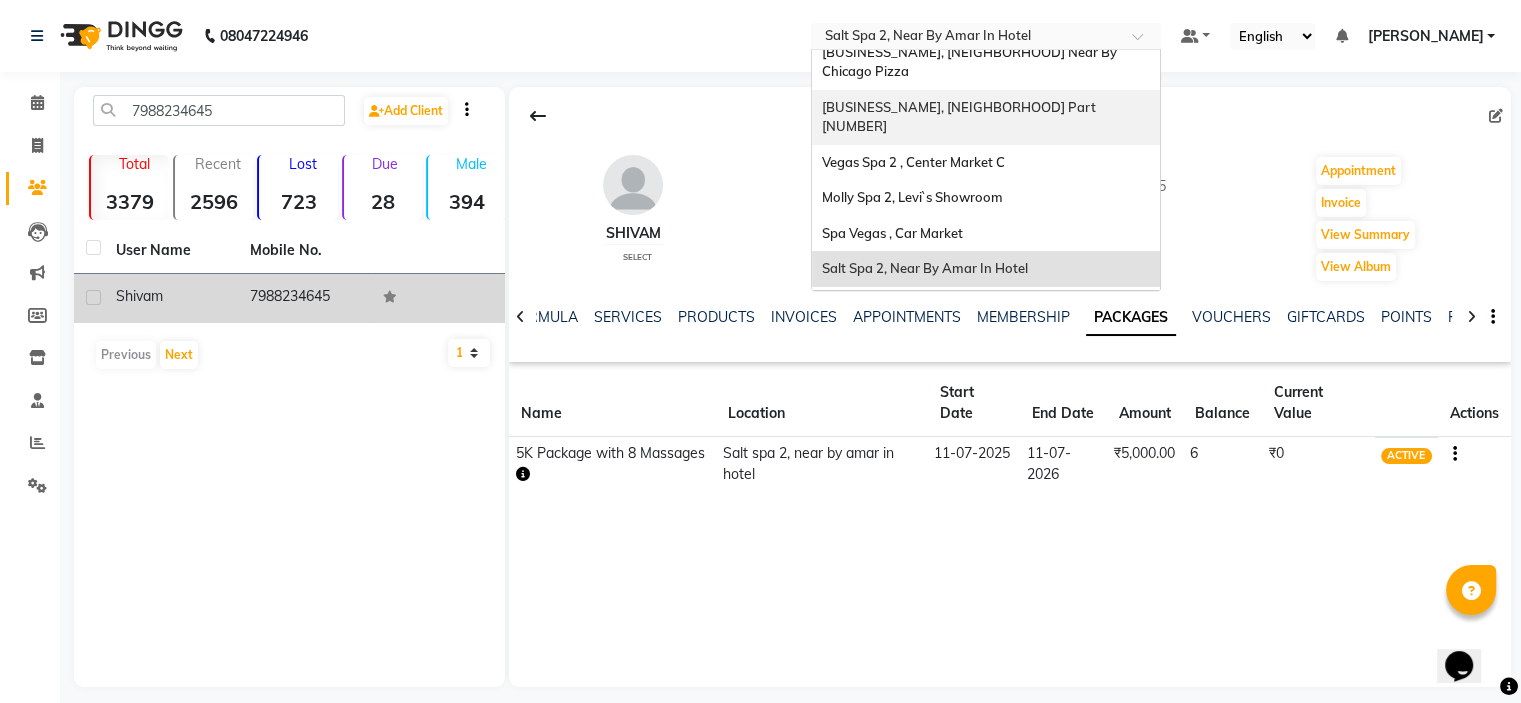 click on "Eli Spa, Lajpar Nagar Part 1" at bounding box center (986, 117) 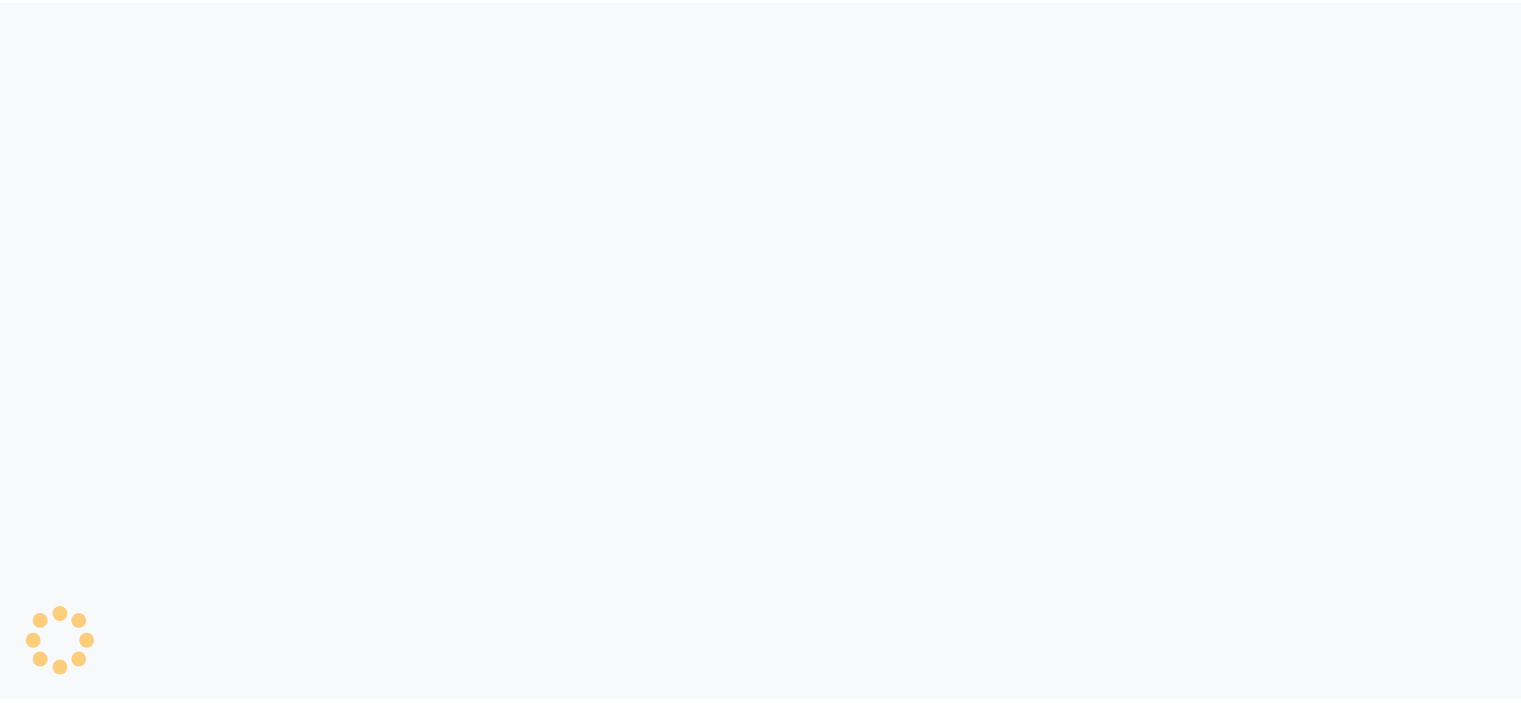 scroll, scrollTop: 0, scrollLeft: 0, axis: both 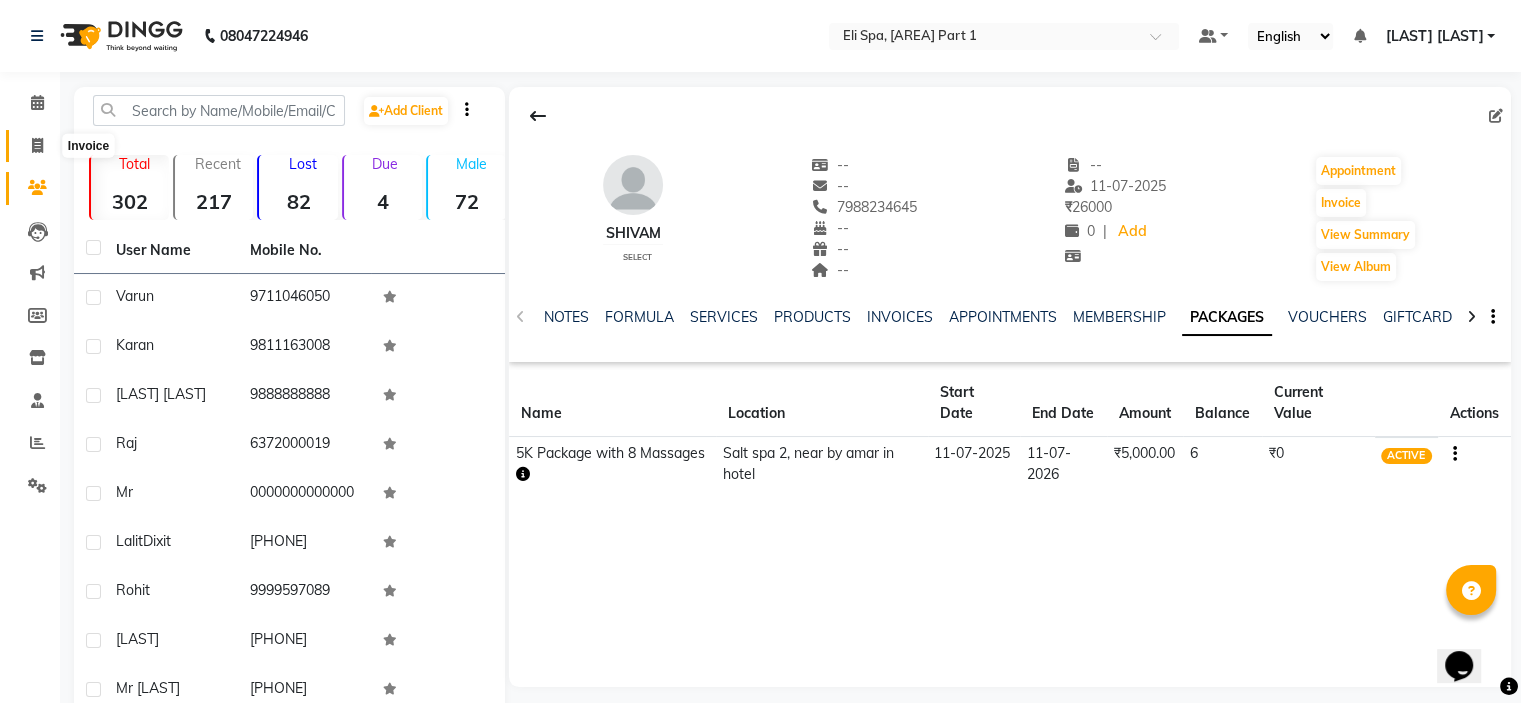 click 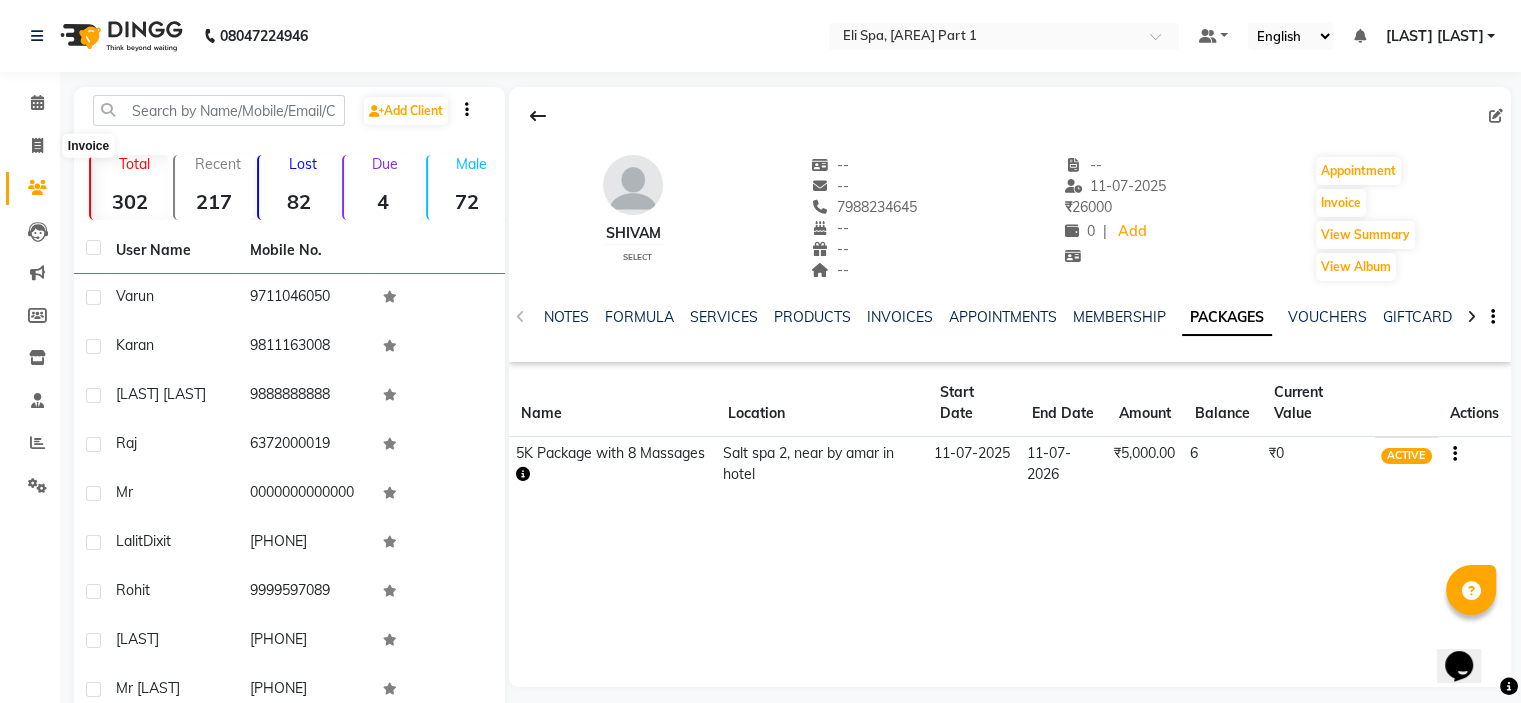select on "service" 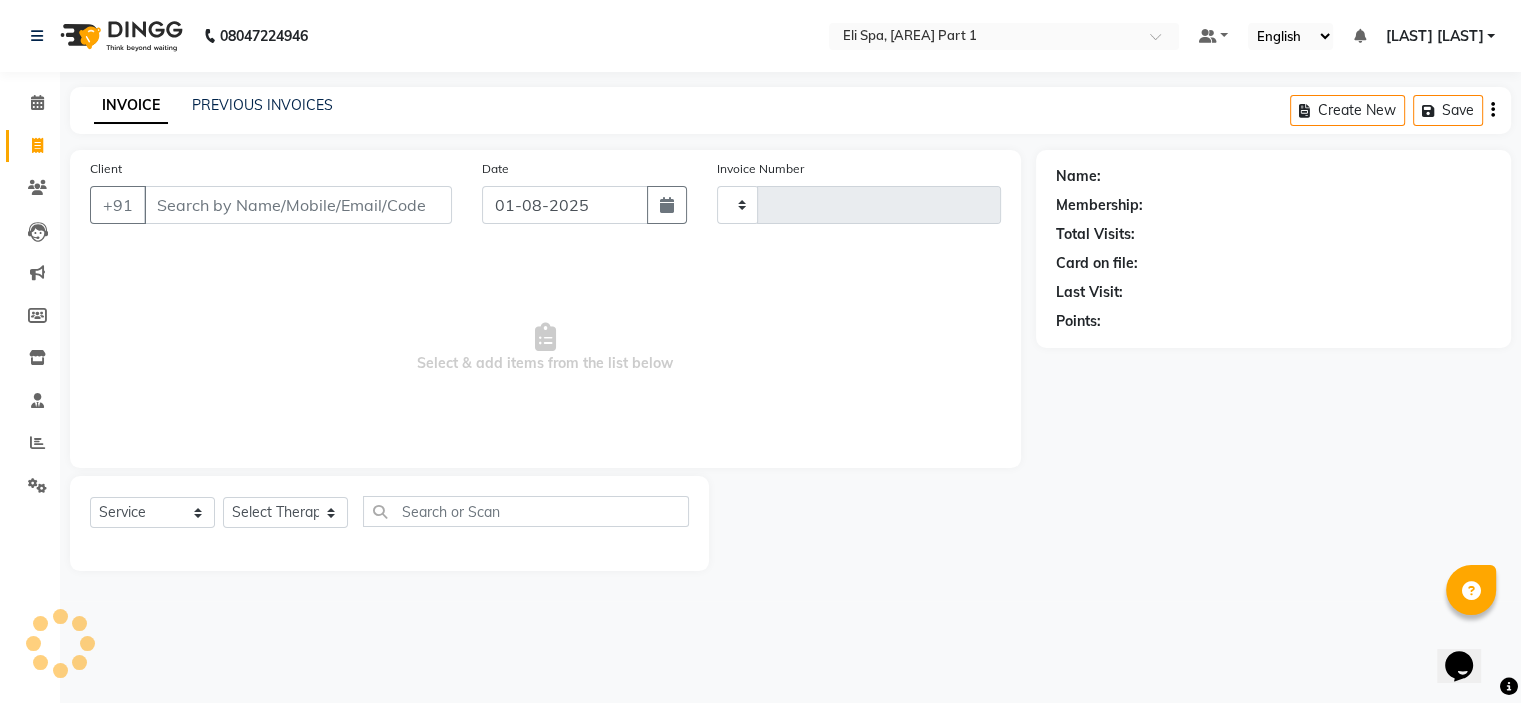 type on "1288" 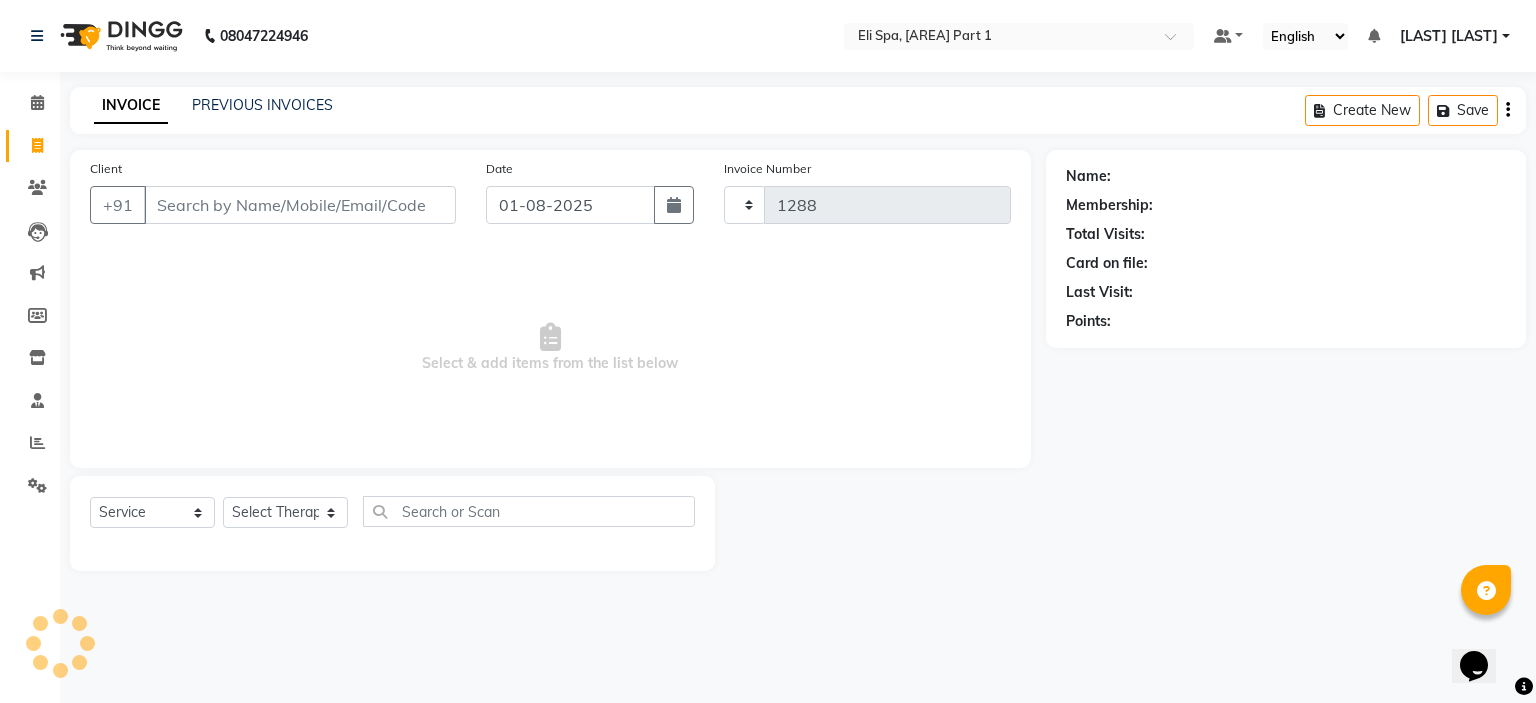 select on "7605" 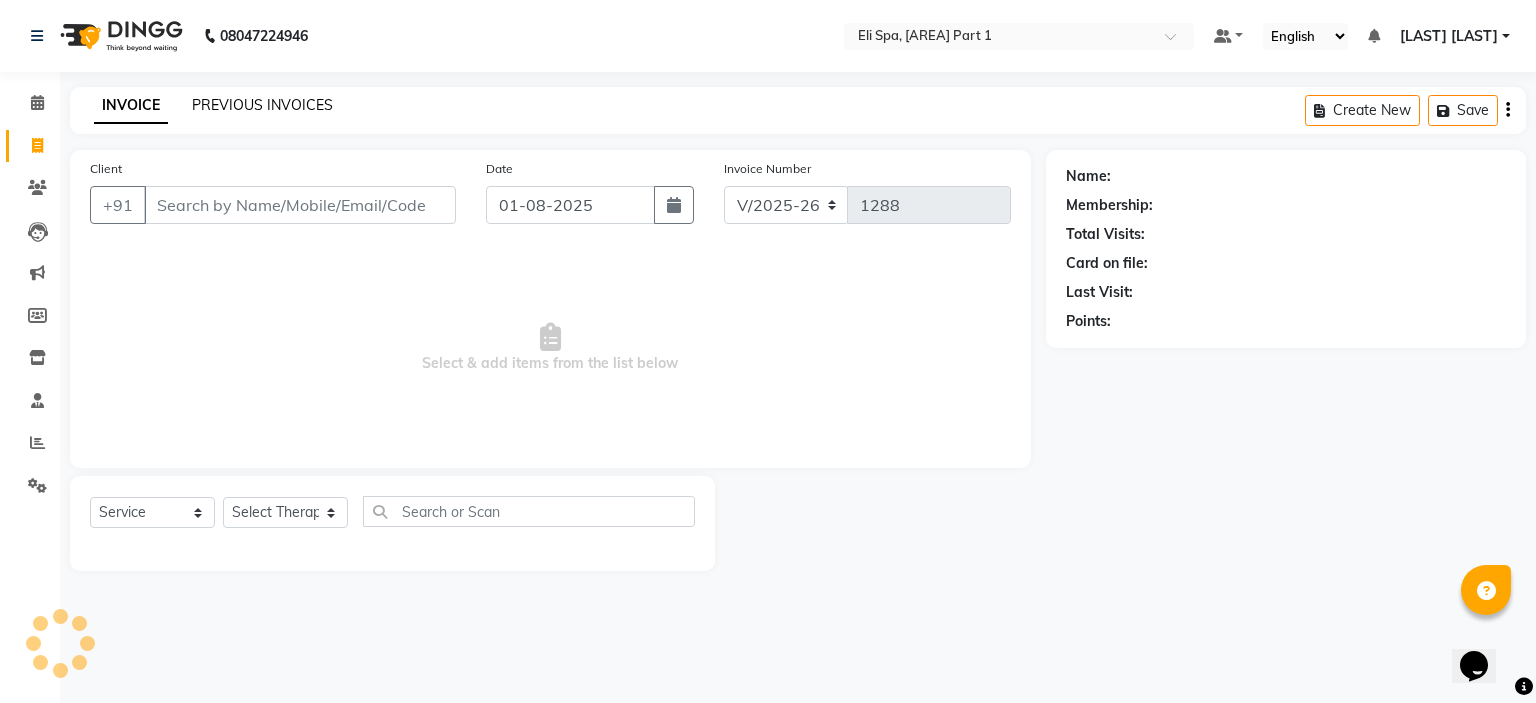 click on "PREVIOUS INVOICES" 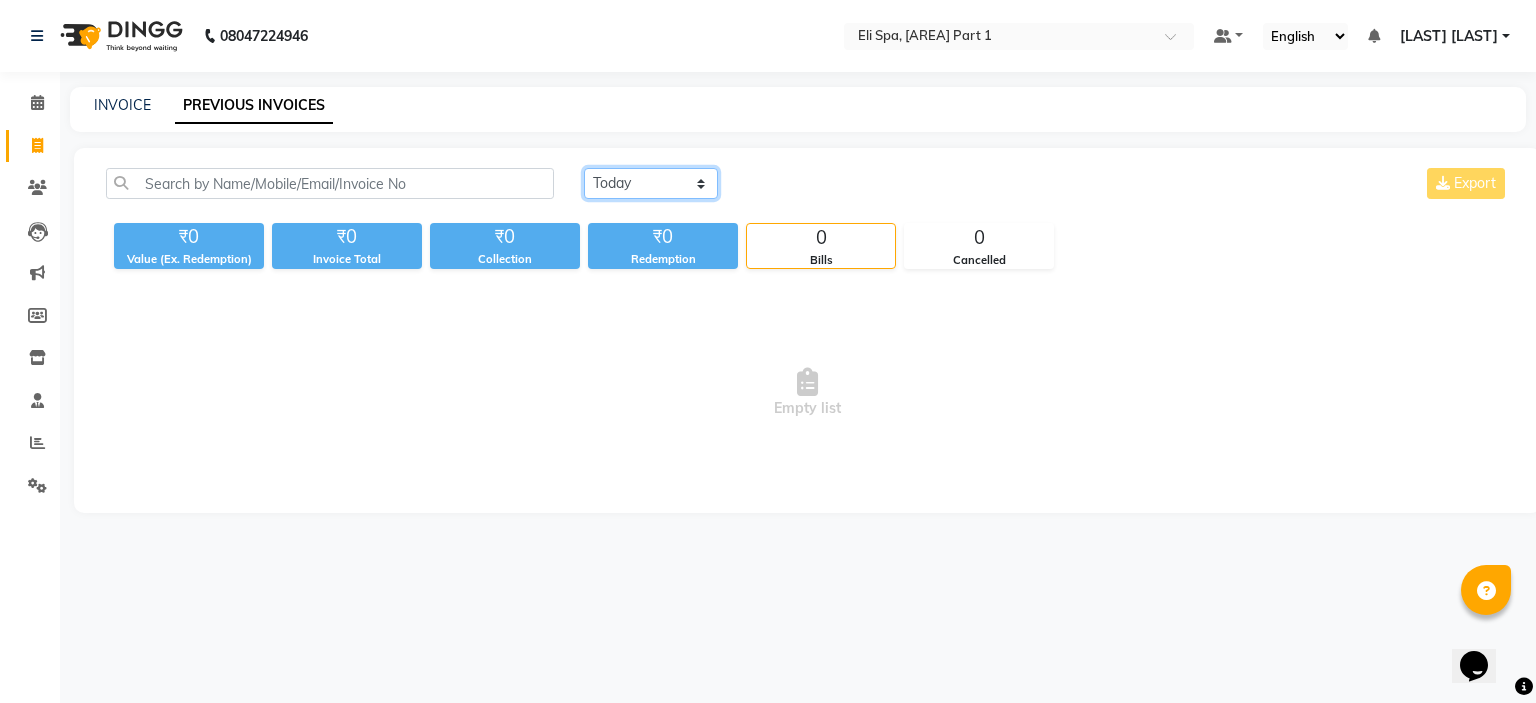 click on "Today Yesterday Custom Range" 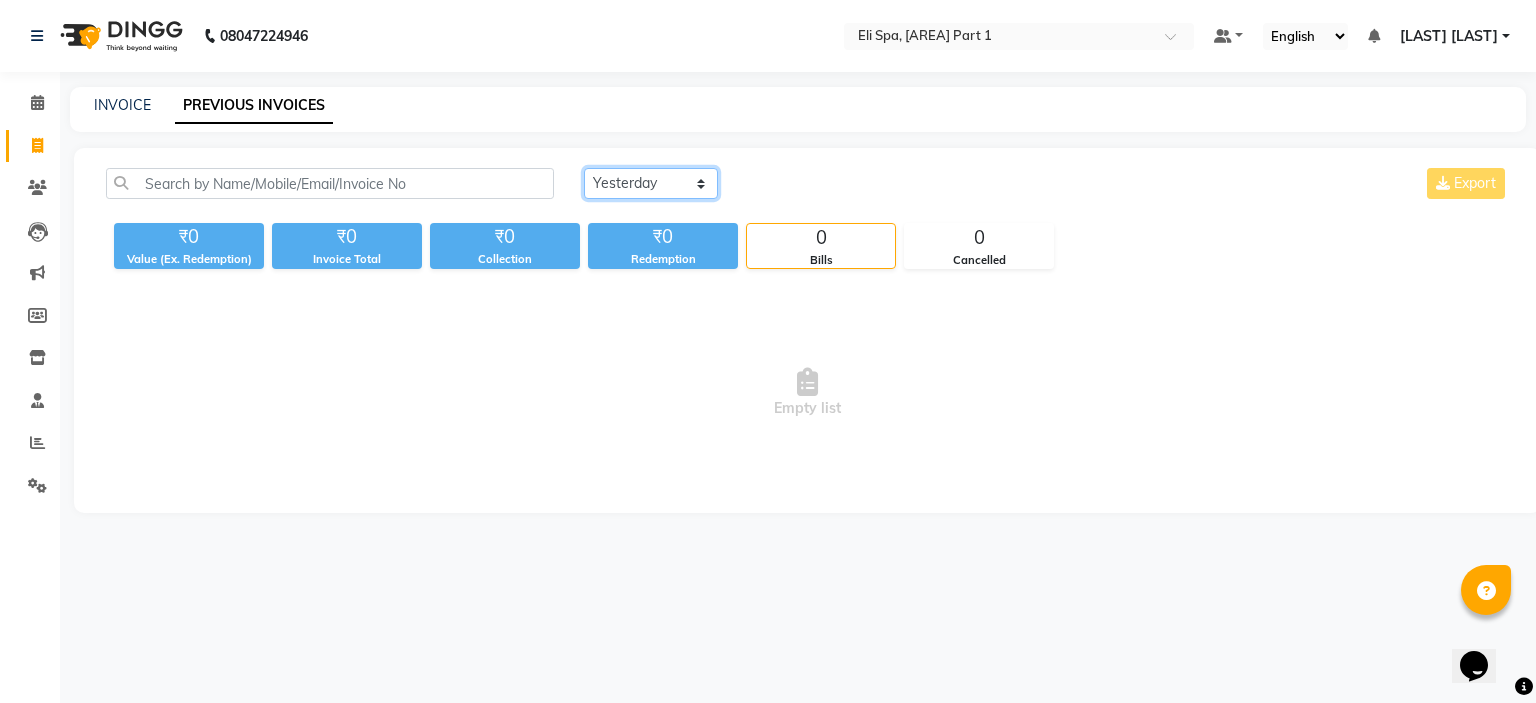 click on "Today Yesterday Custom Range" 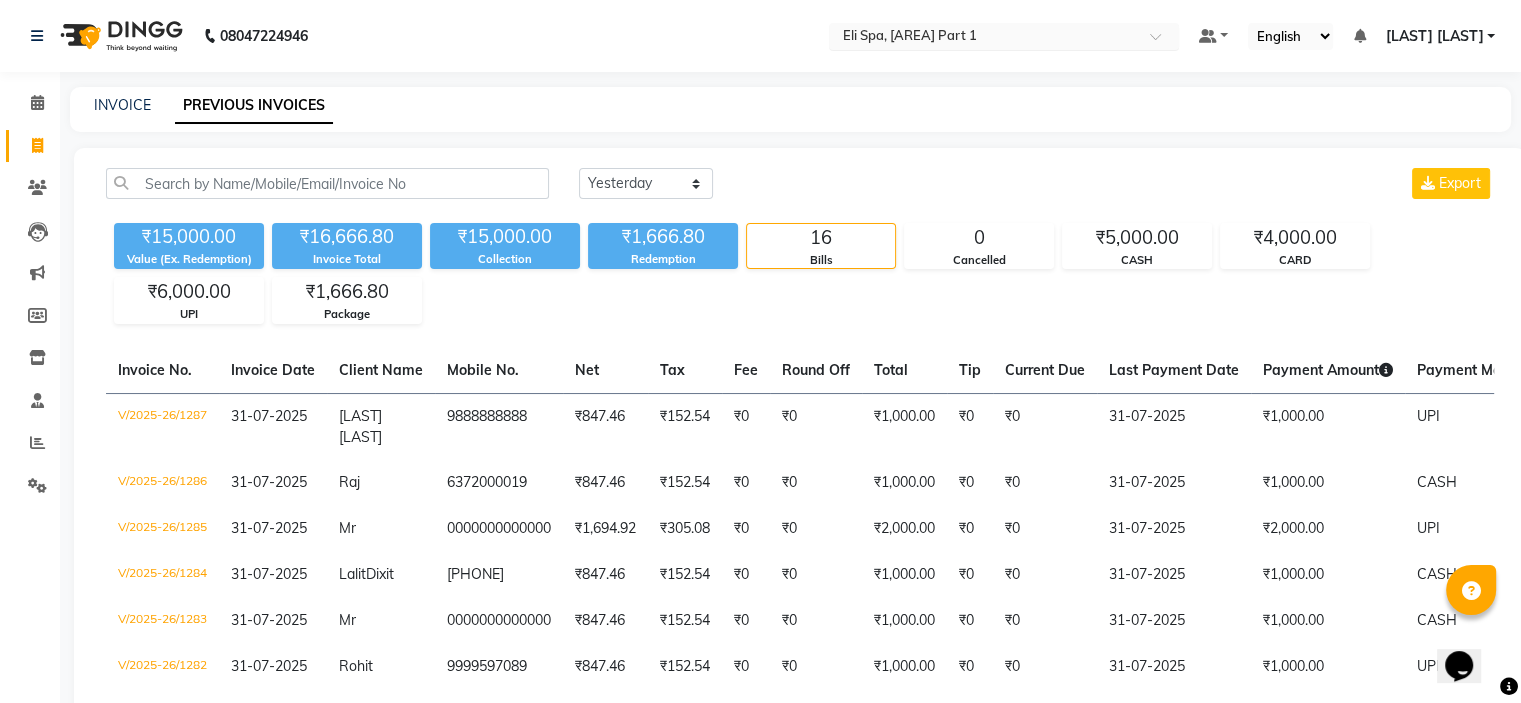 click at bounding box center [984, 38] 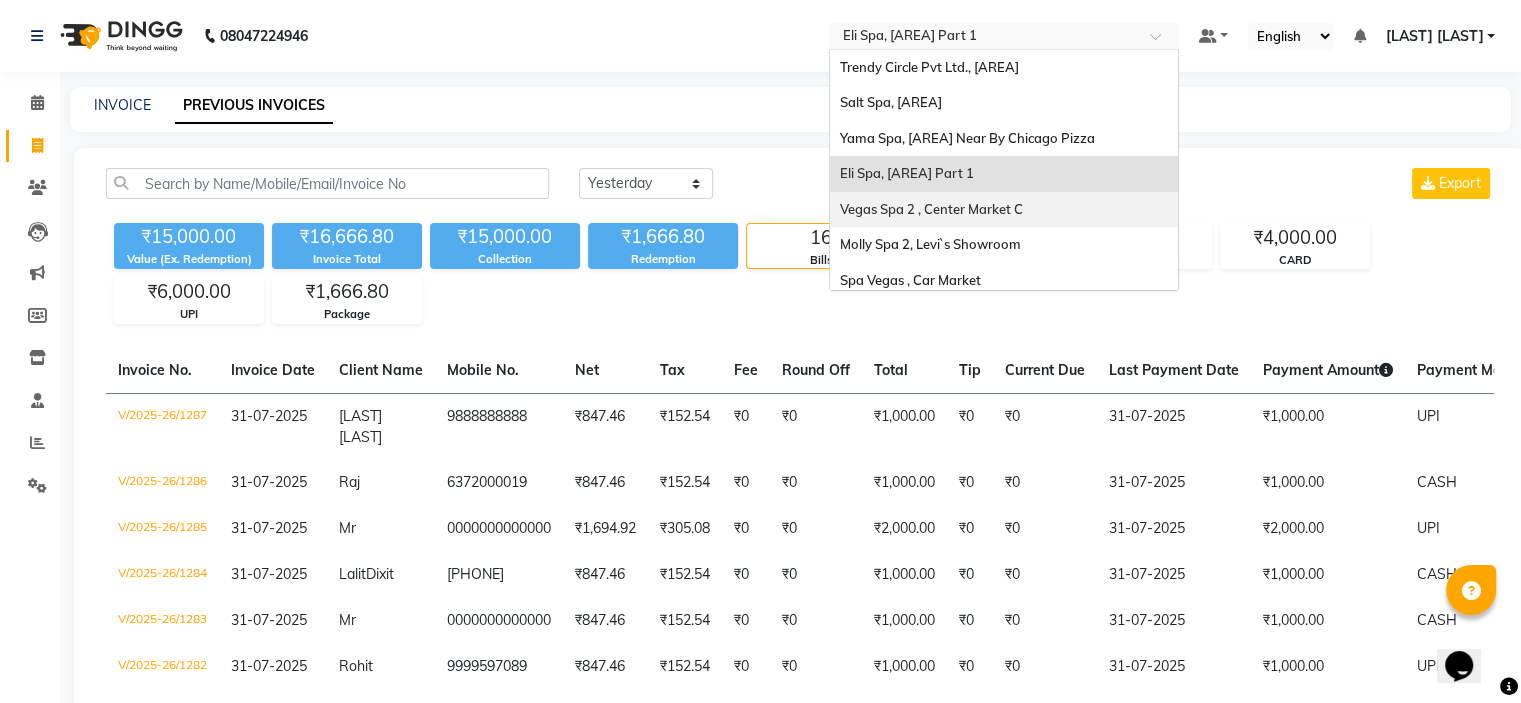 click on "Vegas Spa 2 , Center Market C" at bounding box center [931, 209] 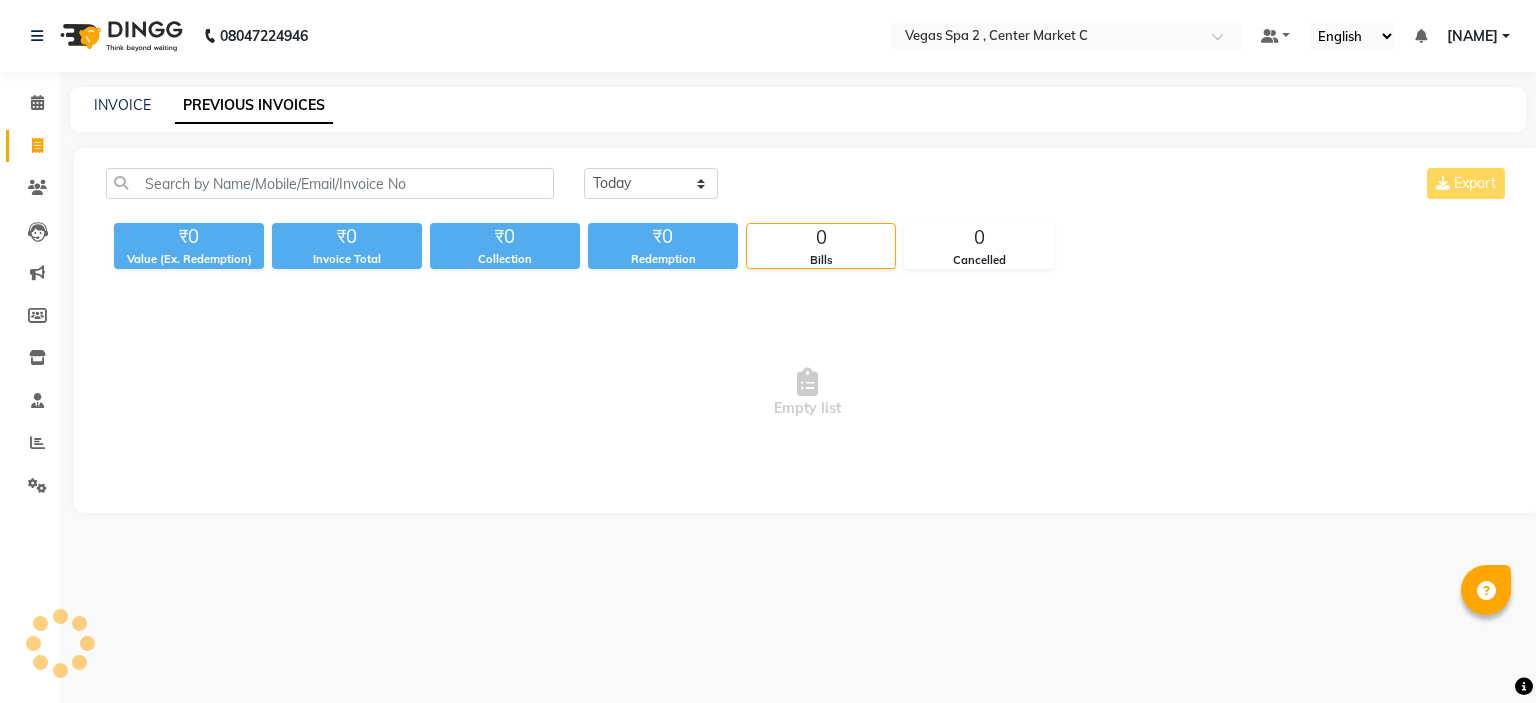 scroll, scrollTop: 0, scrollLeft: 0, axis: both 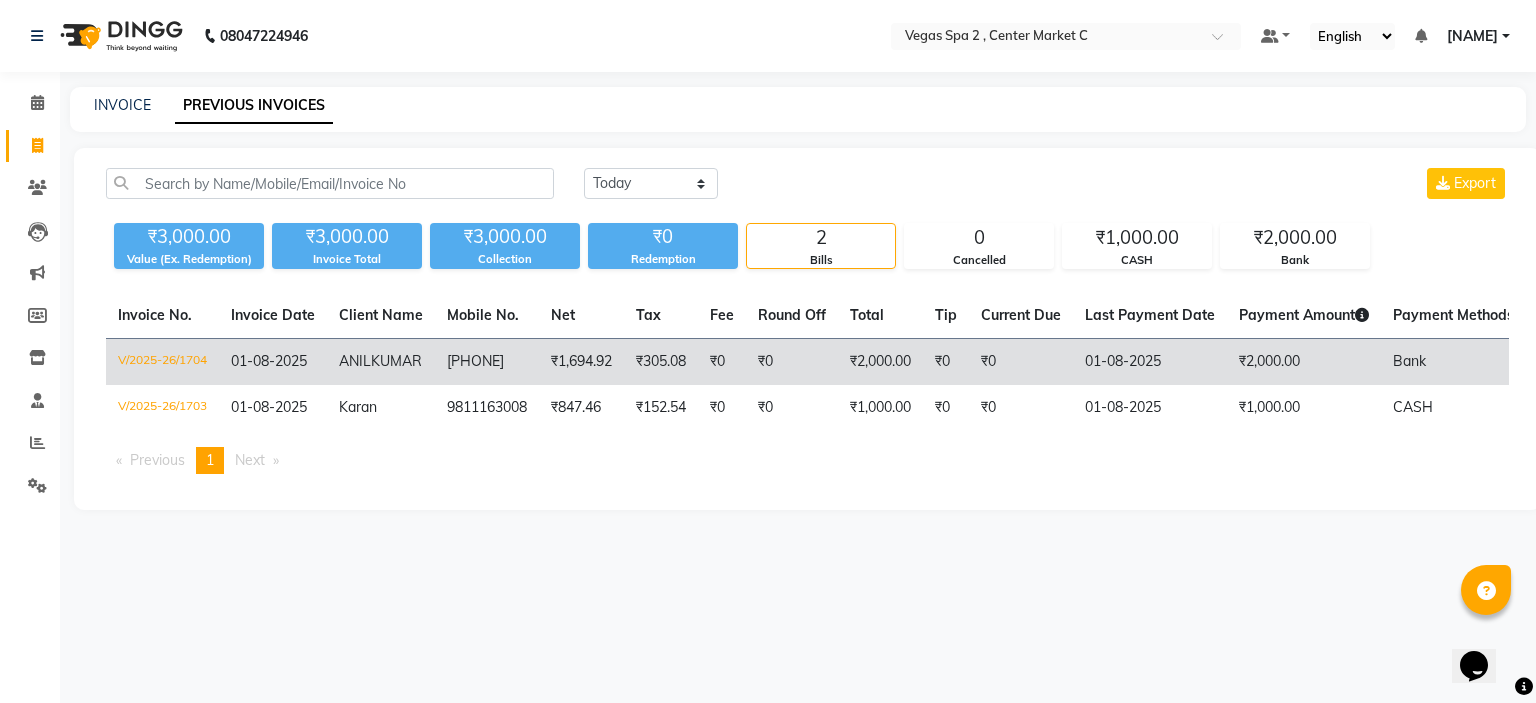 click on "₹0" 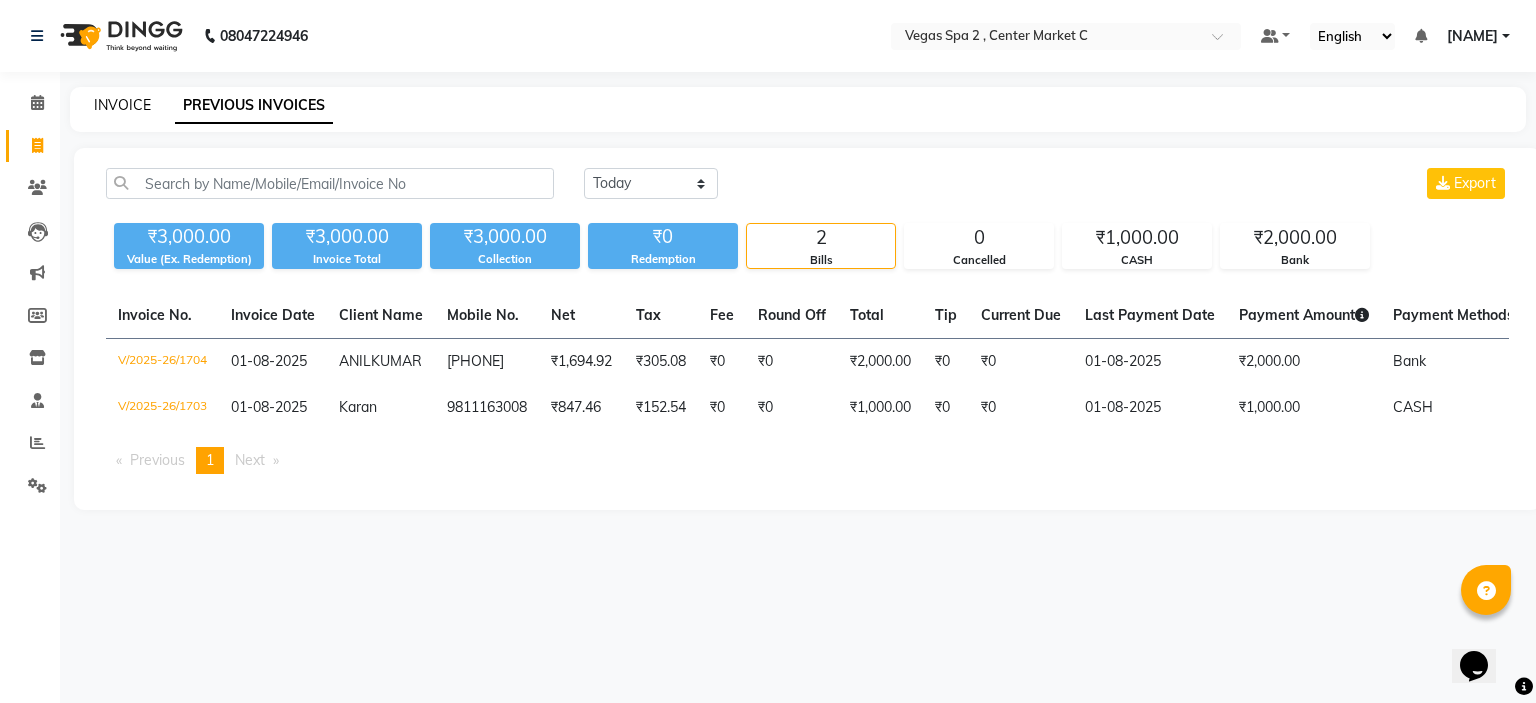 click on "INVOICE" 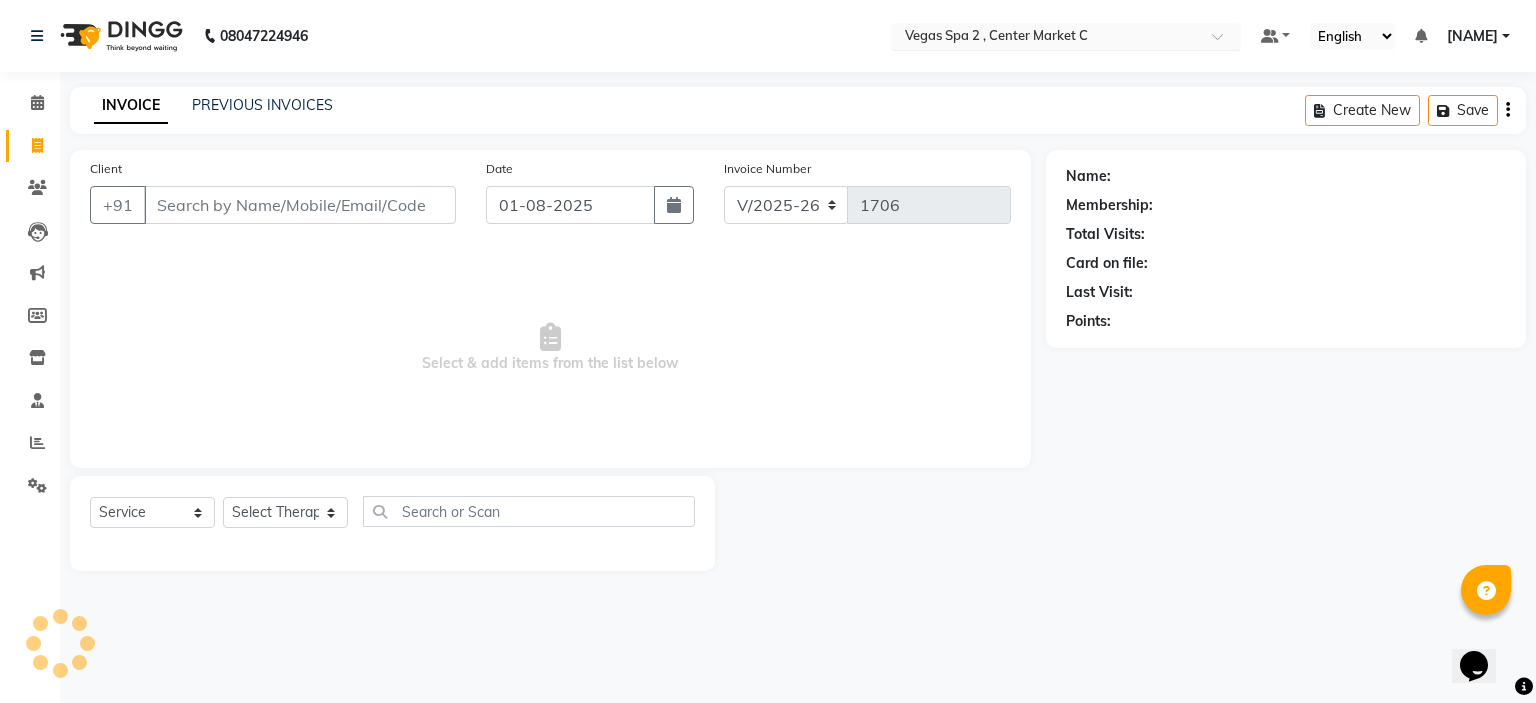 click at bounding box center (1046, 38) 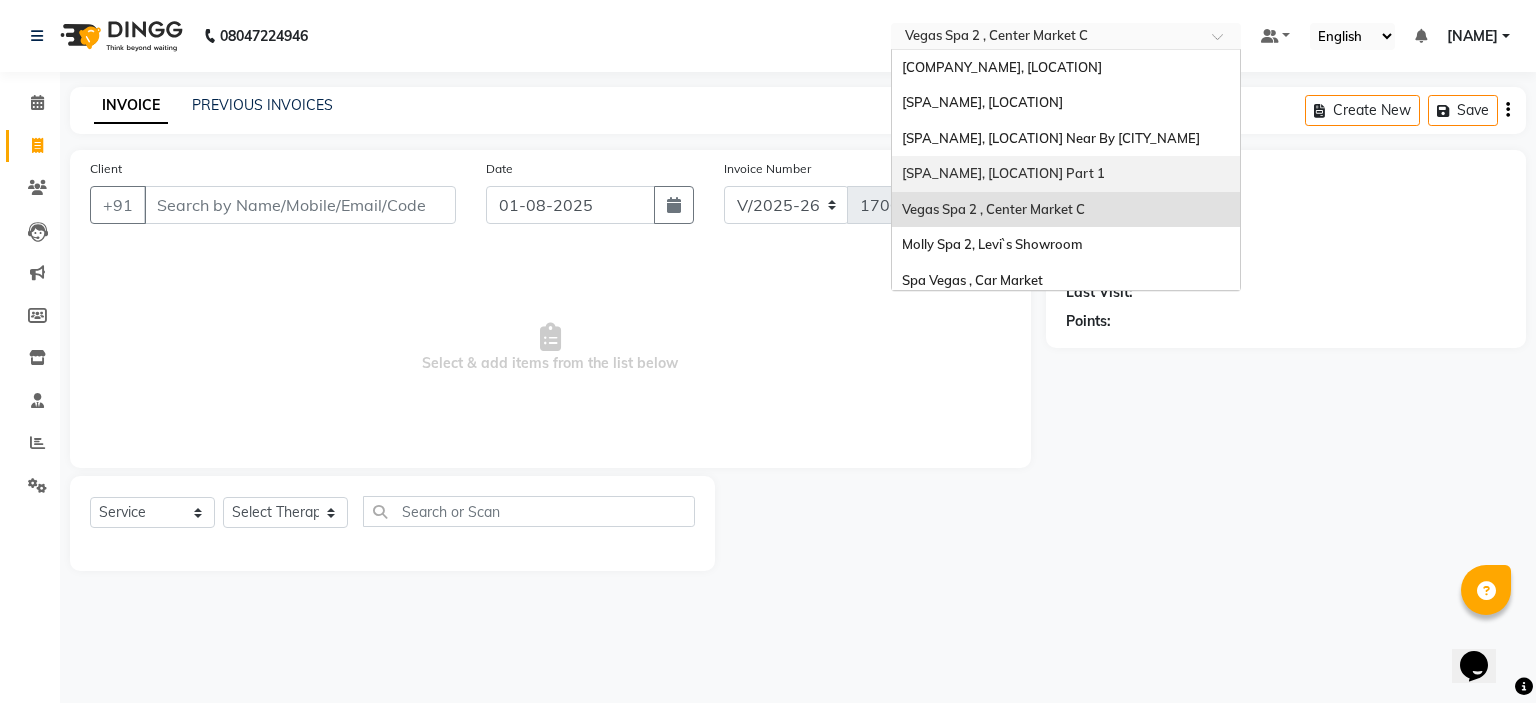 click on "08047224946 Select Location × Vegas Spa 2 , Center Market C Trendy Circle Pvt Ltd., Lajpat Nagar Salt Spa, Lajpat Nagar  Yama Spa, Lajpat Nagar Near By Chicago Pizza Eli Spa, Lajpar Nagar Part 1 Vegas Spa 2 , Center Market C Molly Spa 2, Levi`s Showroom Spa Vegas , Car Market Salt Spa 2, Near By Amar In Hotel Dune Spa, Lajpat Nagar Part 2 Eli Spa 2 , Lajpat Nagar Part 2 Molly Spa, Lajpat Nagar Part 1   Spa 7, Lajpat Nagar Default Panel My Panel English ENGLISH Español العربية मराठी हिंदी ગુજરાતી தமிழ் 中文 Notifications nothing to show Afsar Saifi Manage Profile Change Password Sign out  Version:3.15.11  ☀ Trendy Circle Pvt Ltd., Lajpat Nagar ☀ SALT SPA, Lajpat Nagar ☀  Yama Spa, lajpat nagar near by Chicago pizza ☀ Eli Spa, Lajpar Nagar Part 1 ☀ Vegas spa 2 , Center Market C ☀ MOLLY SPA 2, Levi`s Showroom ☀ Spa Vegas , Car Market ☀ Salt spa 2, near by amar in hotel ☀ Dune spa, Lajpat Nagar part 2 ☀  Spa 7, Lajpat Nagar  Calendar" at bounding box center (768, 351) 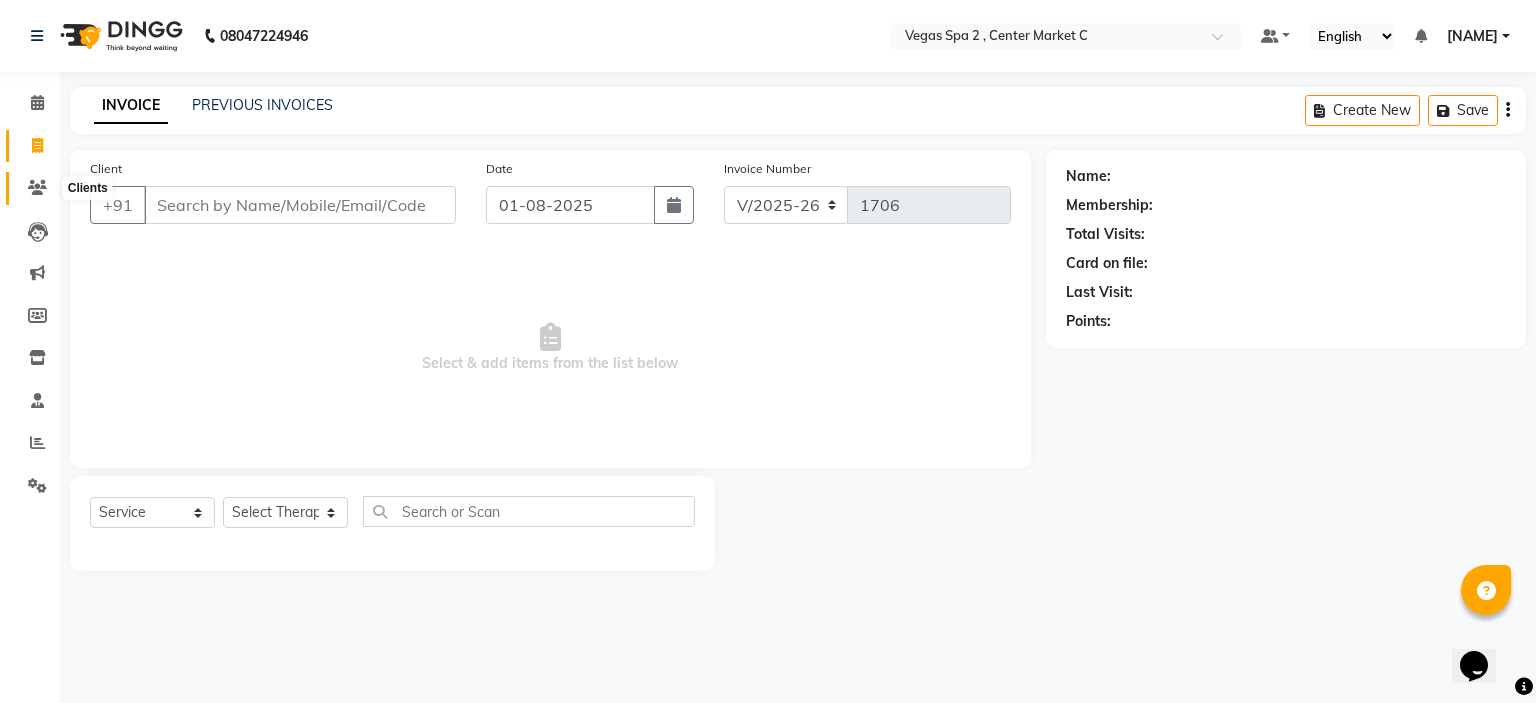 click 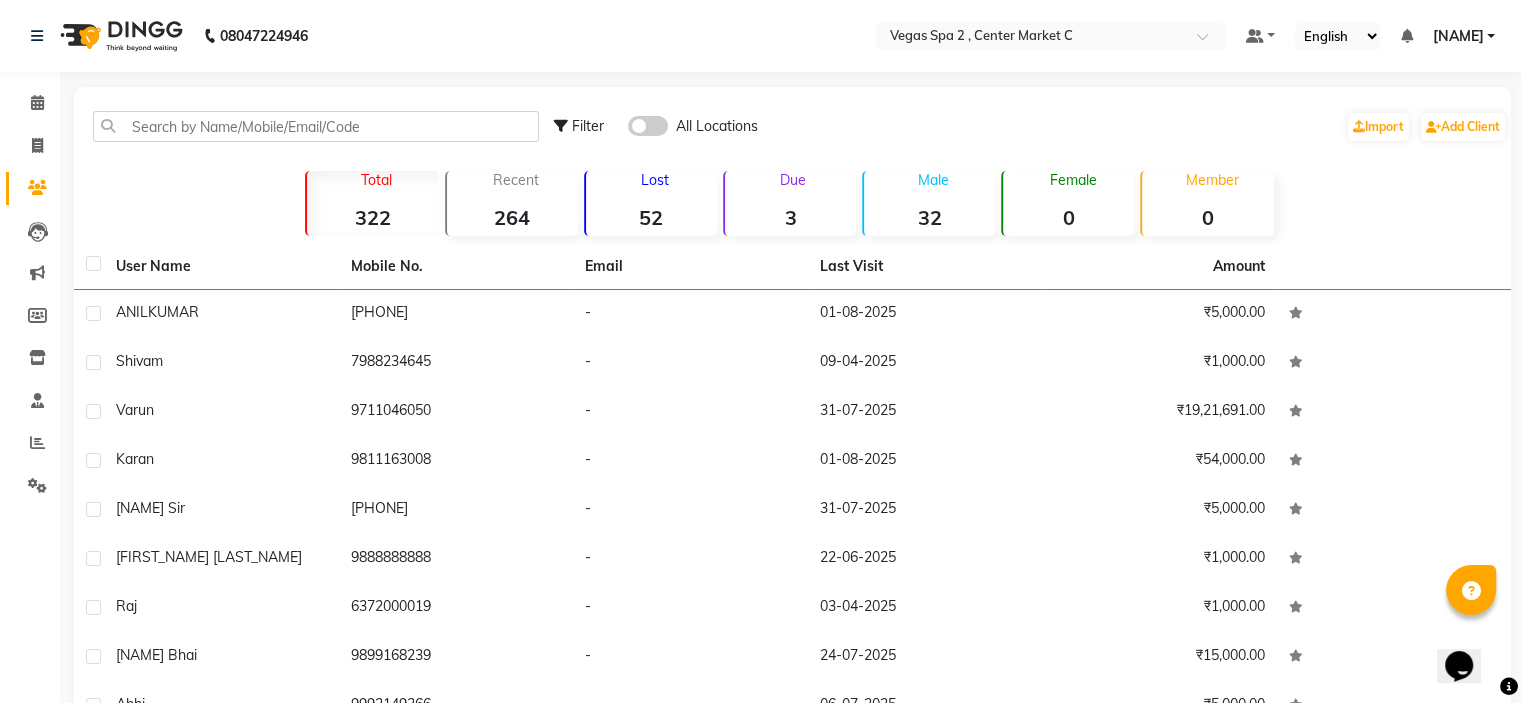 click 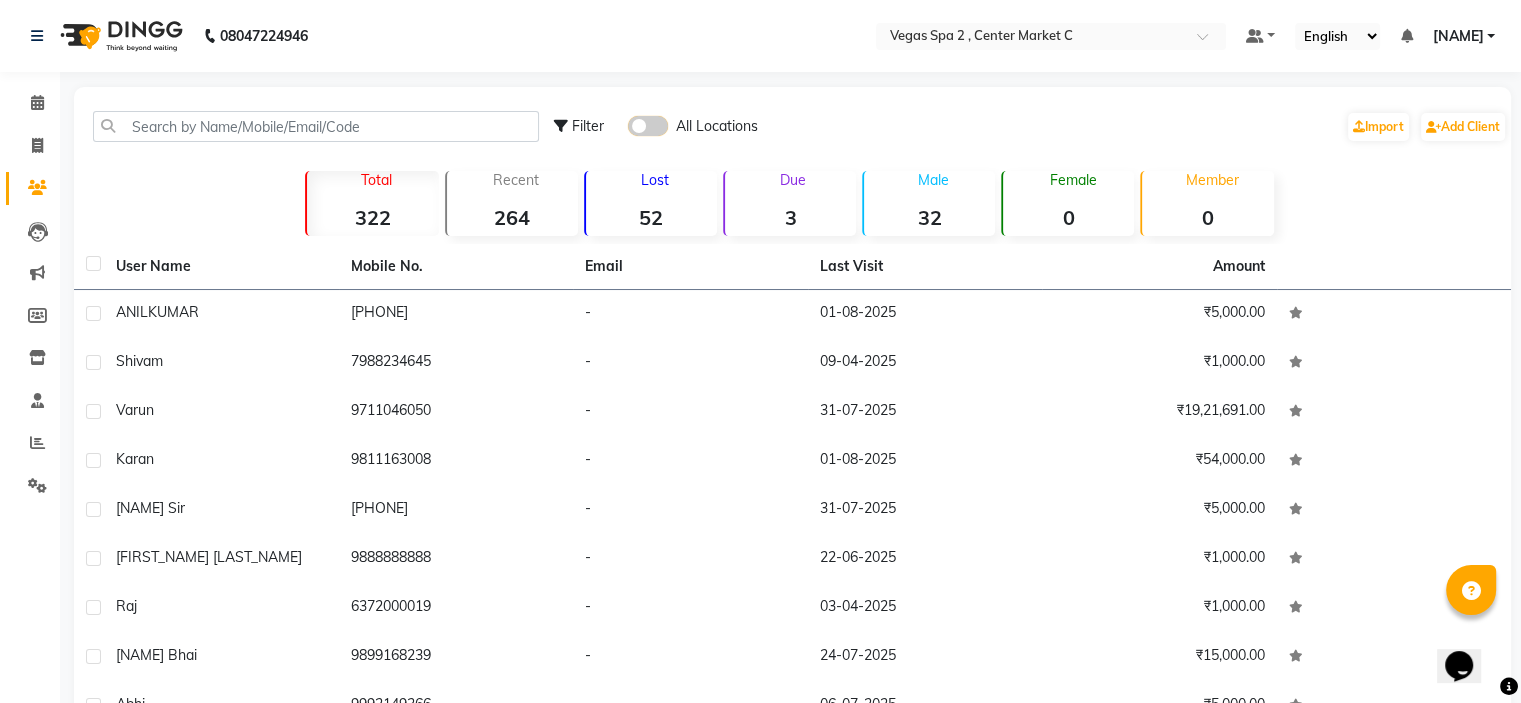 click 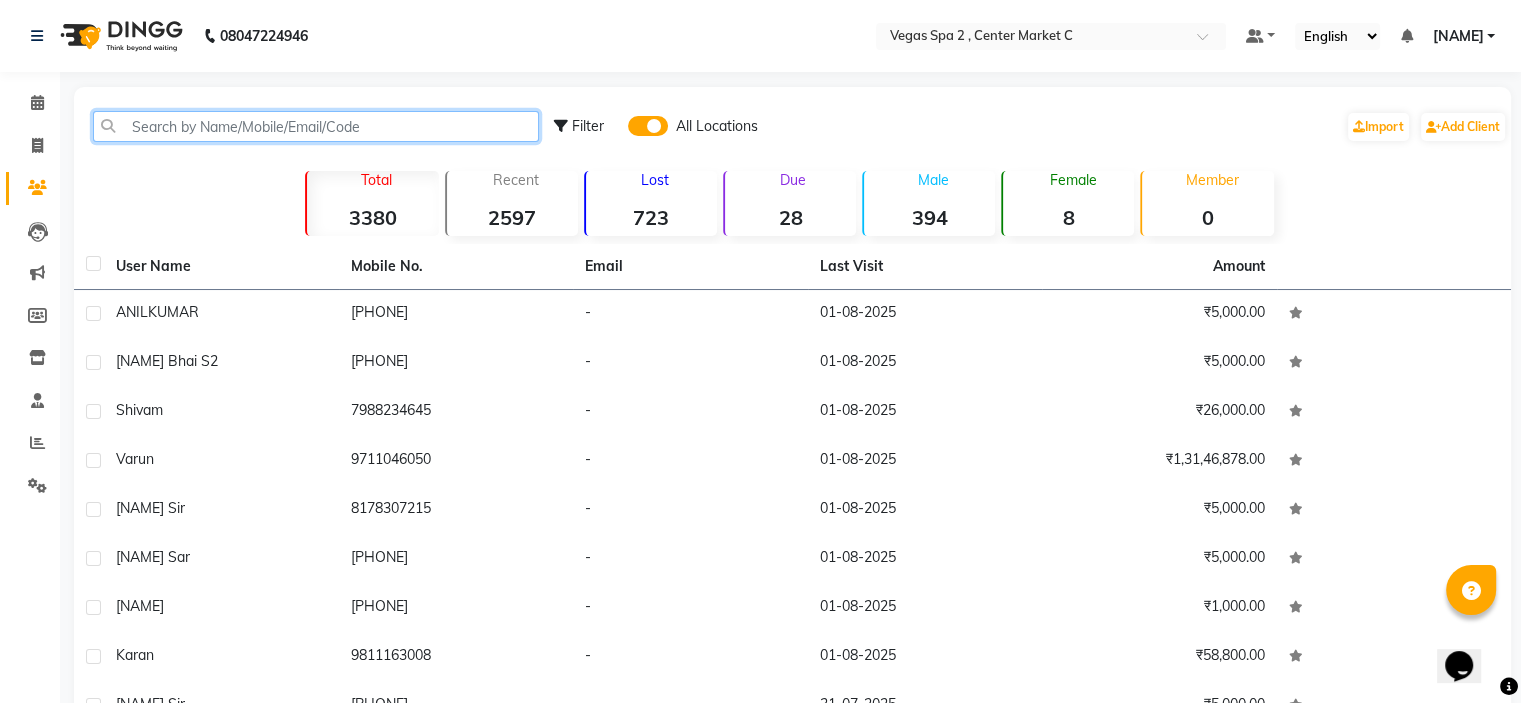 click 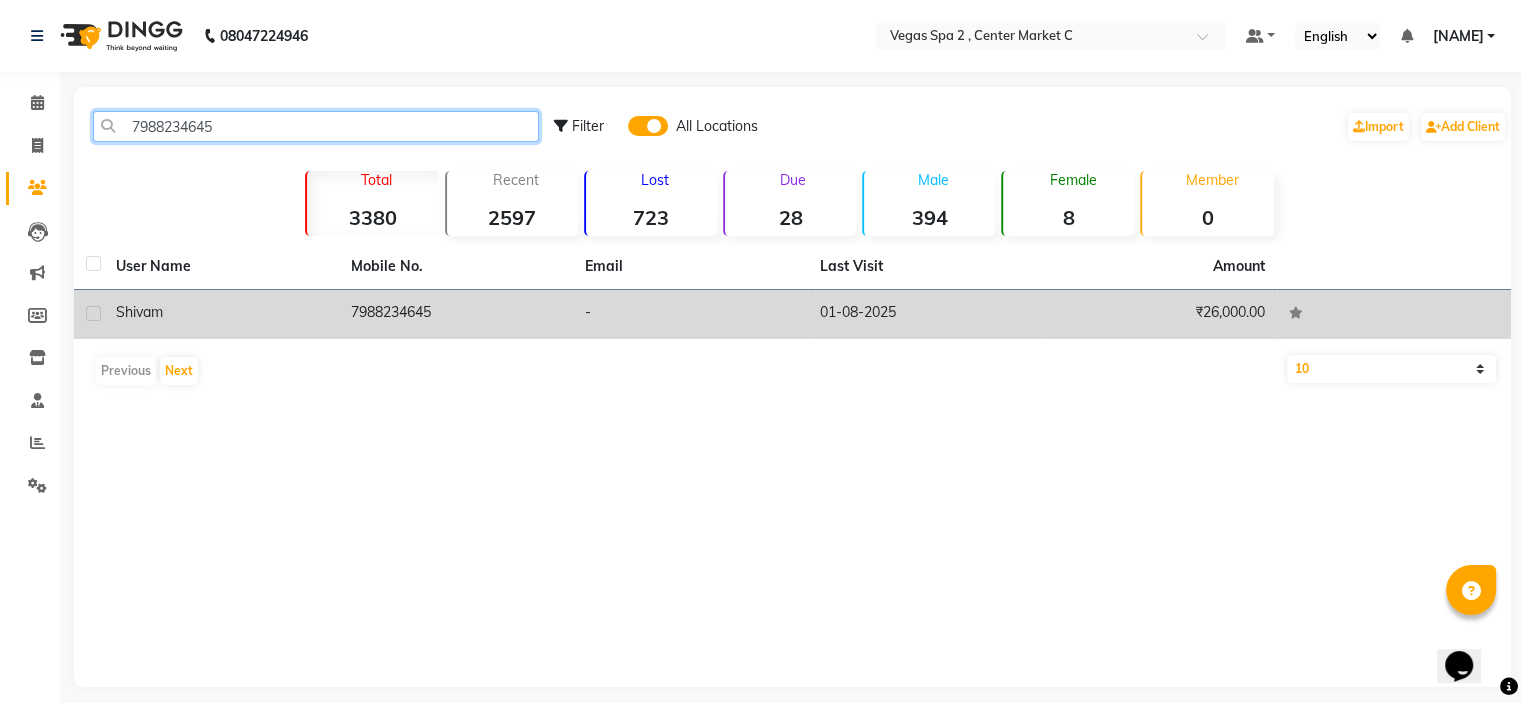 type on "7988234645" 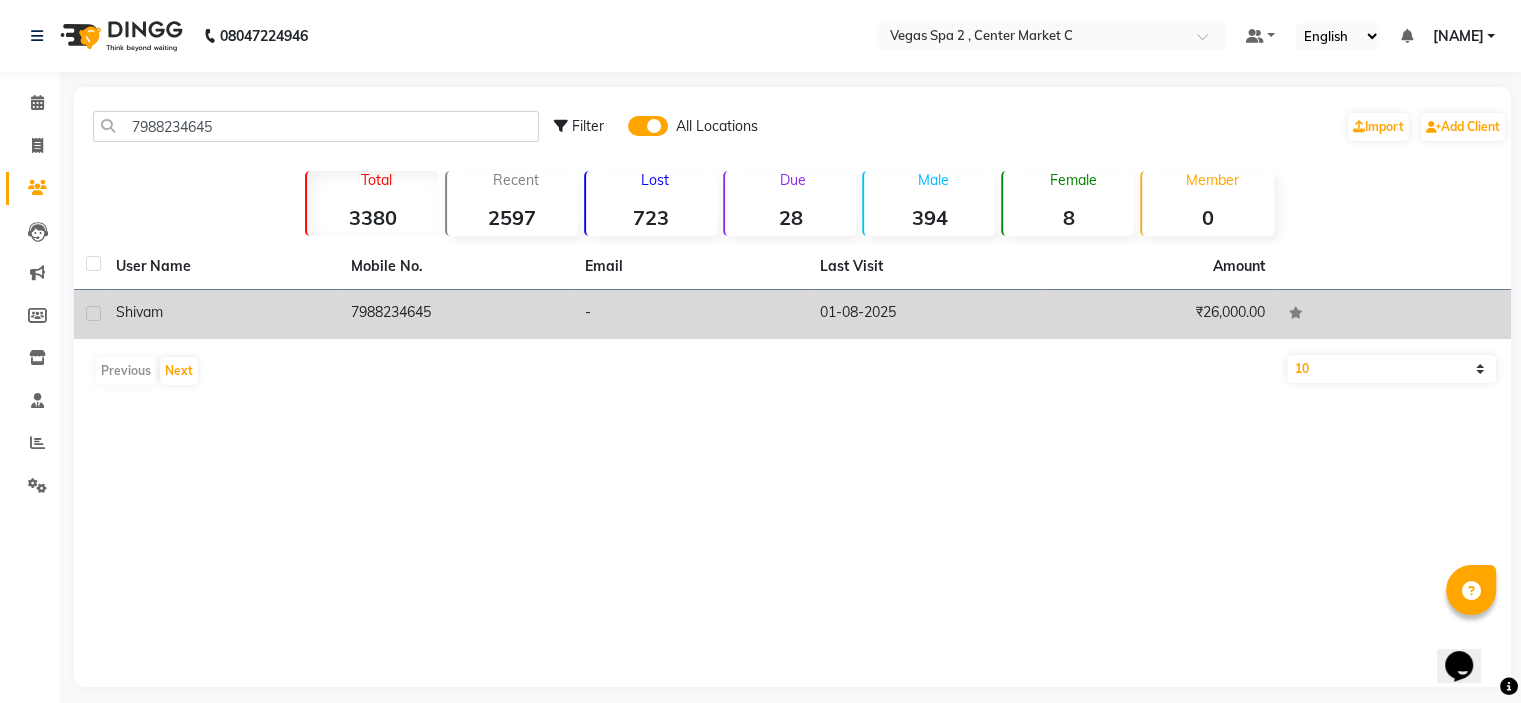 click on "7988234645" 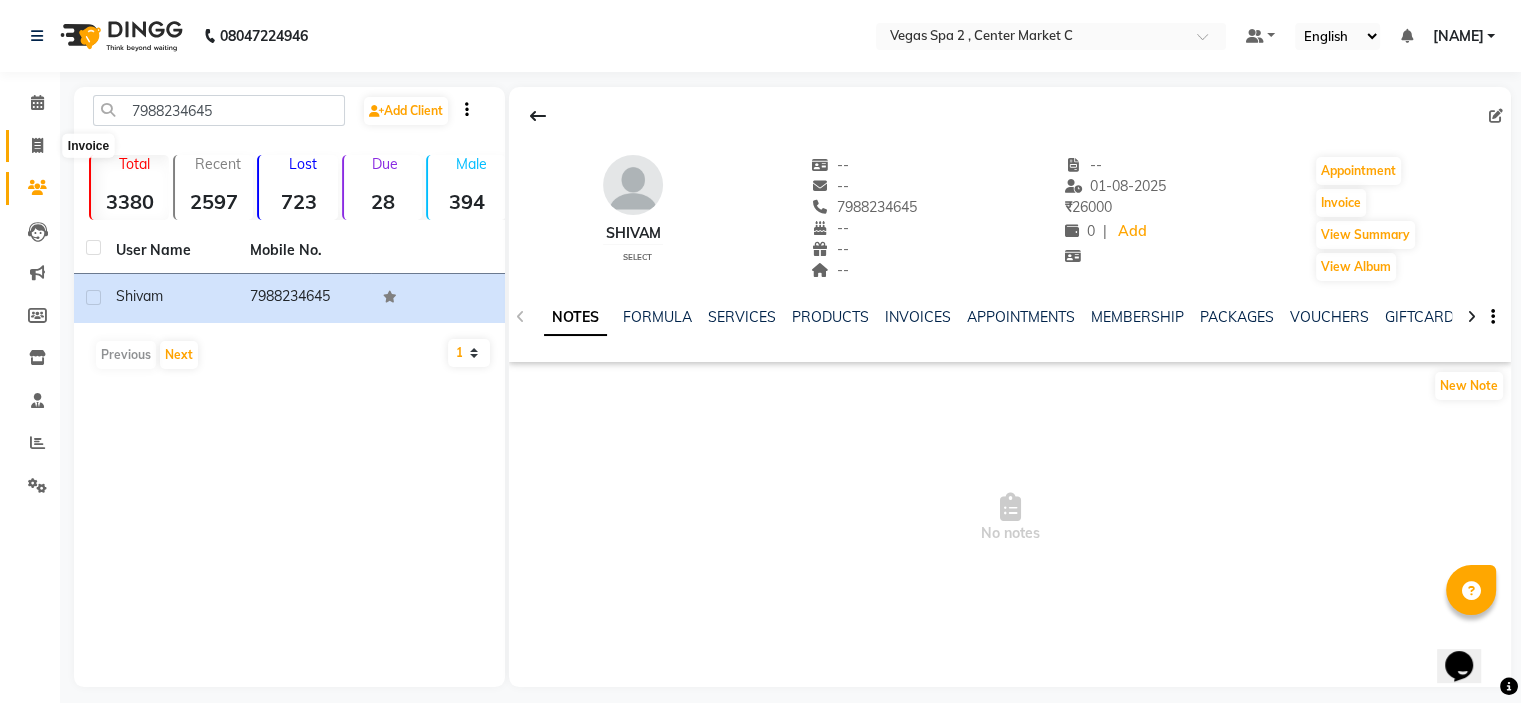 click 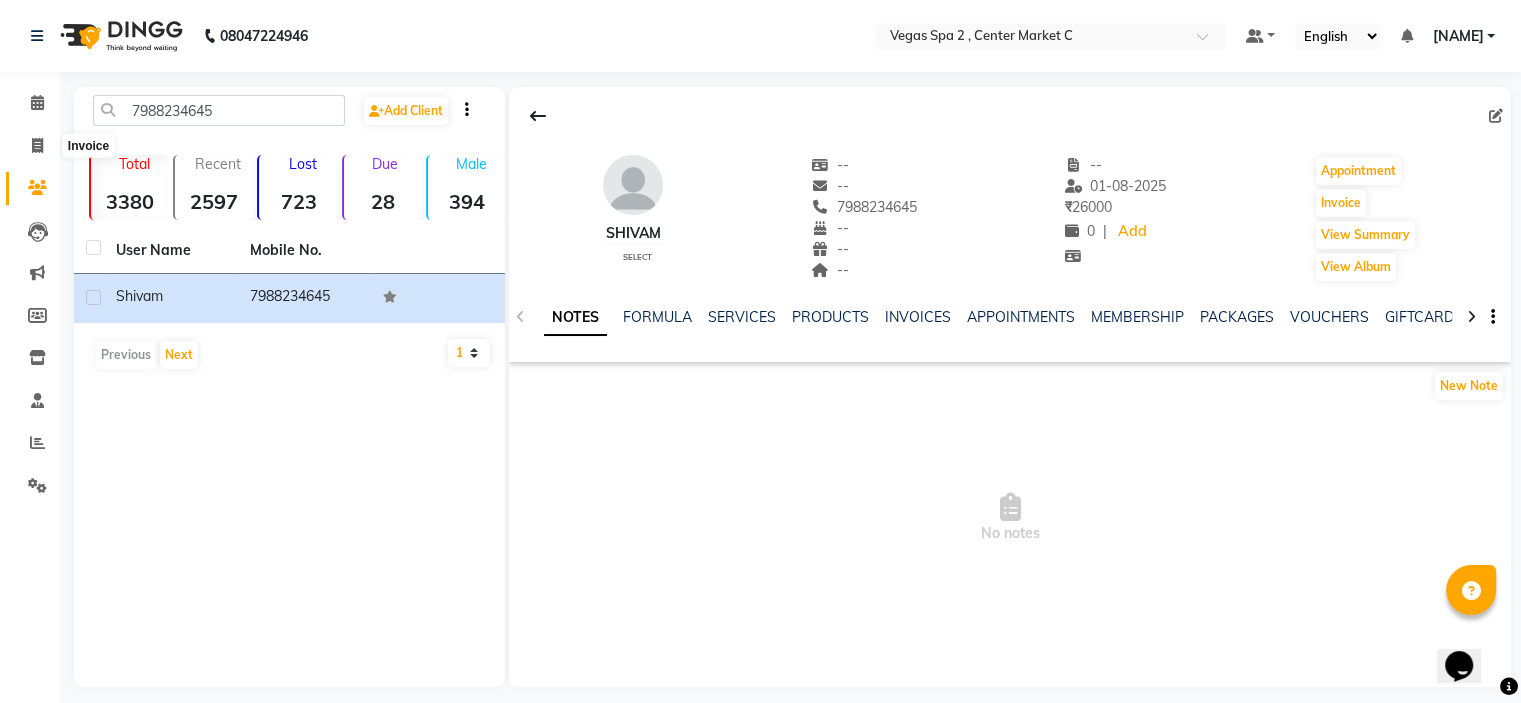 select on "service" 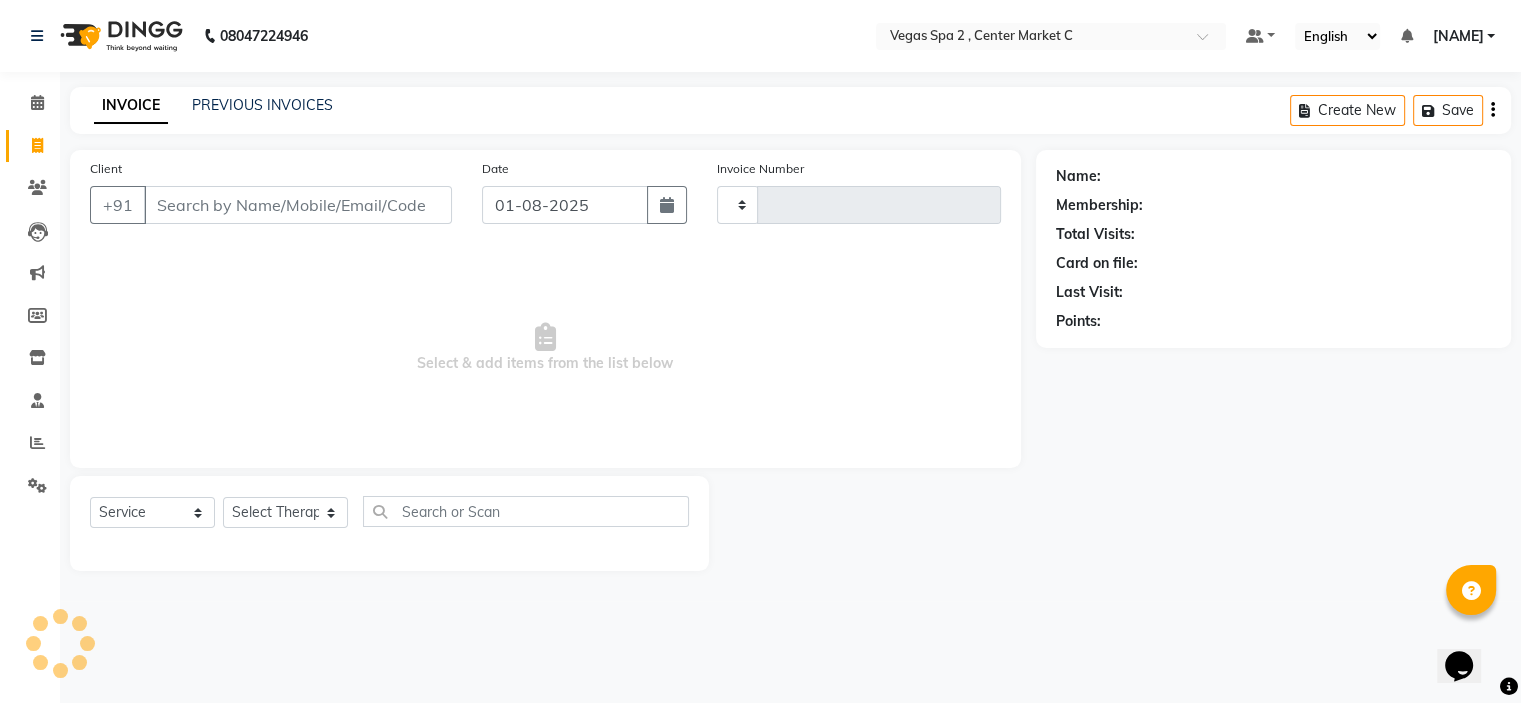 type on "1706" 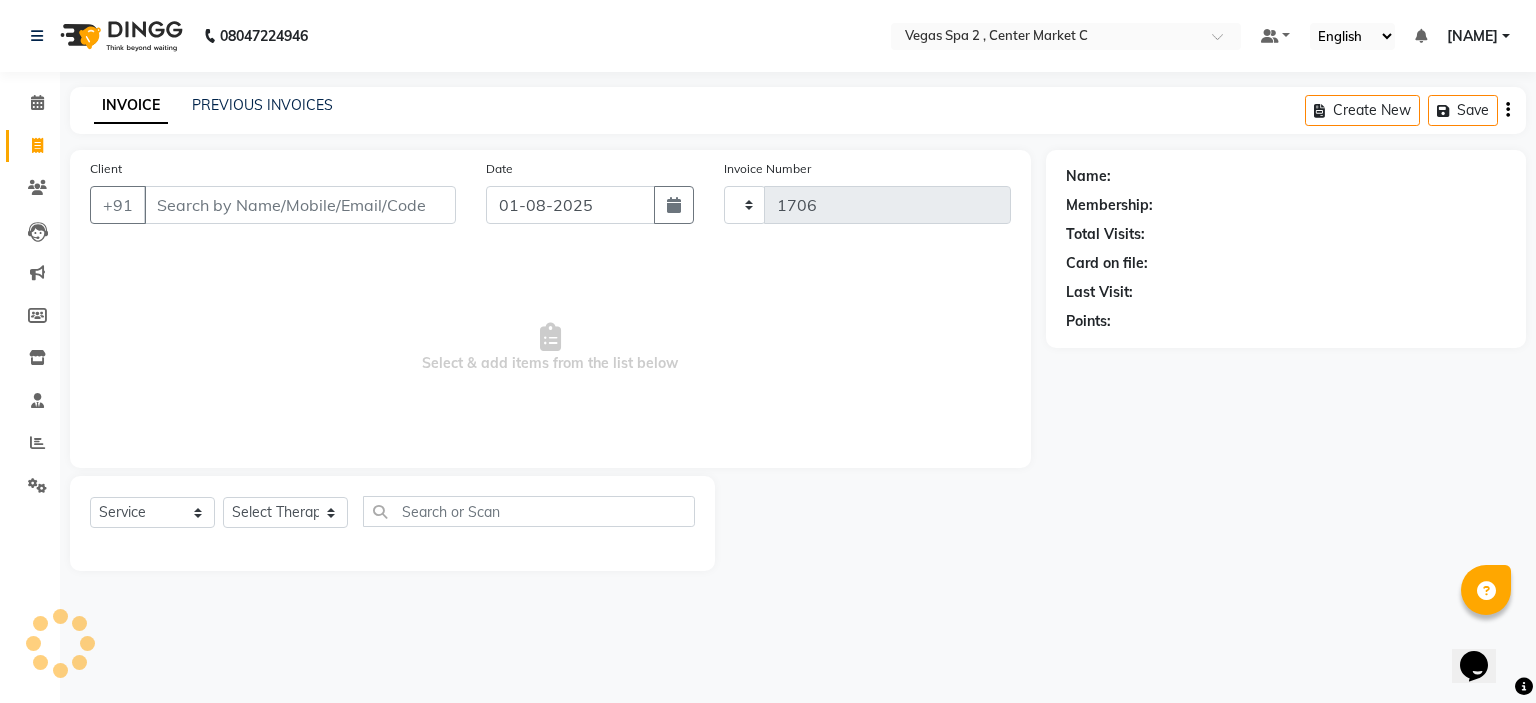select on "7597" 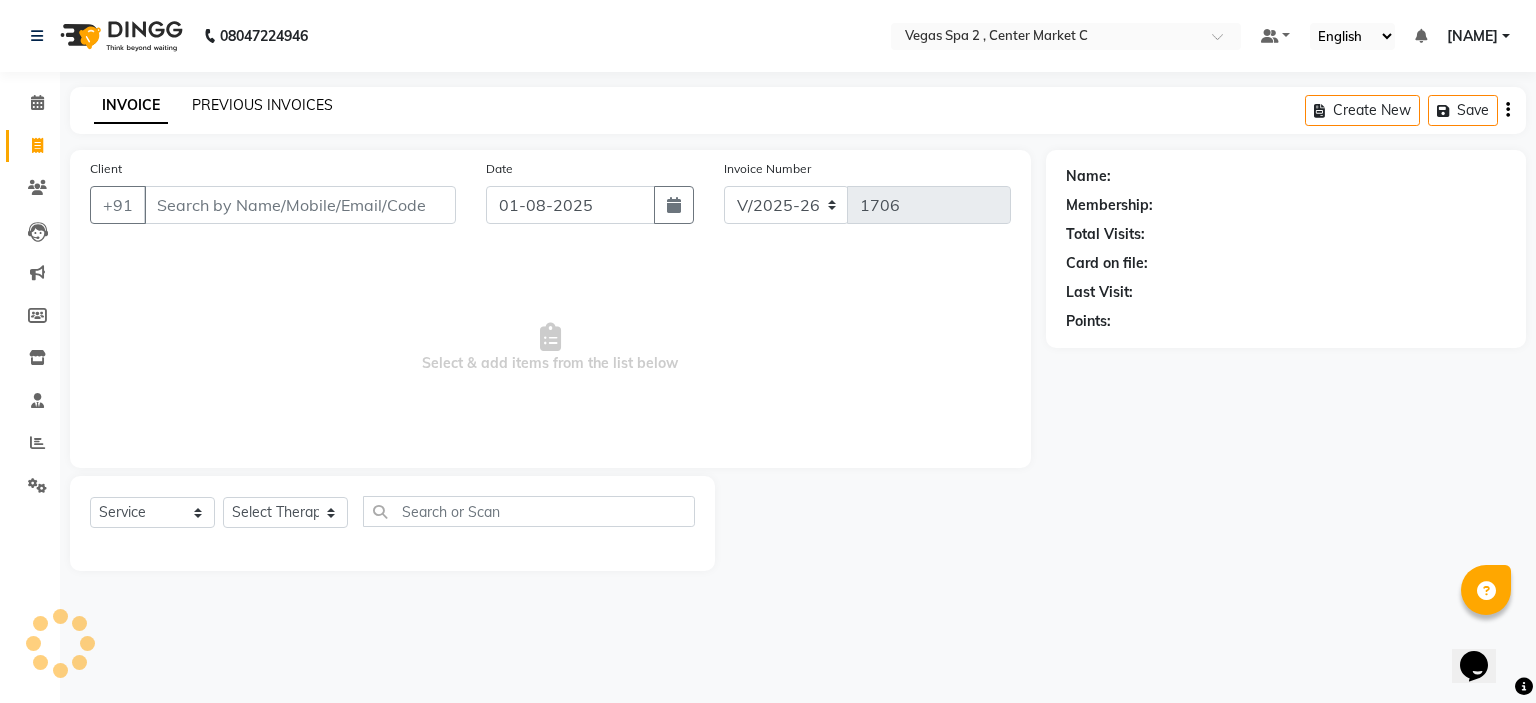 click on "PREVIOUS INVOICES" 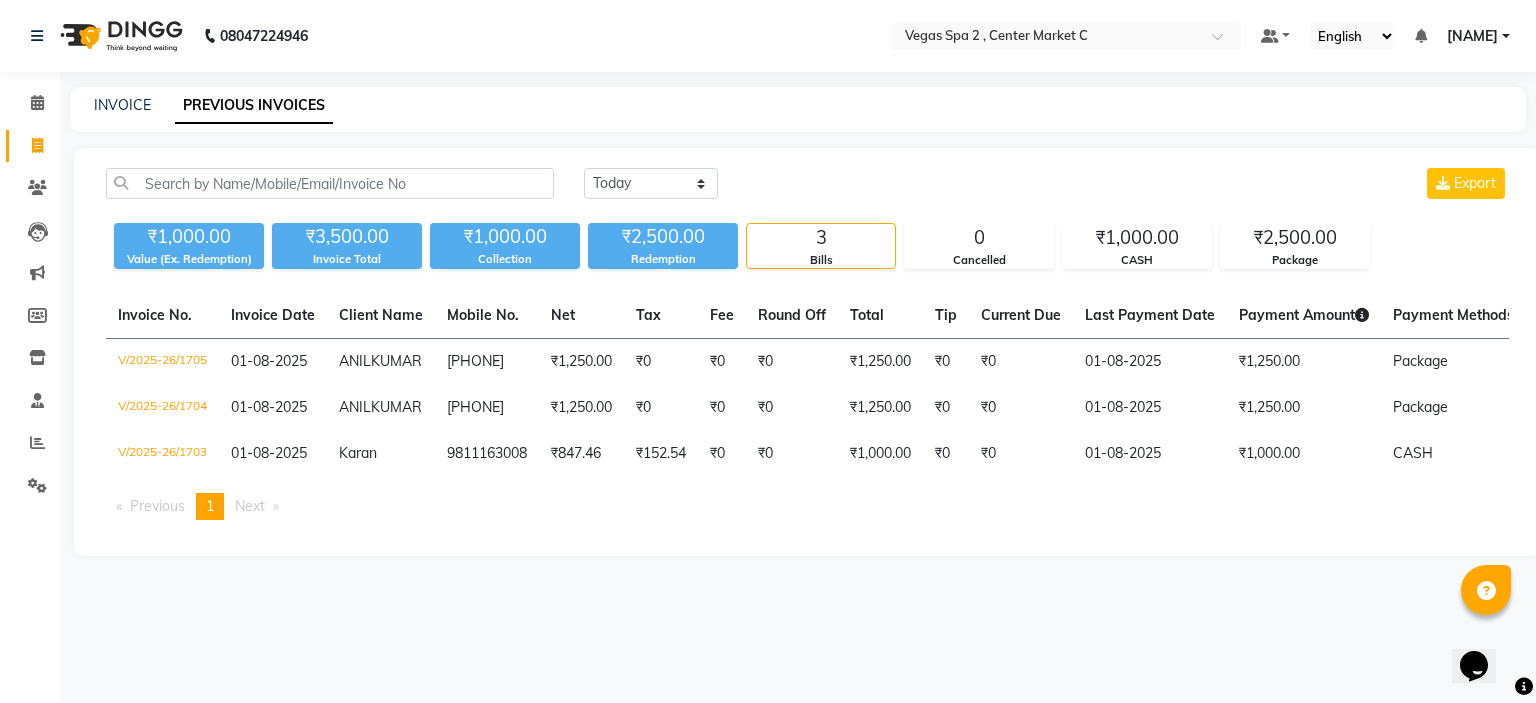 click on "INVOICE PREVIOUS INVOICES Today Yesterday Custom Range Export ₹1,000.00 Value (Ex. Redemption) ₹3,500.00 Invoice Total  ₹1,000.00 Collection ₹2,500.00 Redemption 3 Bills 0 Cancelled ₹1,000.00 CASH ₹2,500.00 Package  Invoice No.   Invoice Date   Client Name   Mobile No.   Net   Tax   Fee   Round Off   Total   Tip   Current Due   Last Payment Date   Payment Amount   Payment Methods   Cancel Reason   Status   V/2025-26/1705  01-08-2025 ANIL  KUMAR 9711397324 ₹1,250.00 ₹0  ₹0  ₹0 ₹1,250.00 ₹0 ₹0 01-08-2025 ₹1,250.00  Package - PAID  V/2025-26/1704  01-08-2025 ANIL  KUMAR 9711397324 ₹1,250.00 ₹0  ₹0  ₹0 ₹1,250.00 ₹0 ₹0 01-08-2025 ₹1,250.00  Package - PAID  V/2025-26/1703  01-08-2025 Karan   9811163008 ₹847.46 ₹152.54  ₹0  ₹0 ₹1,000.00 ₹0 ₹0 01-08-2025 ₹1,000.00  CASH - PAID  Previous  page  1 / 1  You're on page  1  Next  page" 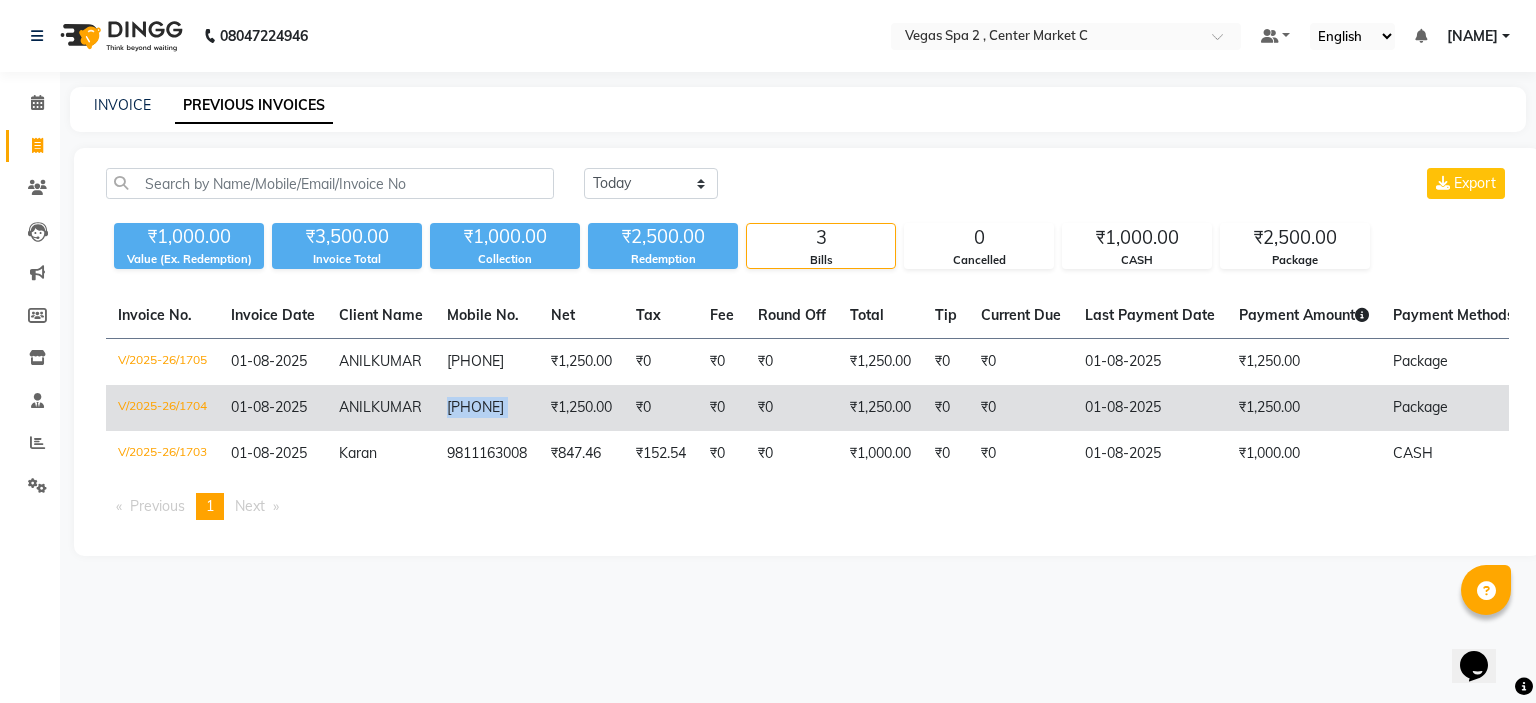 copy on "[PHONE]" 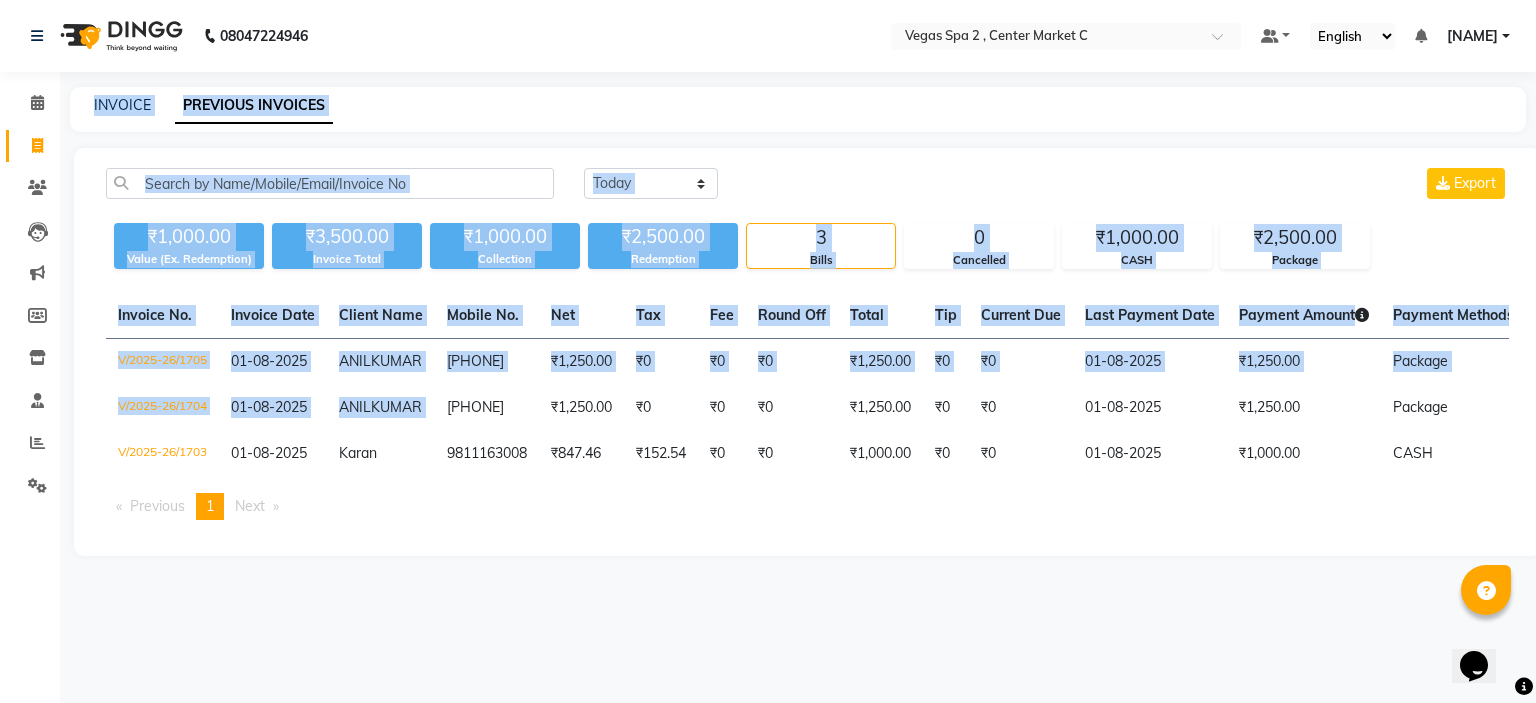 drag, startPoint x: 448, startPoint y: 431, endPoint x: 0, endPoint y: 72, distance: 574.0949 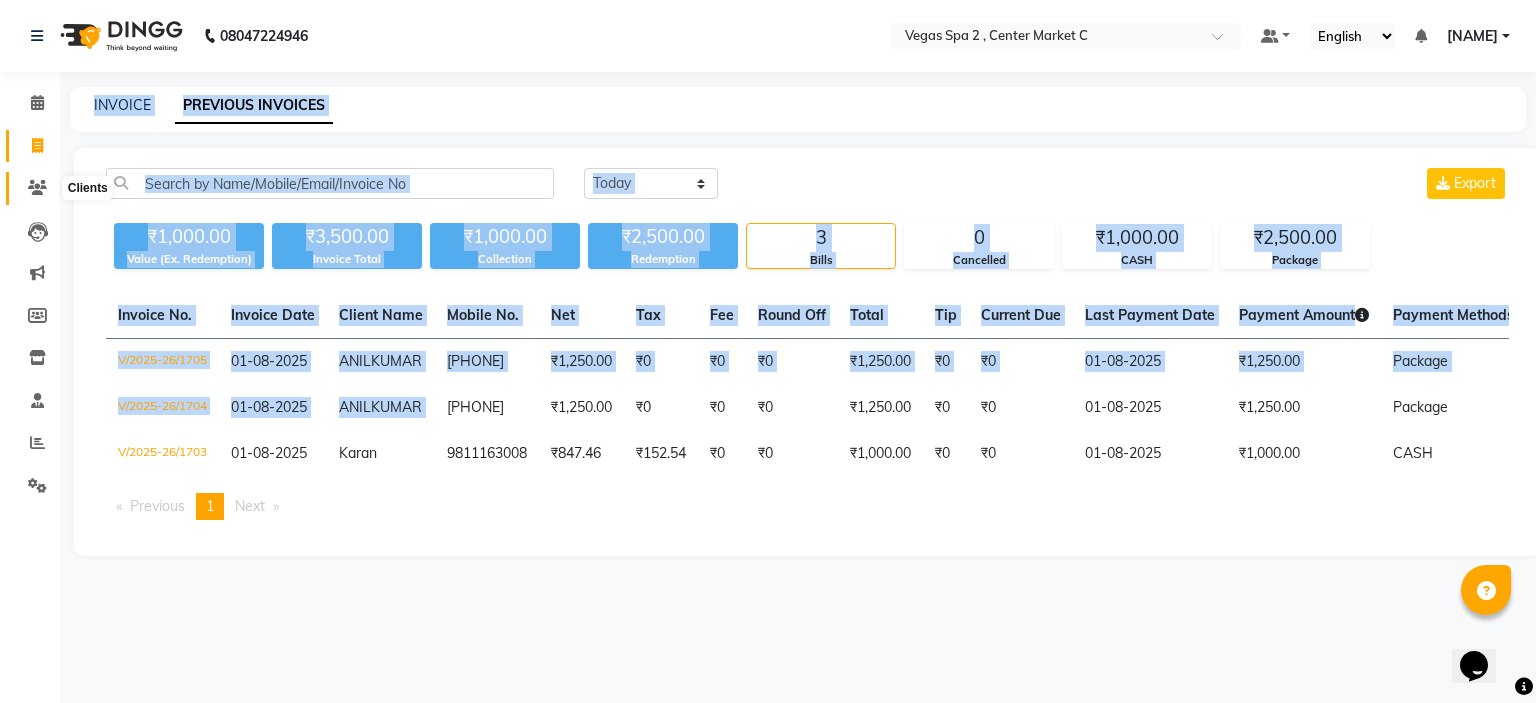 click 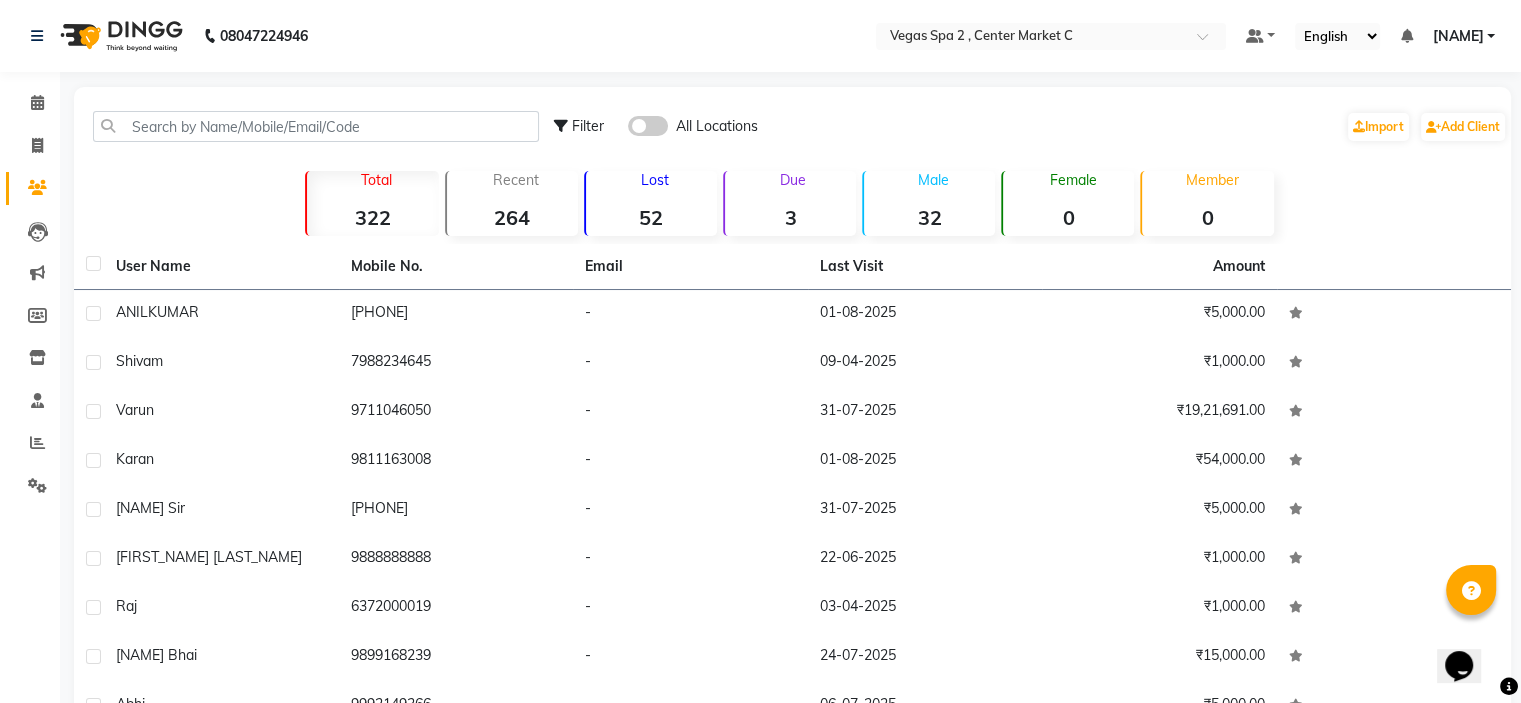 click 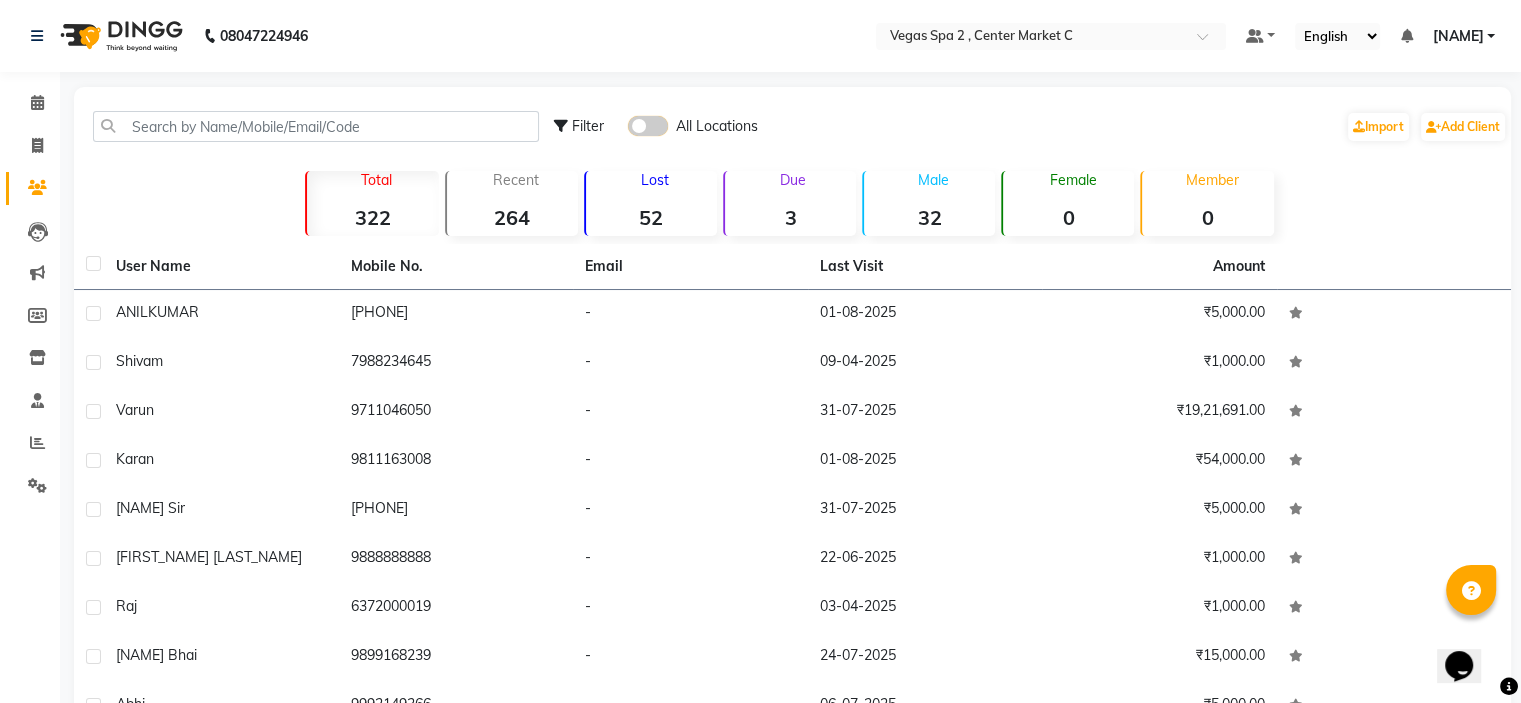 click 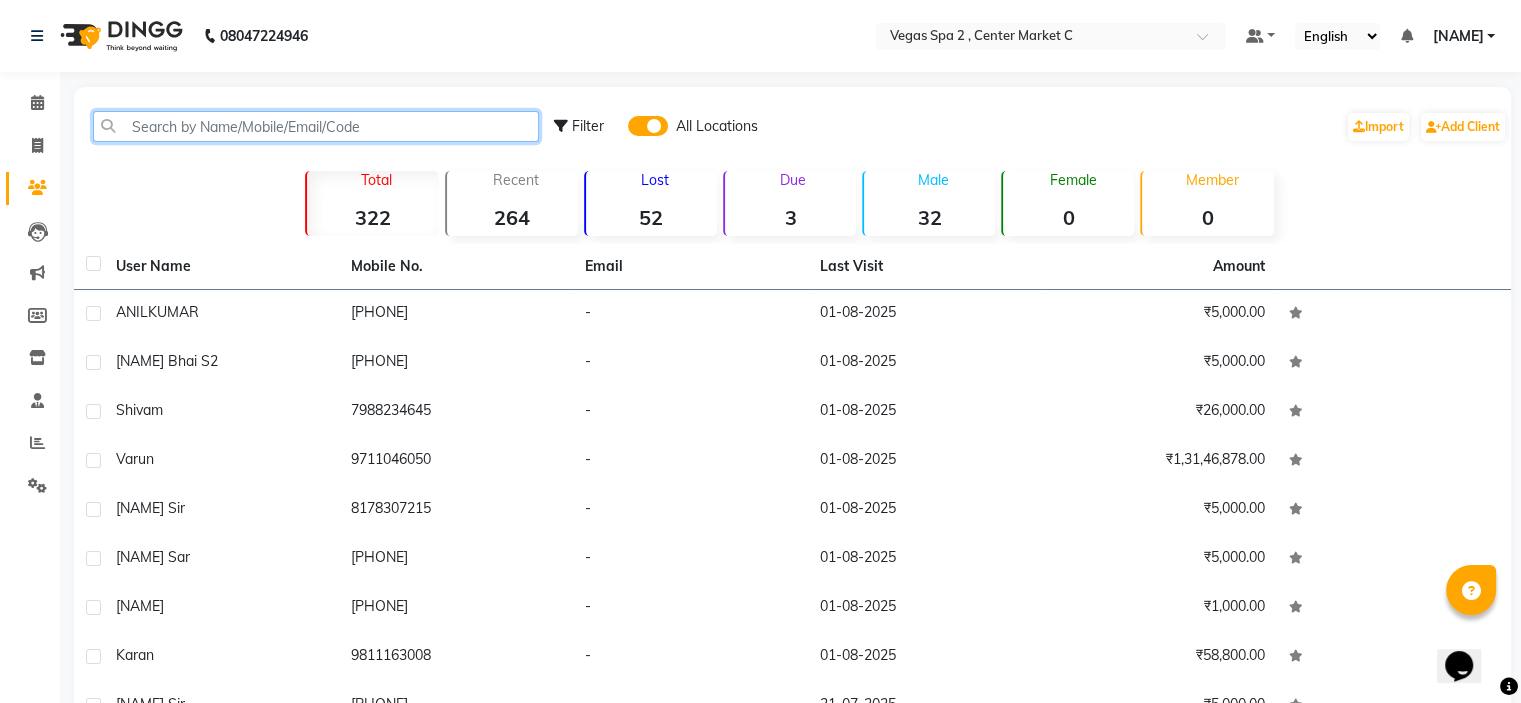 click 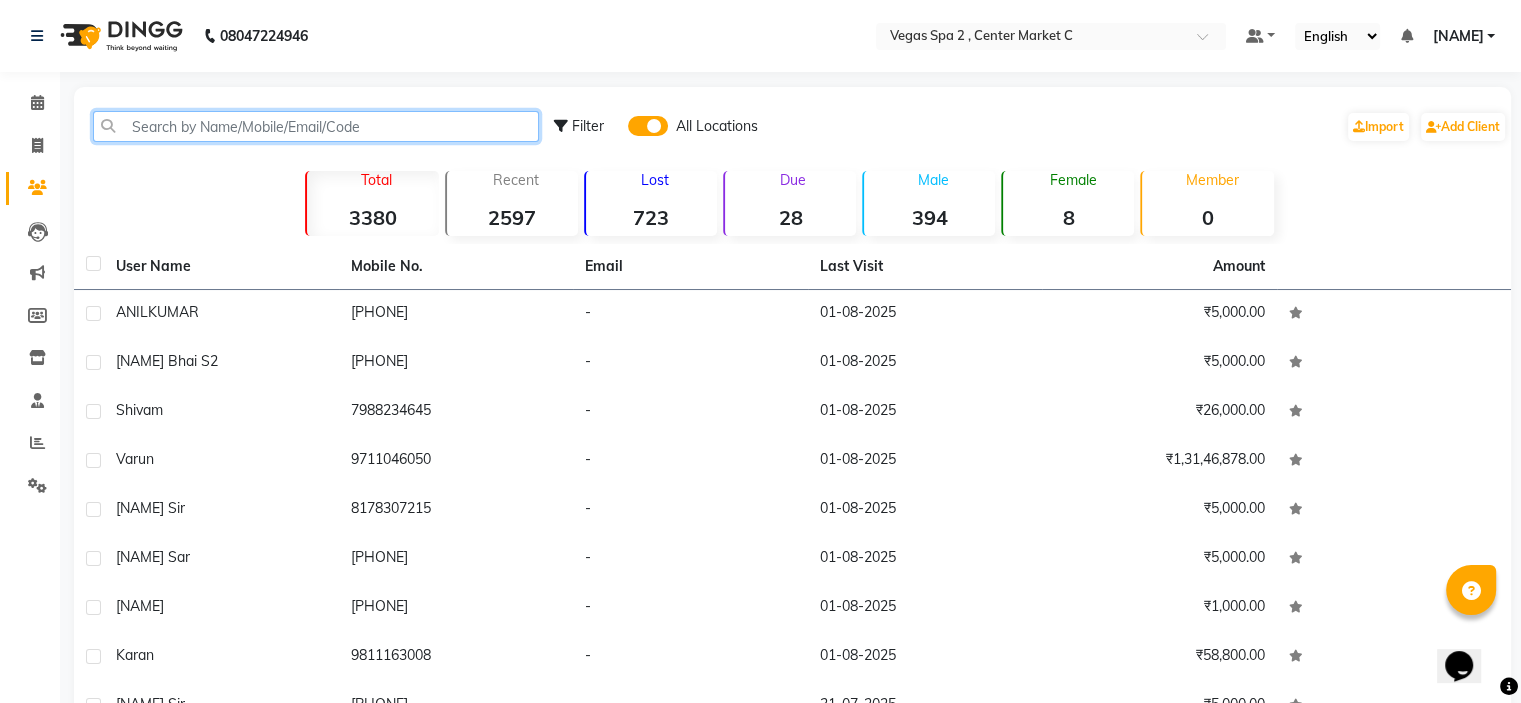 paste on "[PHONE]" 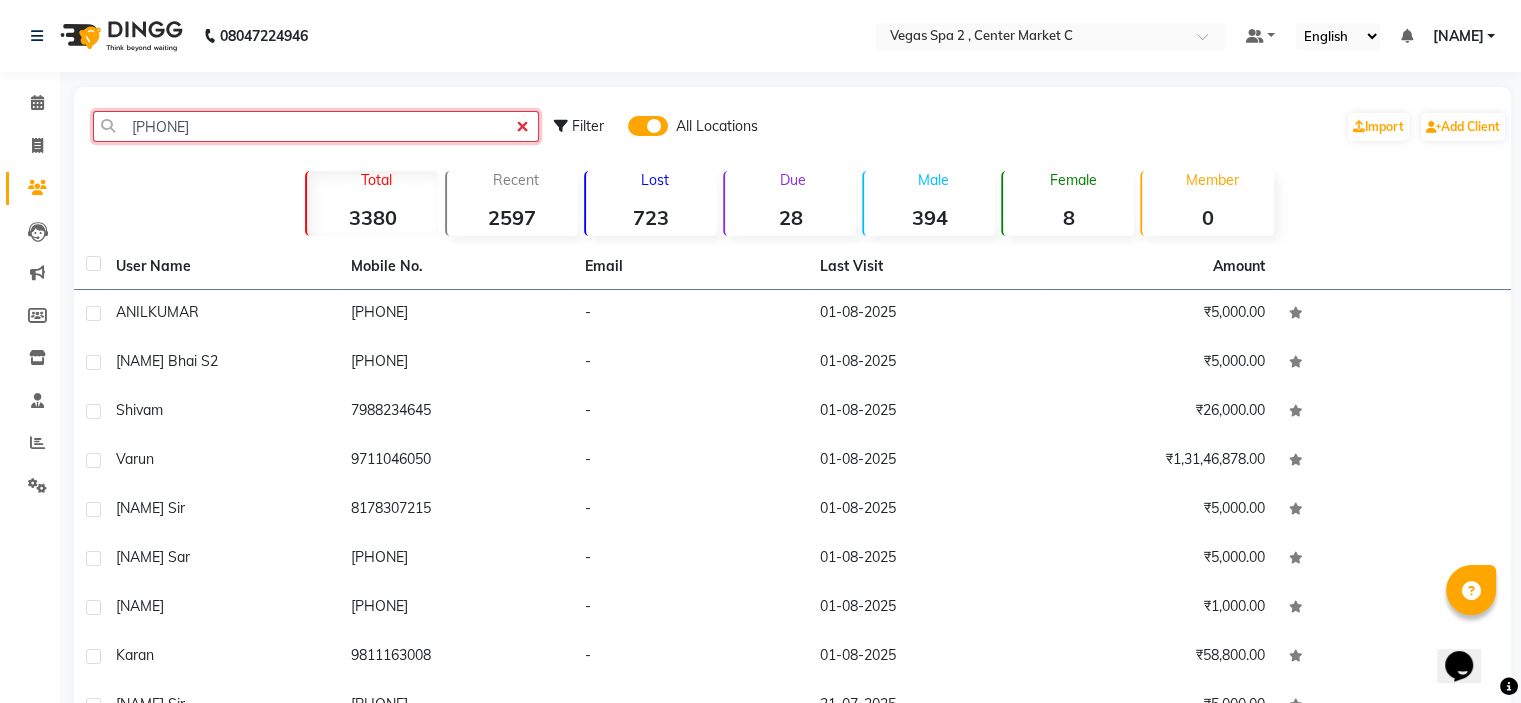 click on "[PHONE]" 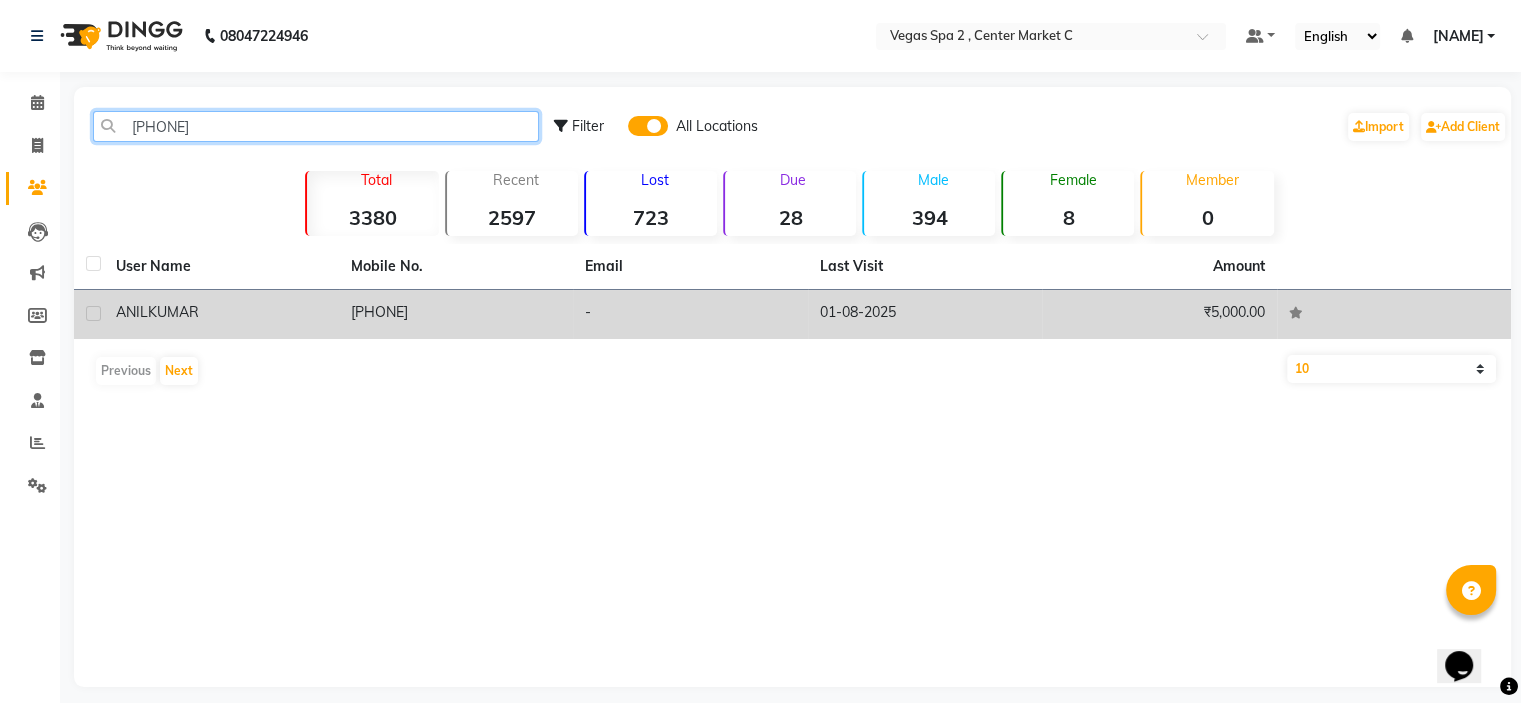 type on "[PHONE]" 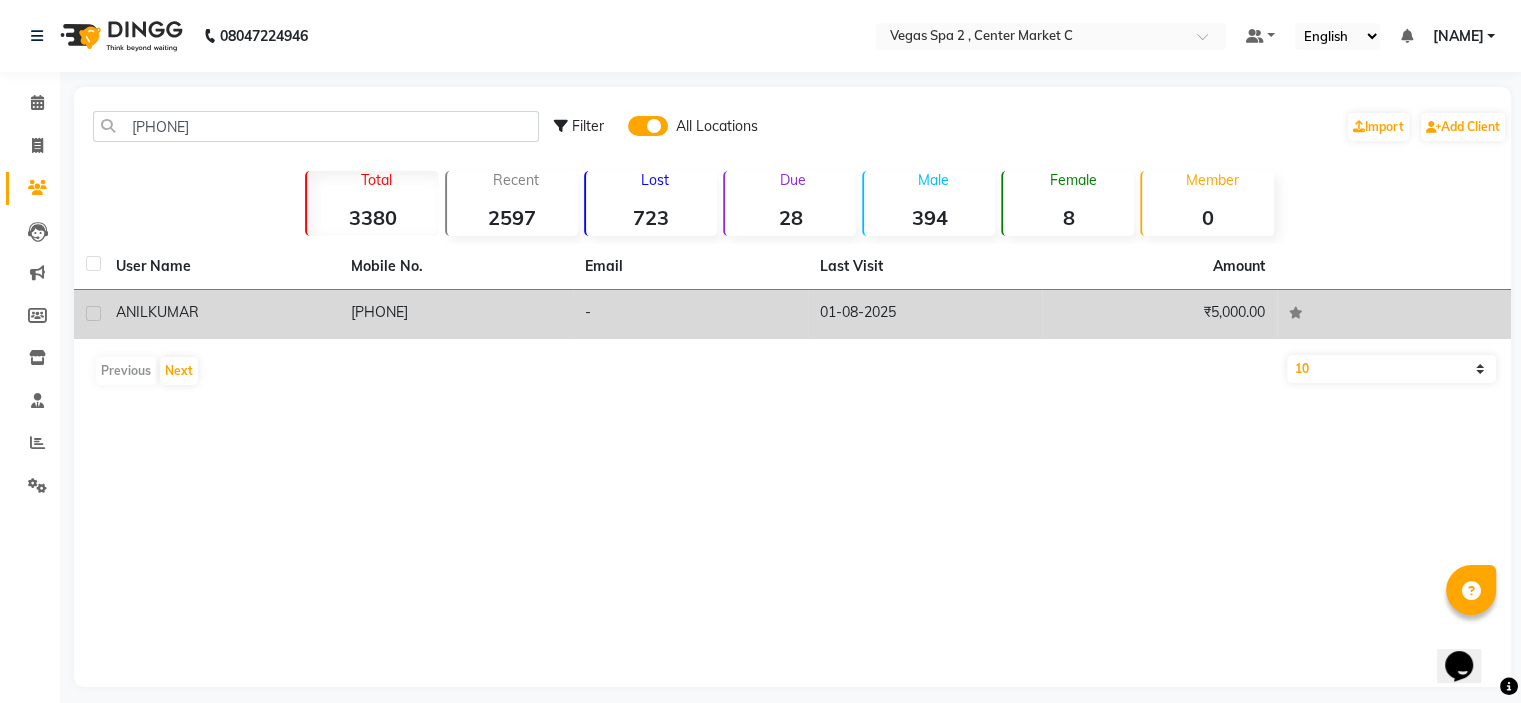 click on "01-08-2025" 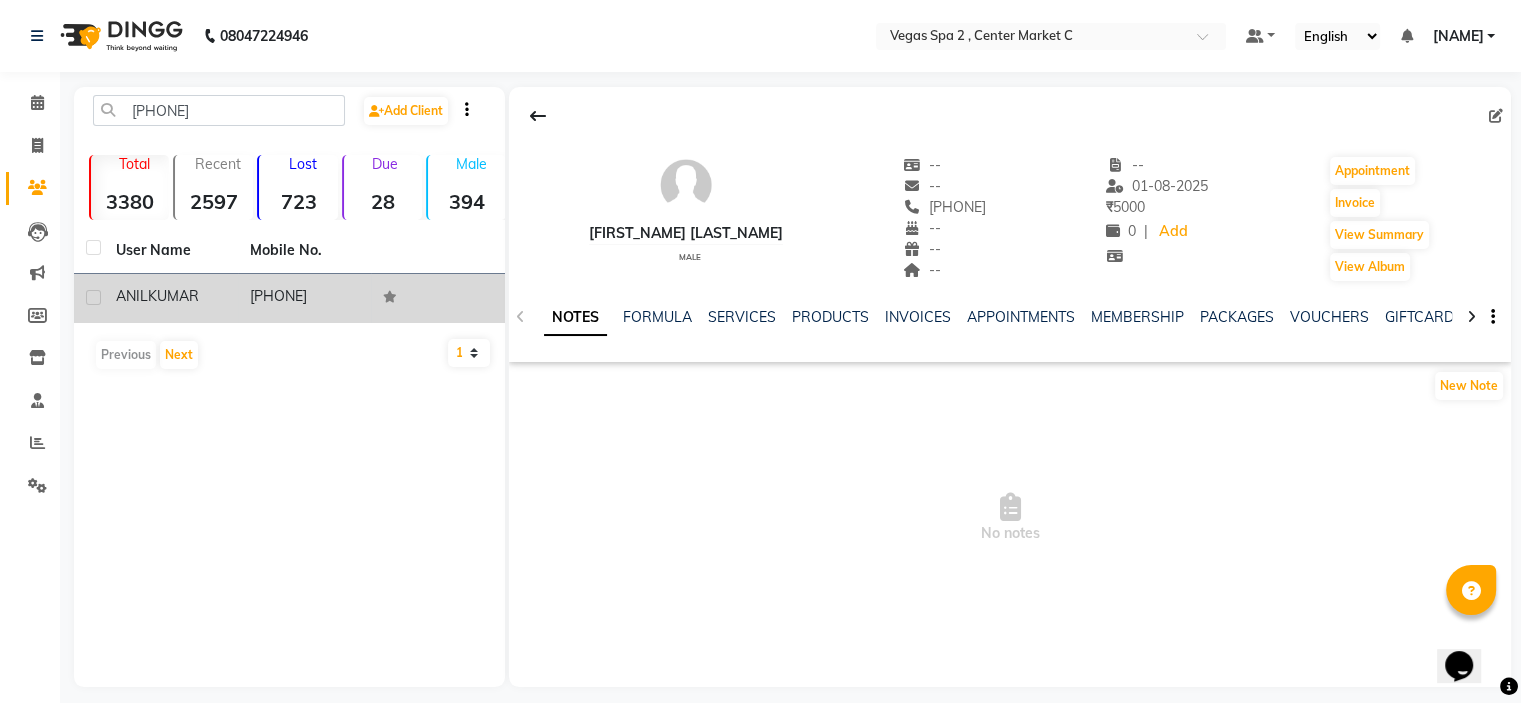 click on "PACKAGES" 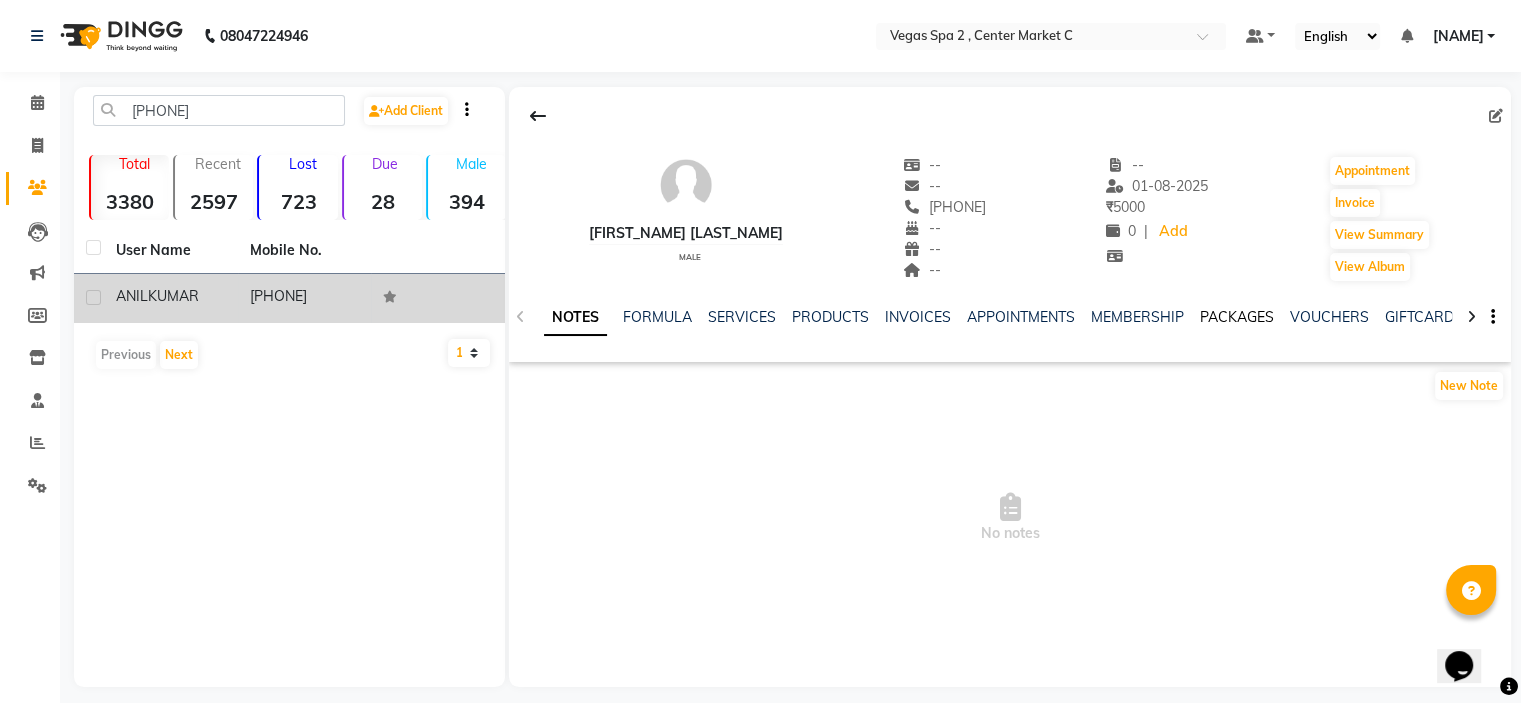 click on "PACKAGES" 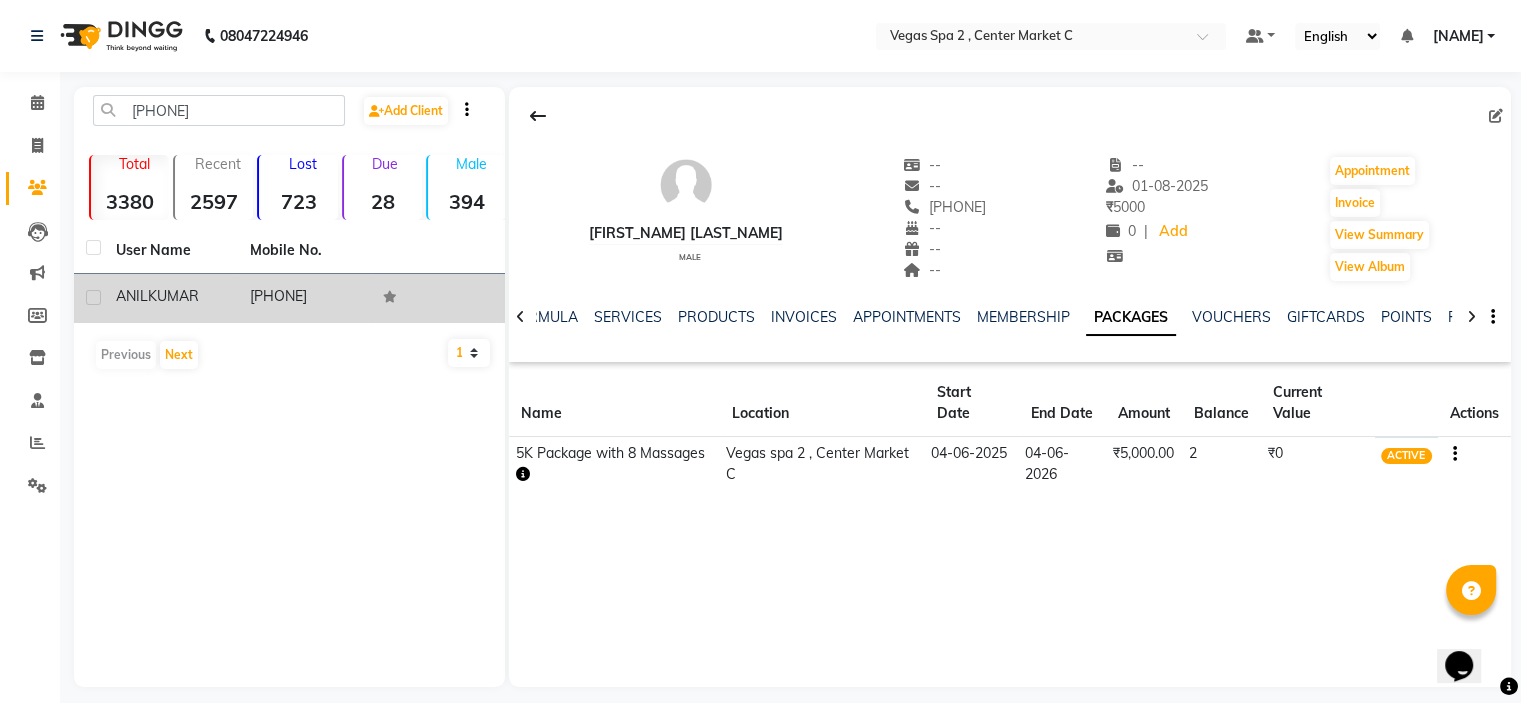 click 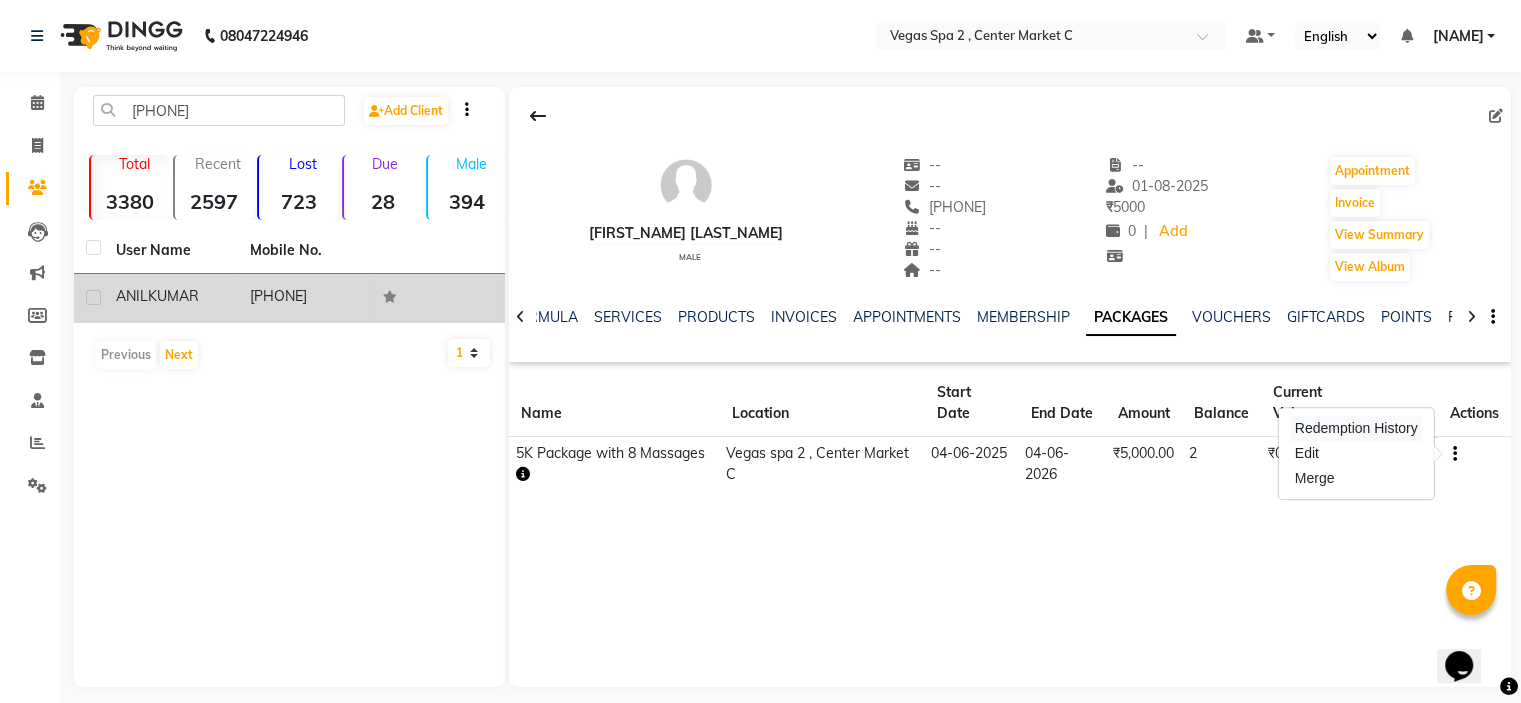 click on "Redemption History" at bounding box center [1356, 428] 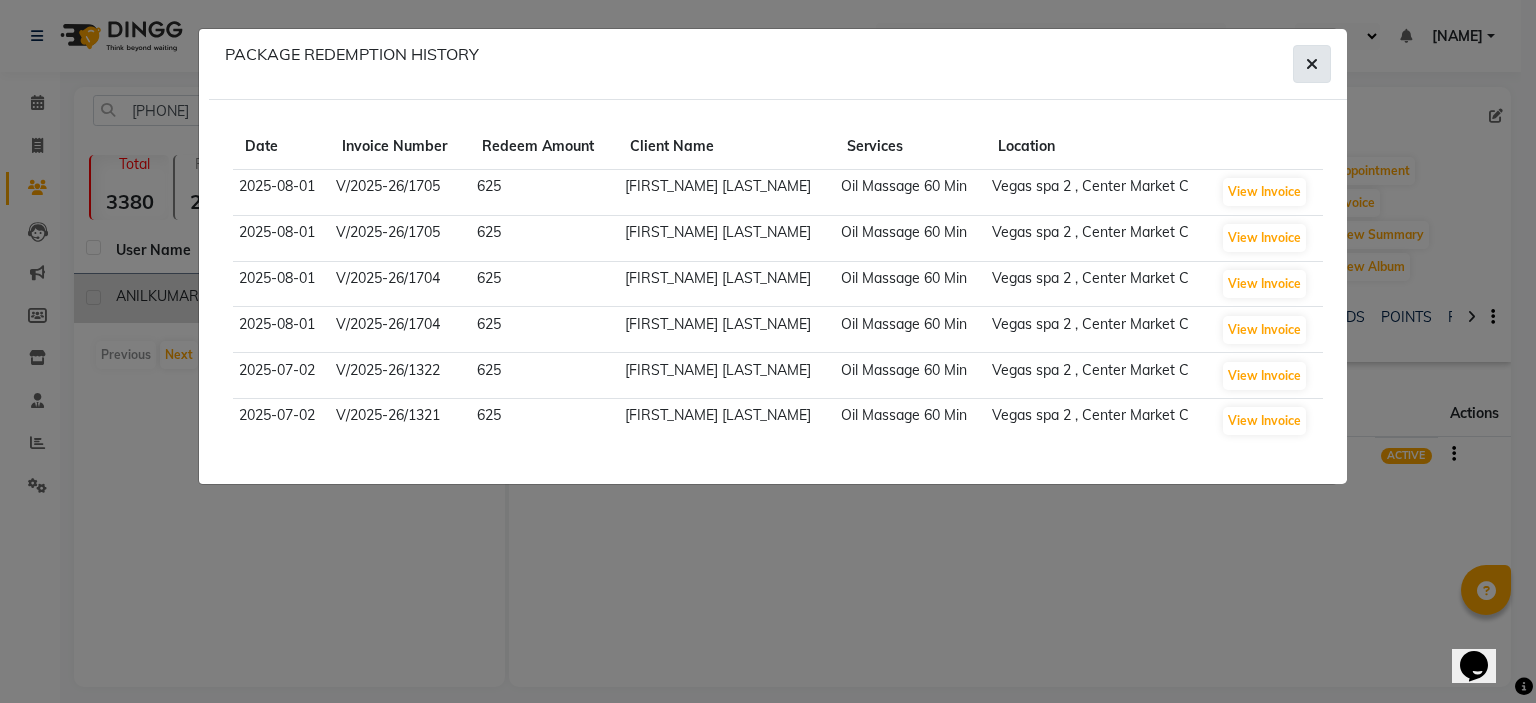 click 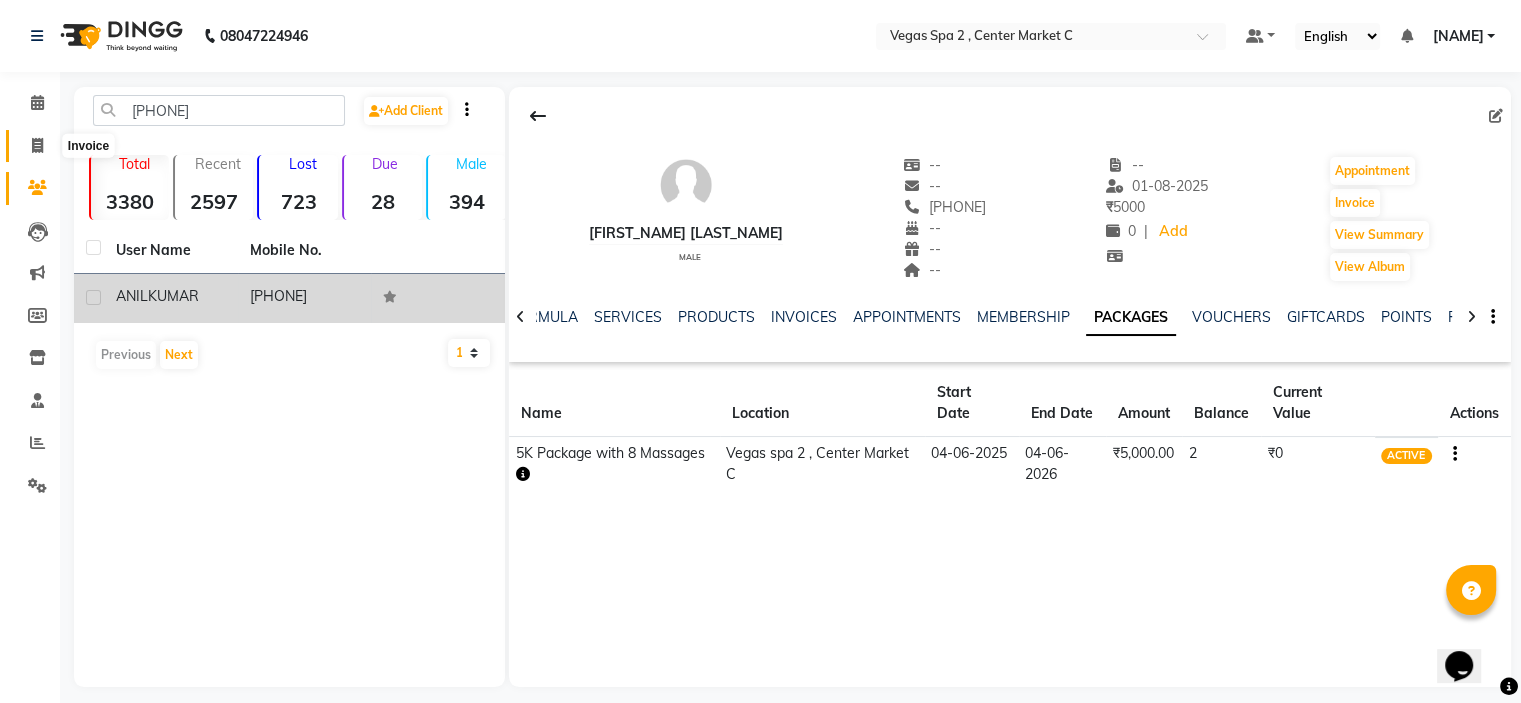 click 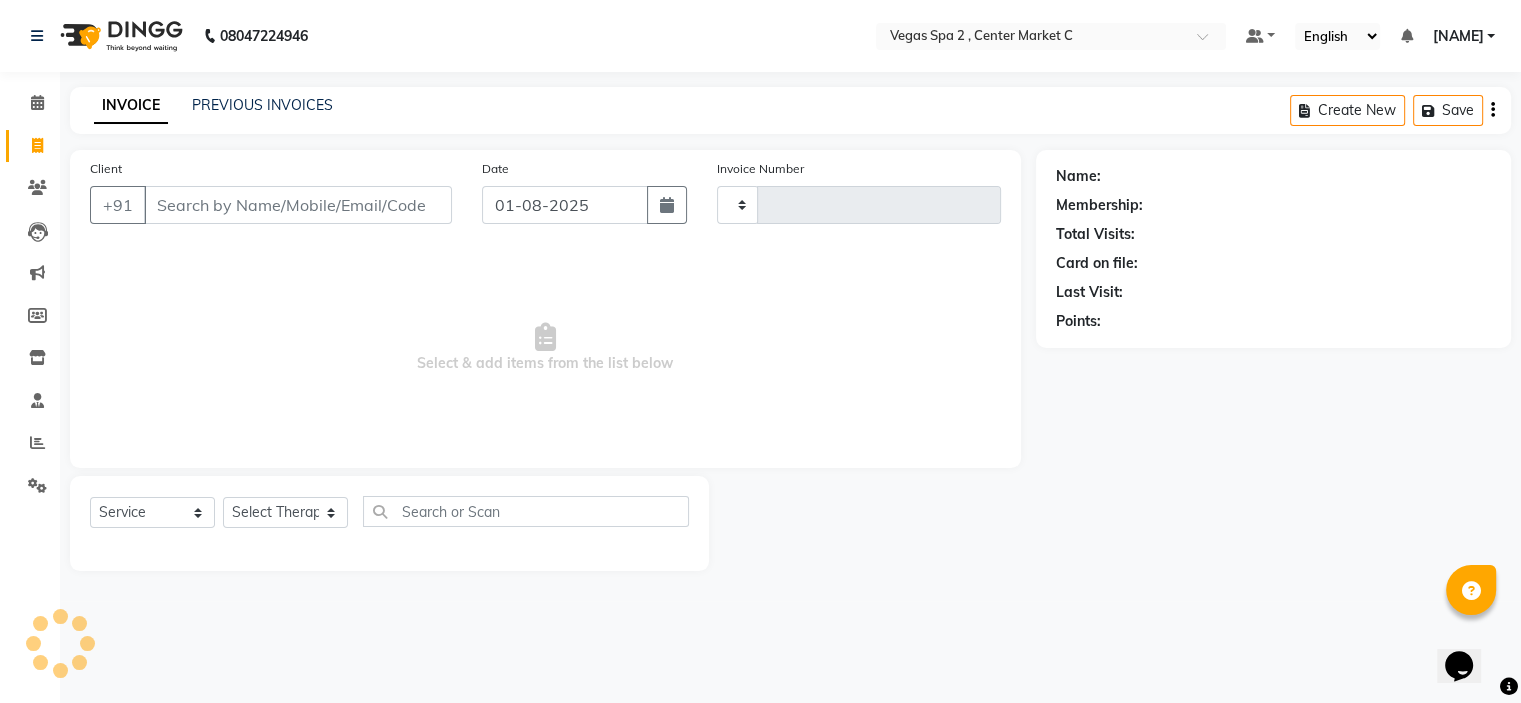 type on "1706" 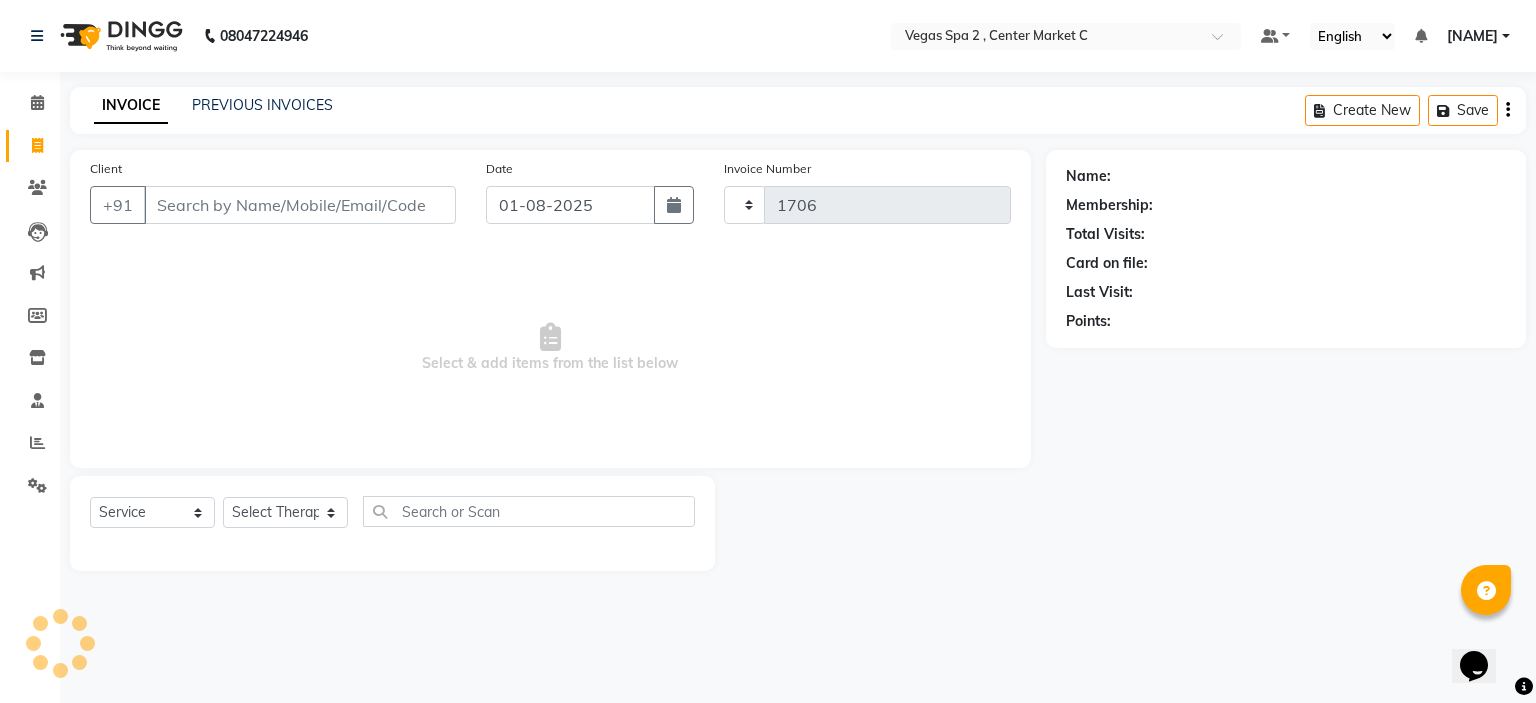select on "7597" 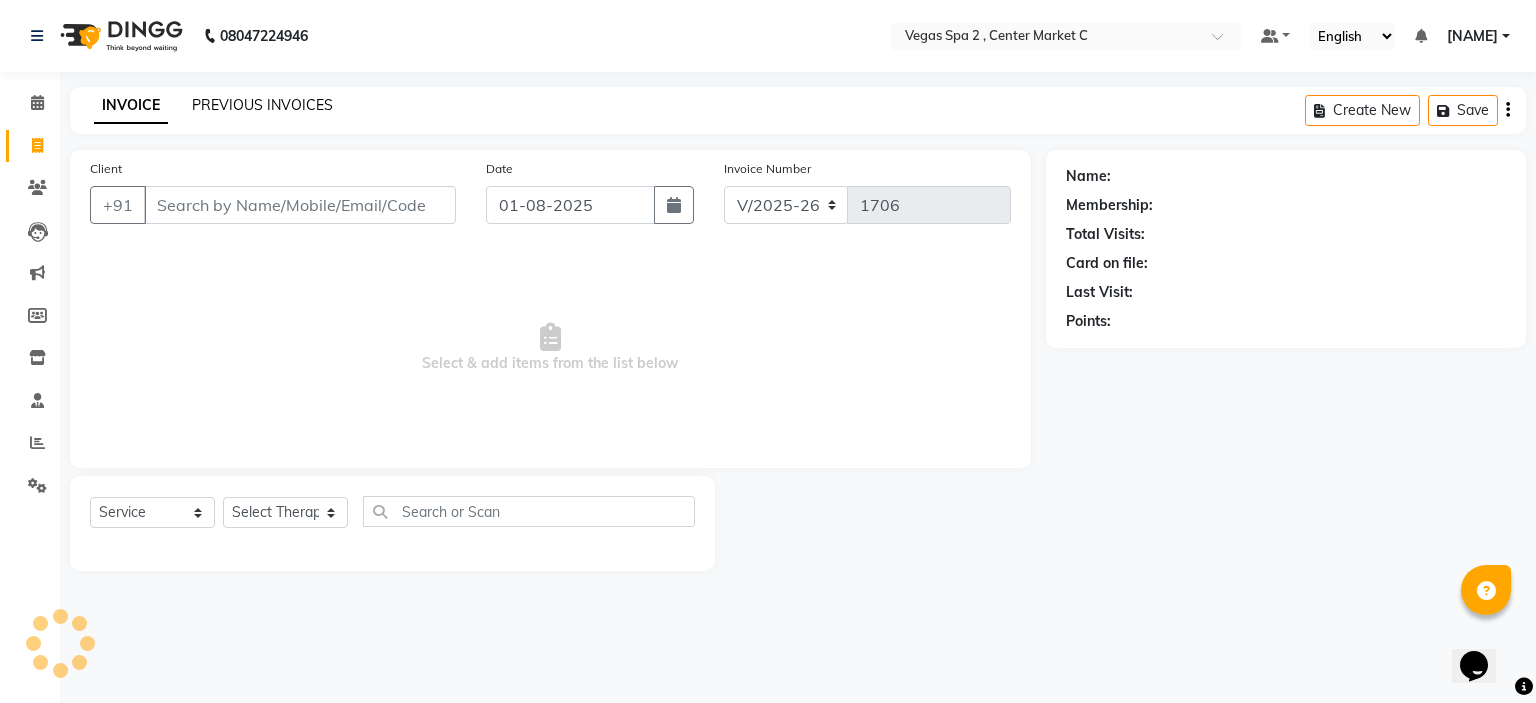 click on "PREVIOUS INVOICES" 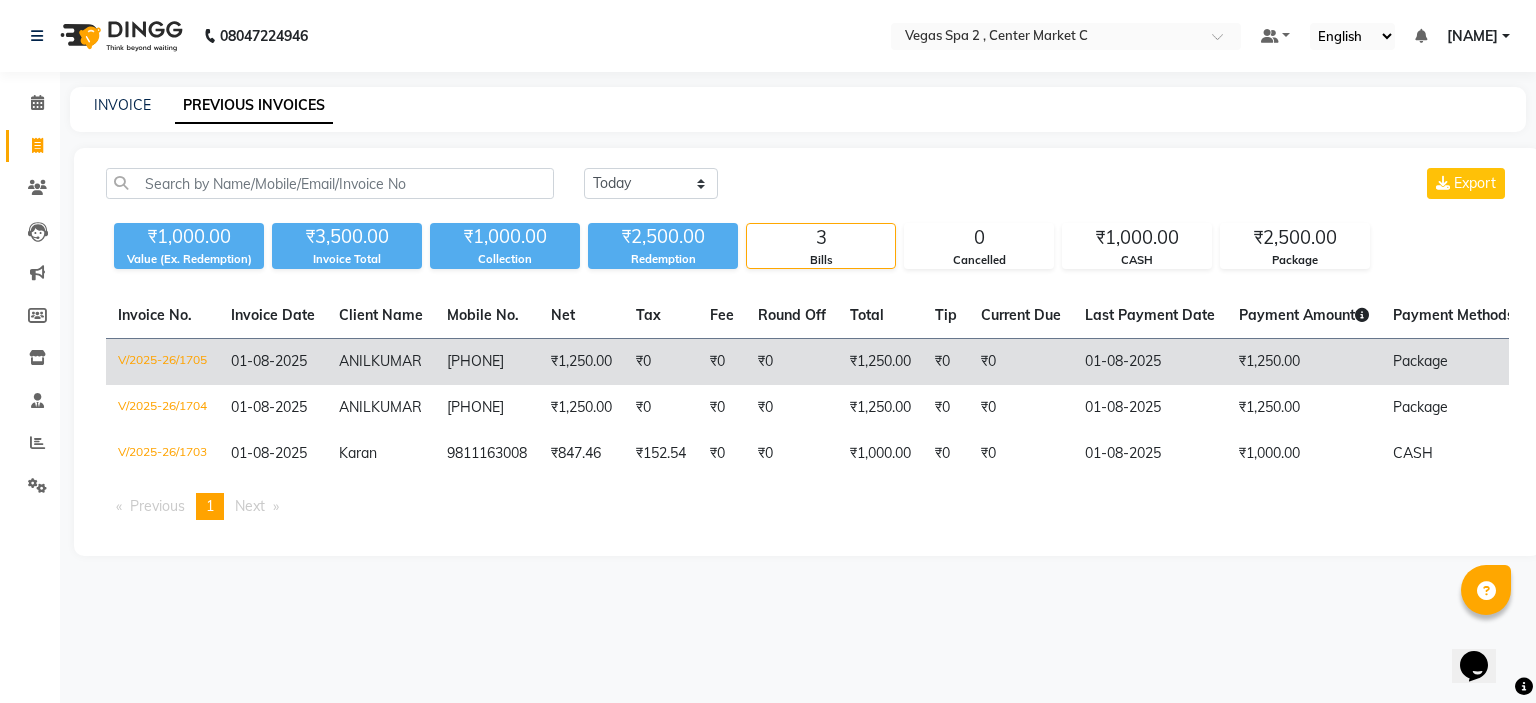click on "₹1,250.00" 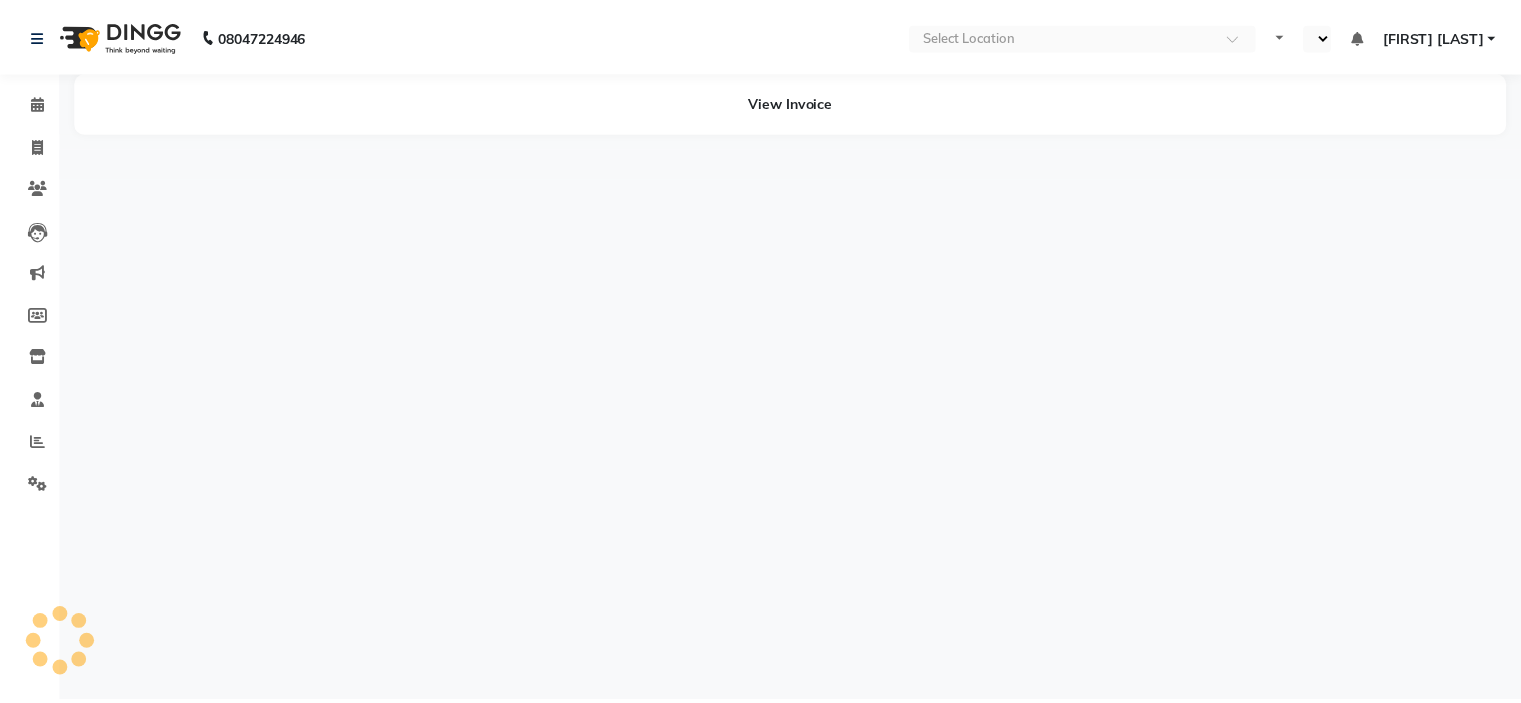 scroll, scrollTop: 0, scrollLeft: 0, axis: both 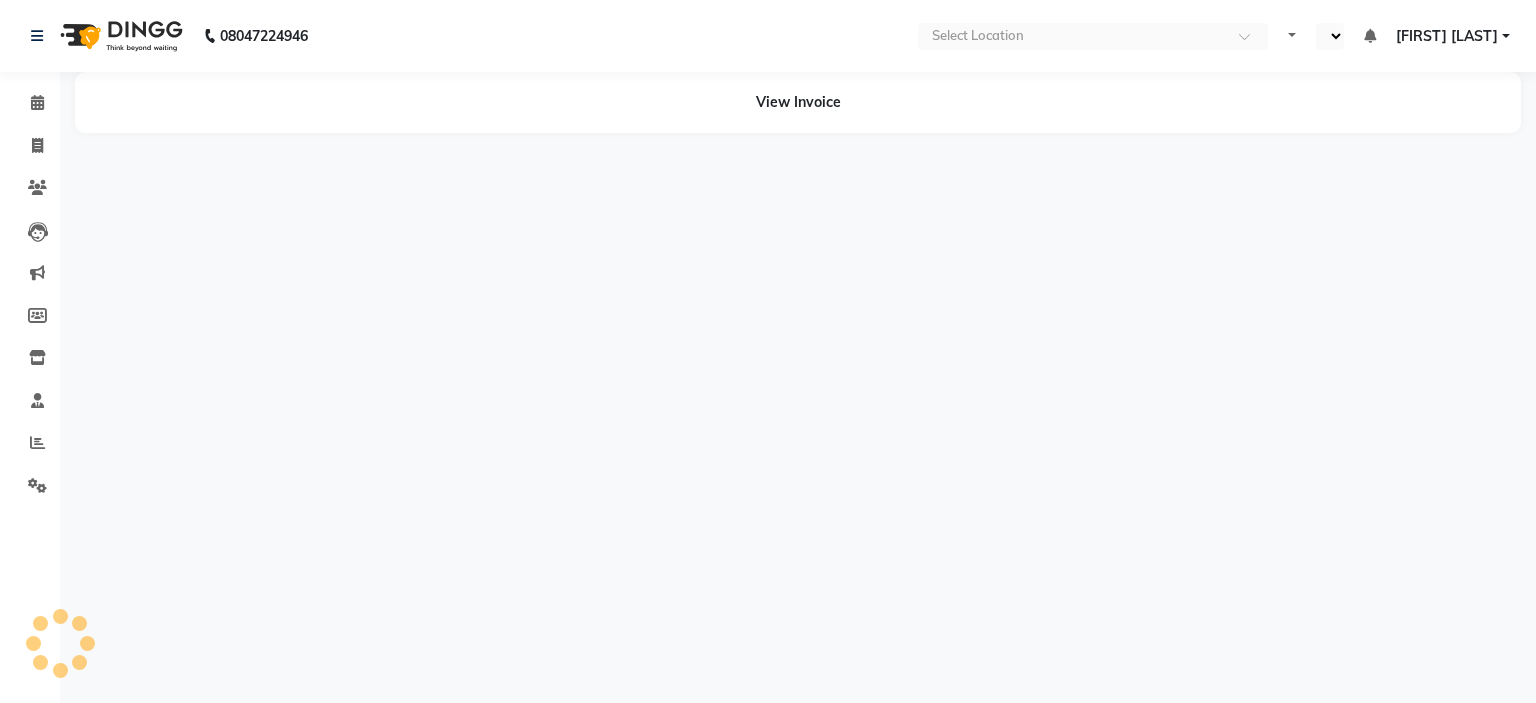 select on "en" 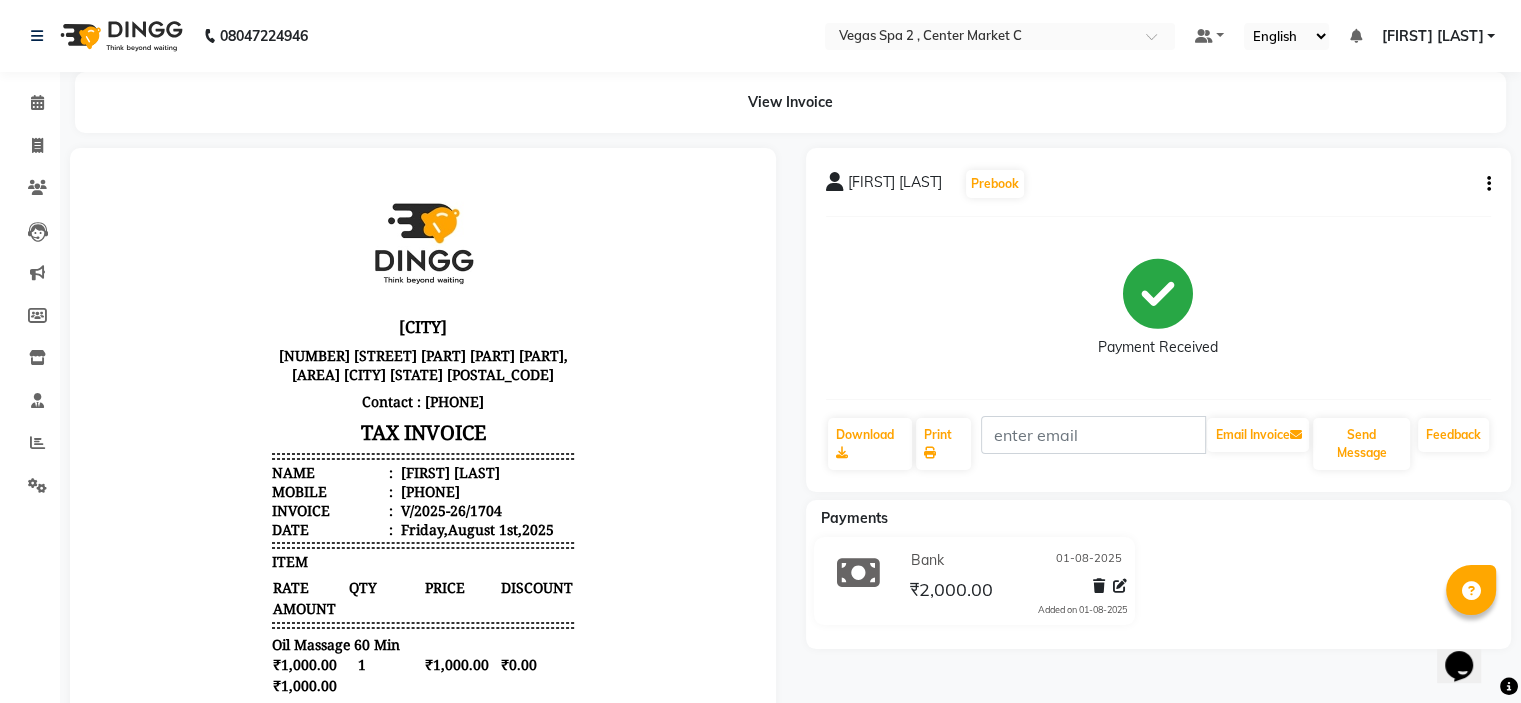 scroll, scrollTop: 0, scrollLeft: 0, axis: both 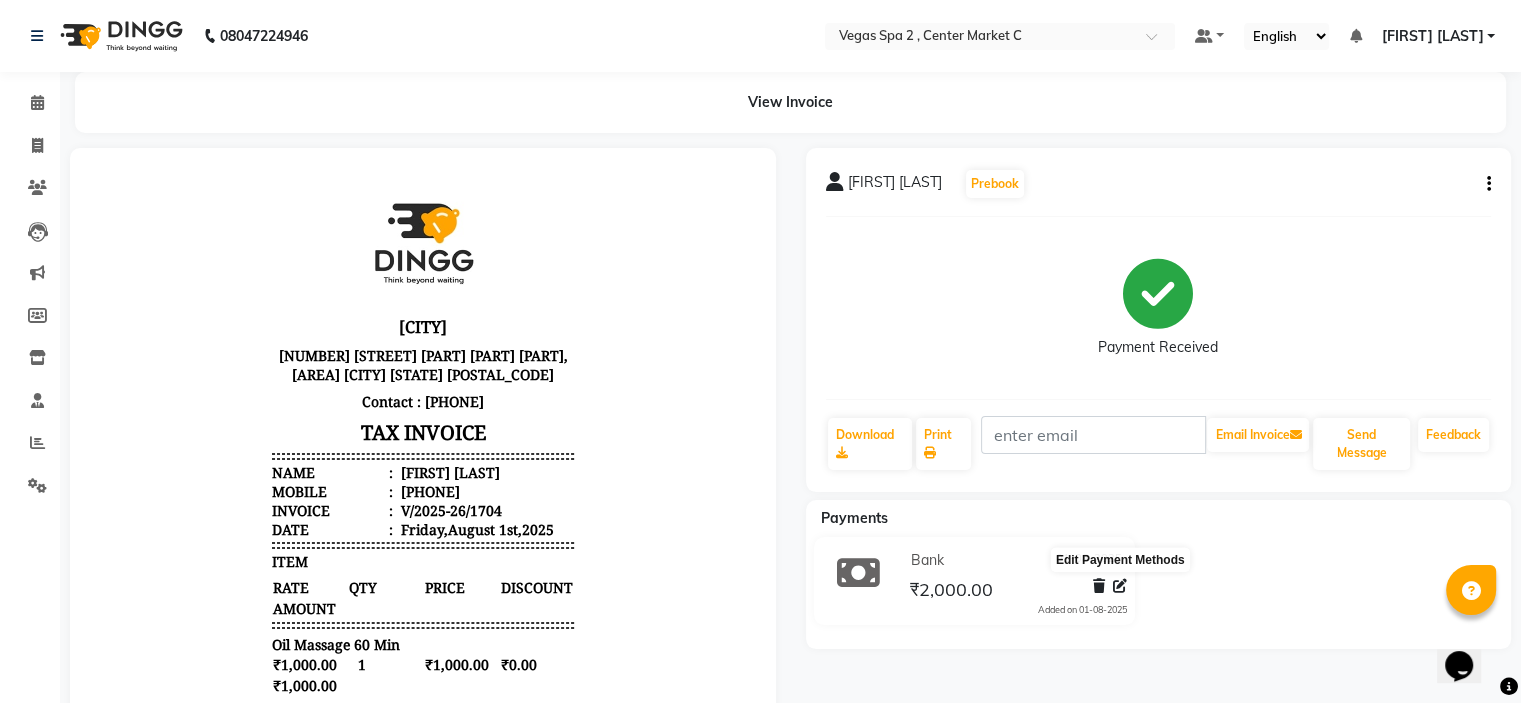 click 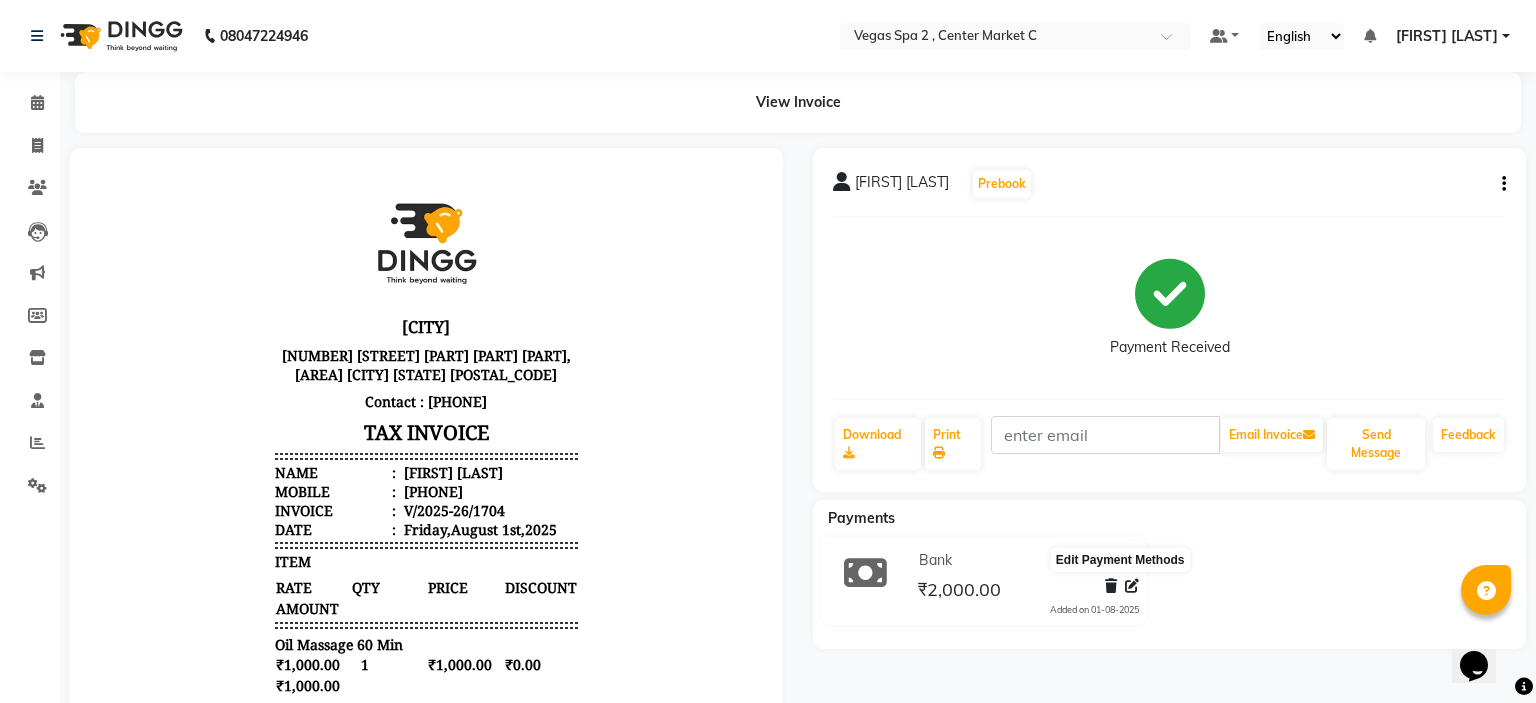 select on "17" 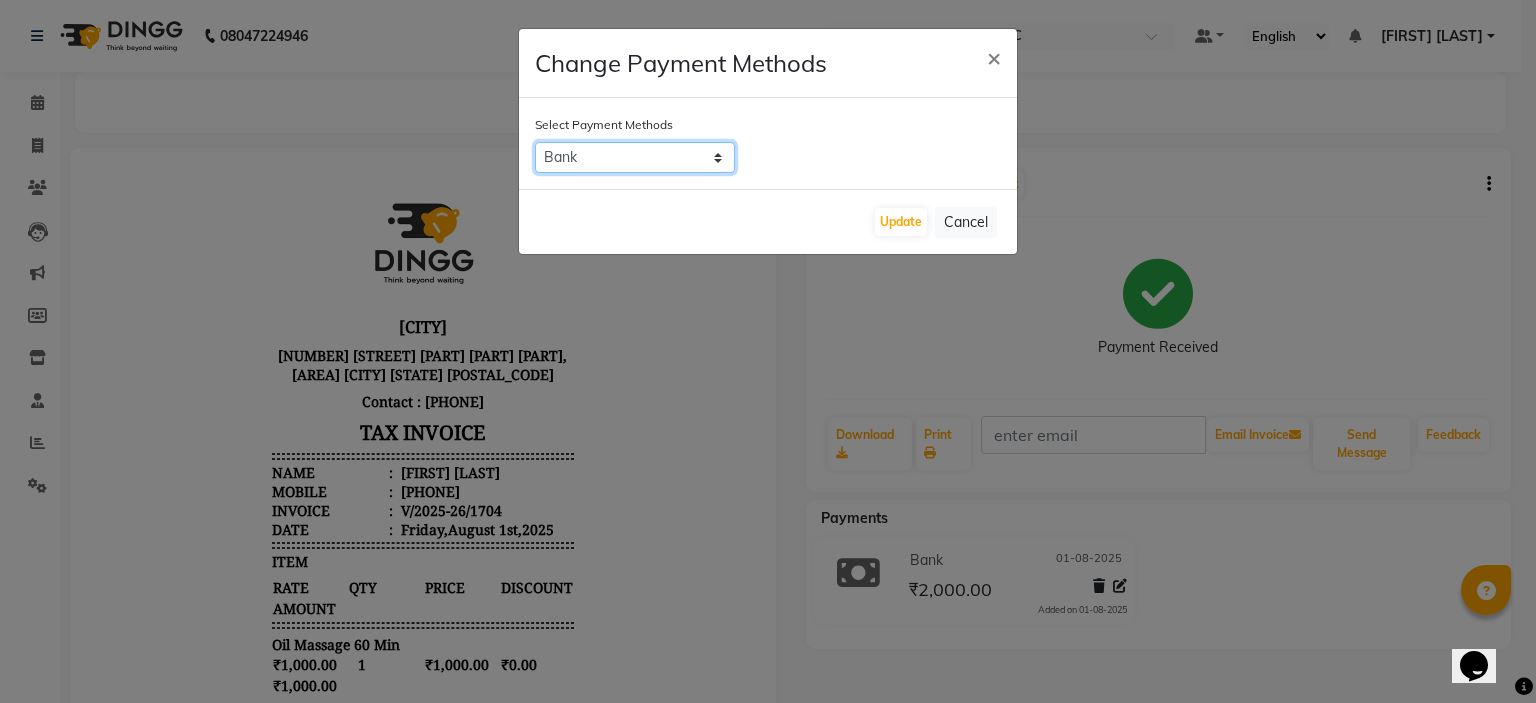 click on "CARD   UPI   CASH   Bank" 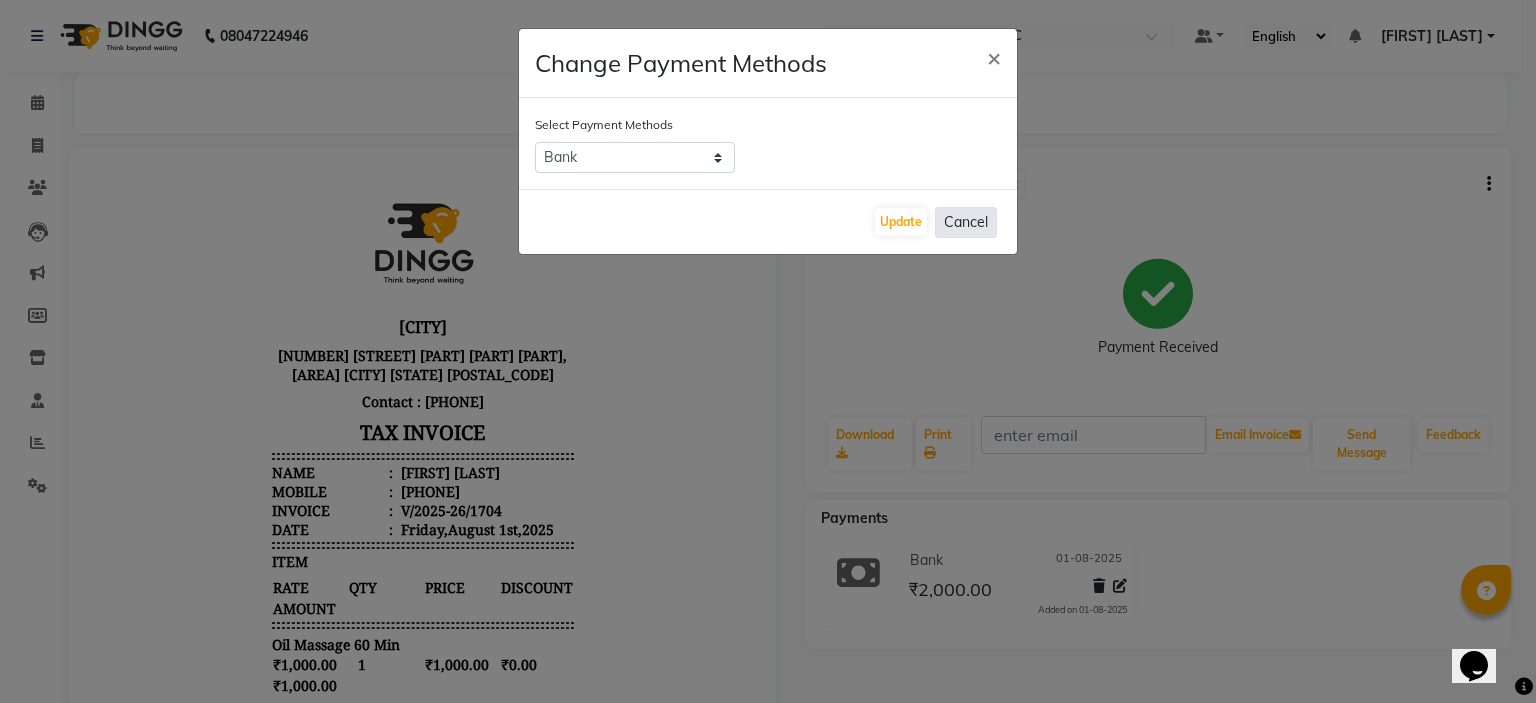 click on "Cancel" 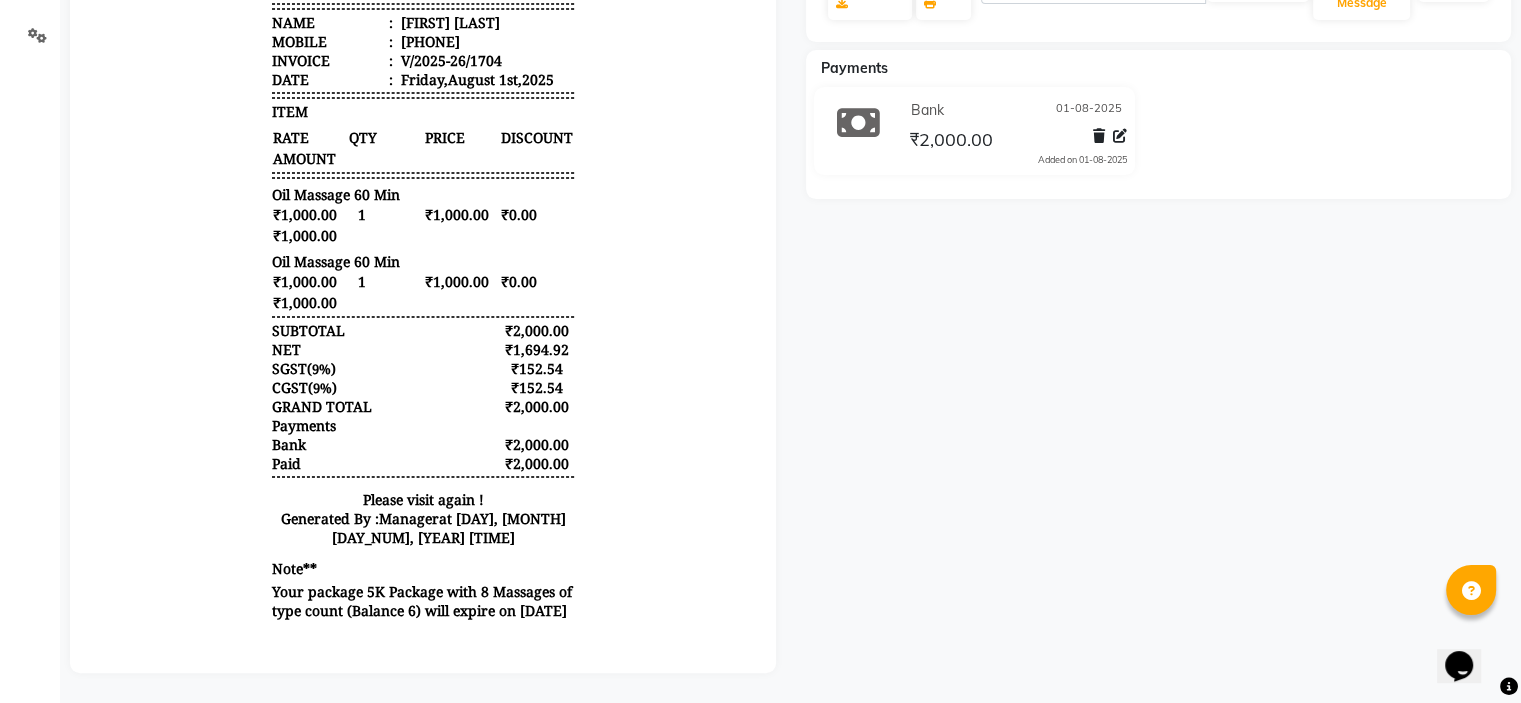scroll, scrollTop: 64, scrollLeft: 0, axis: vertical 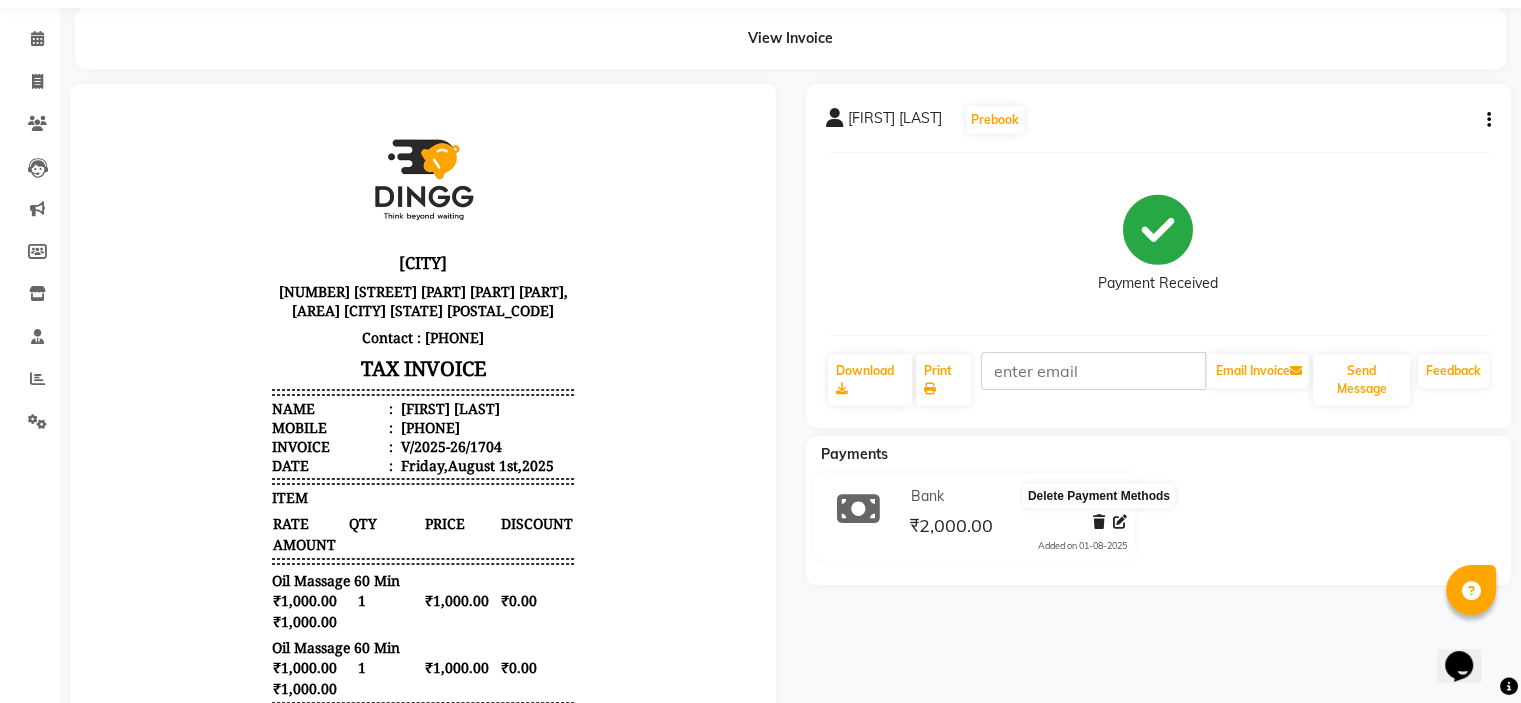 click 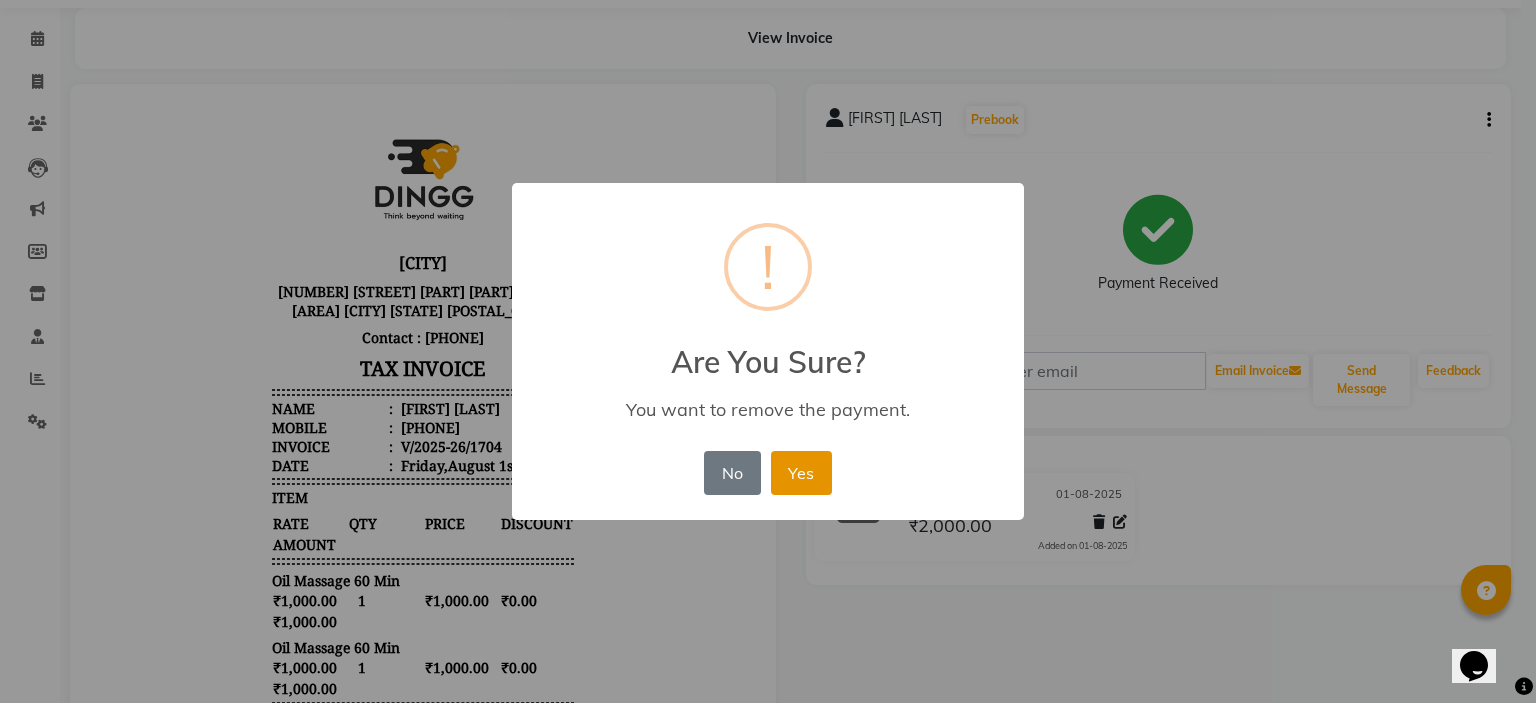 click on "Yes" at bounding box center (801, 473) 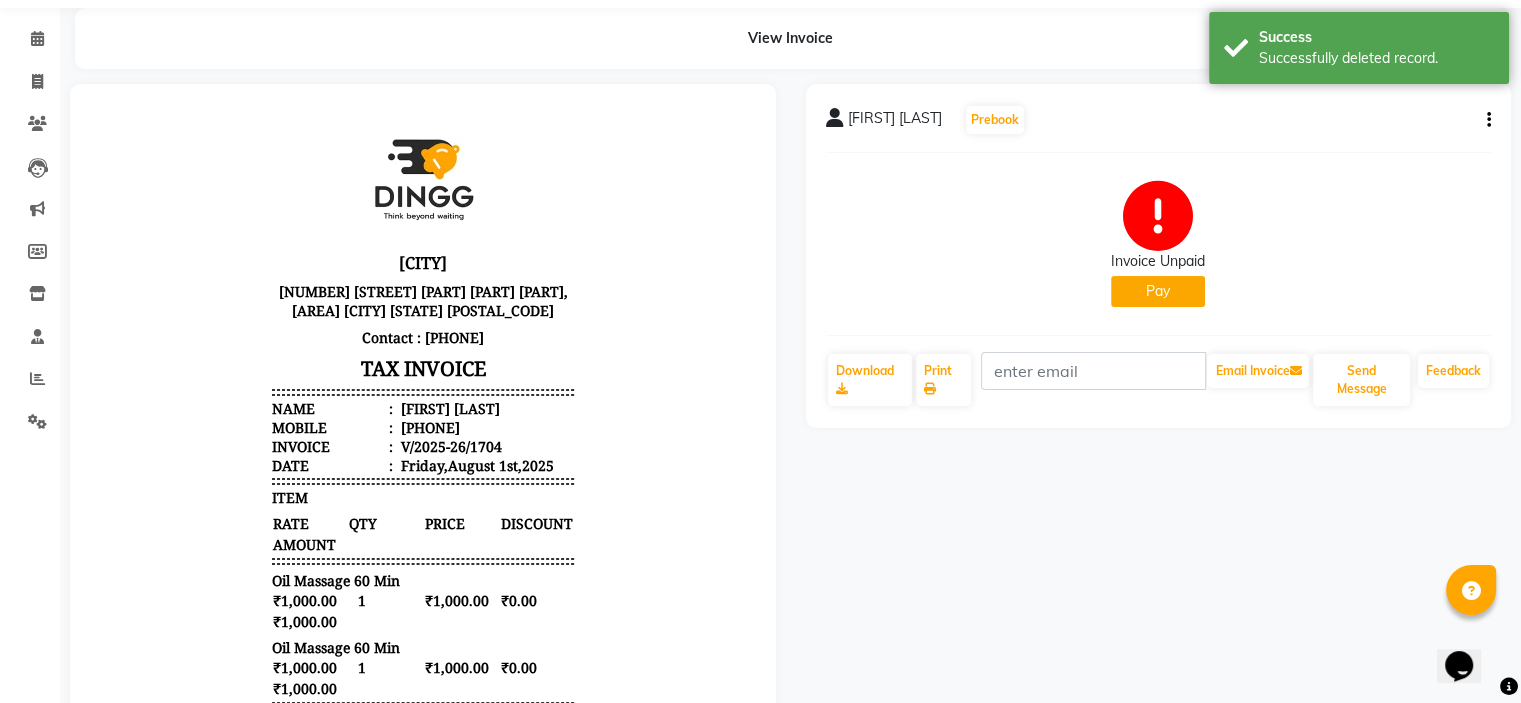 click 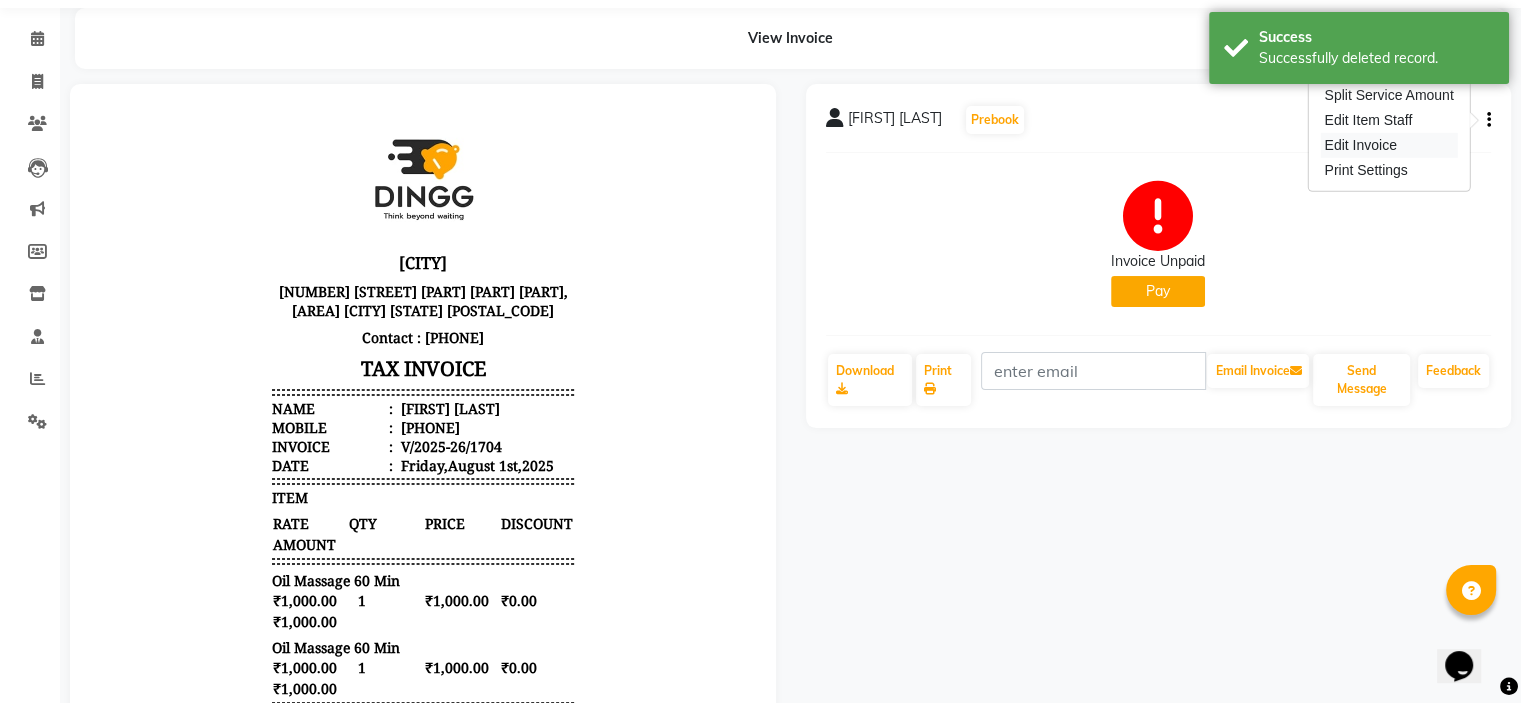click on "Edit Invoice" at bounding box center [1388, 145] 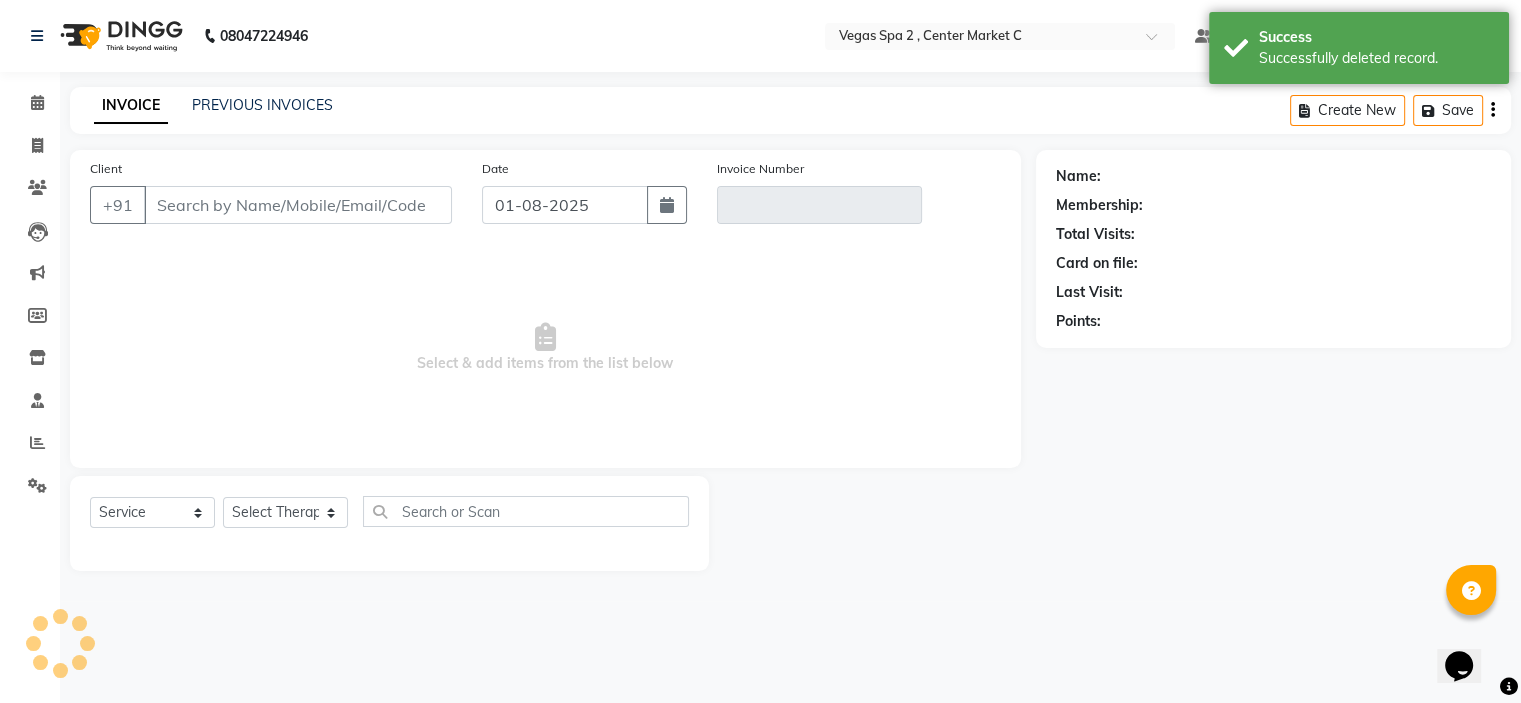 scroll, scrollTop: 0, scrollLeft: 0, axis: both 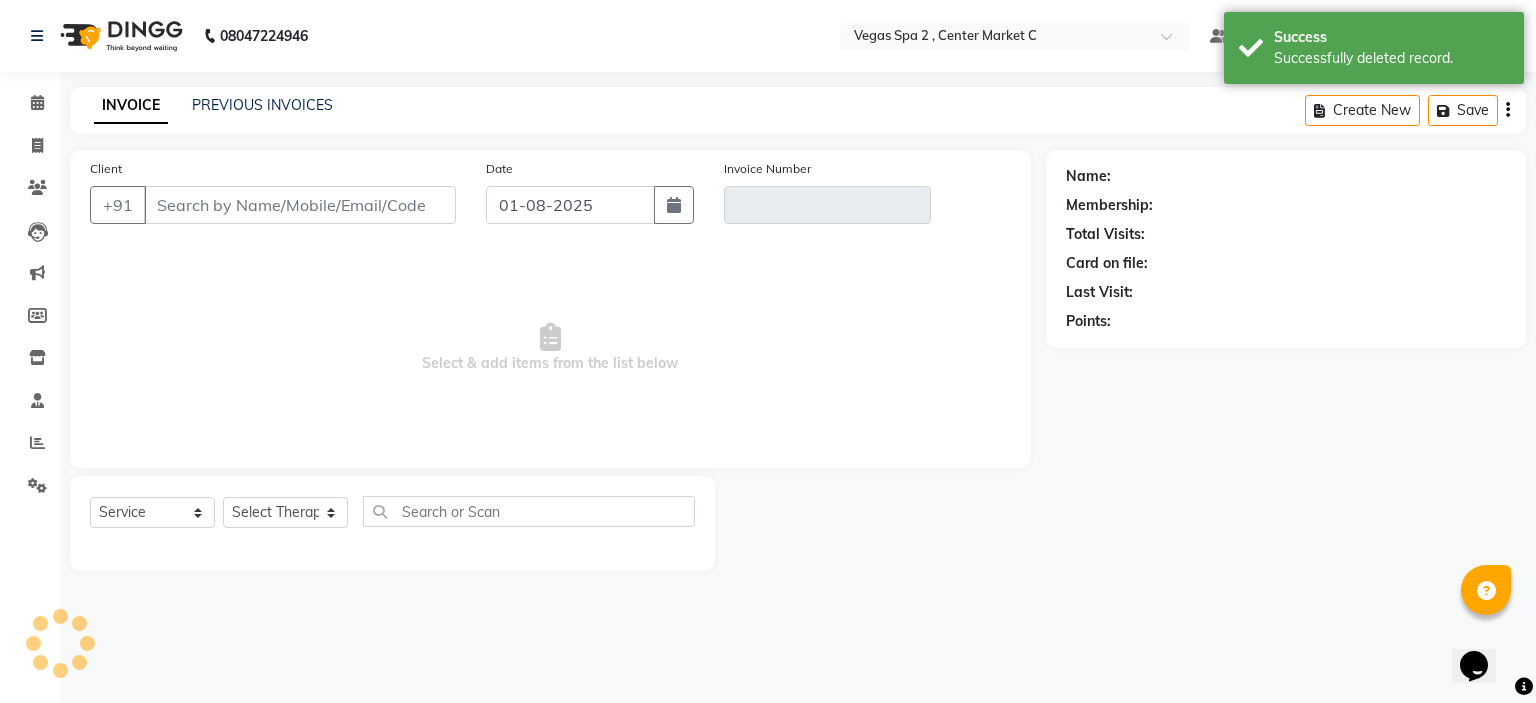type on "[PHONE]" 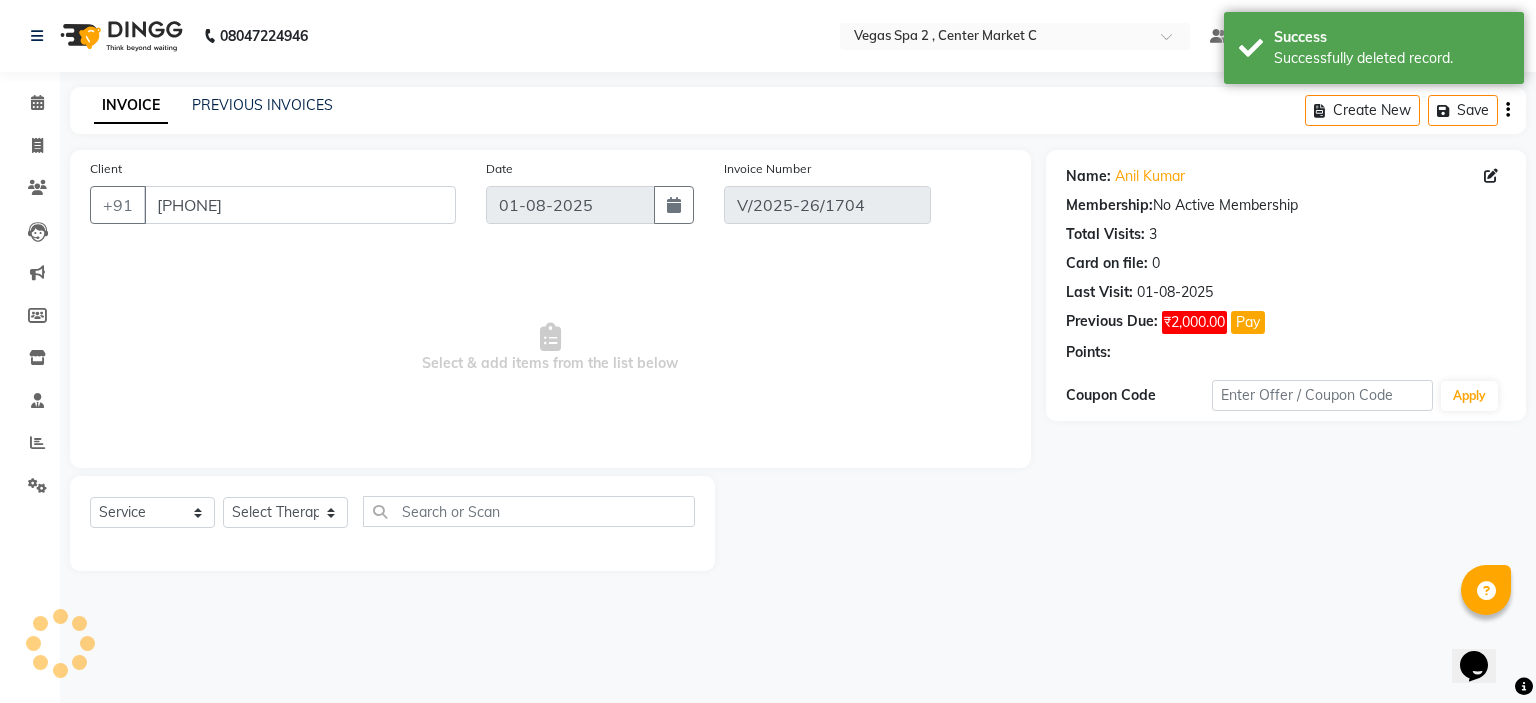 select on "select" 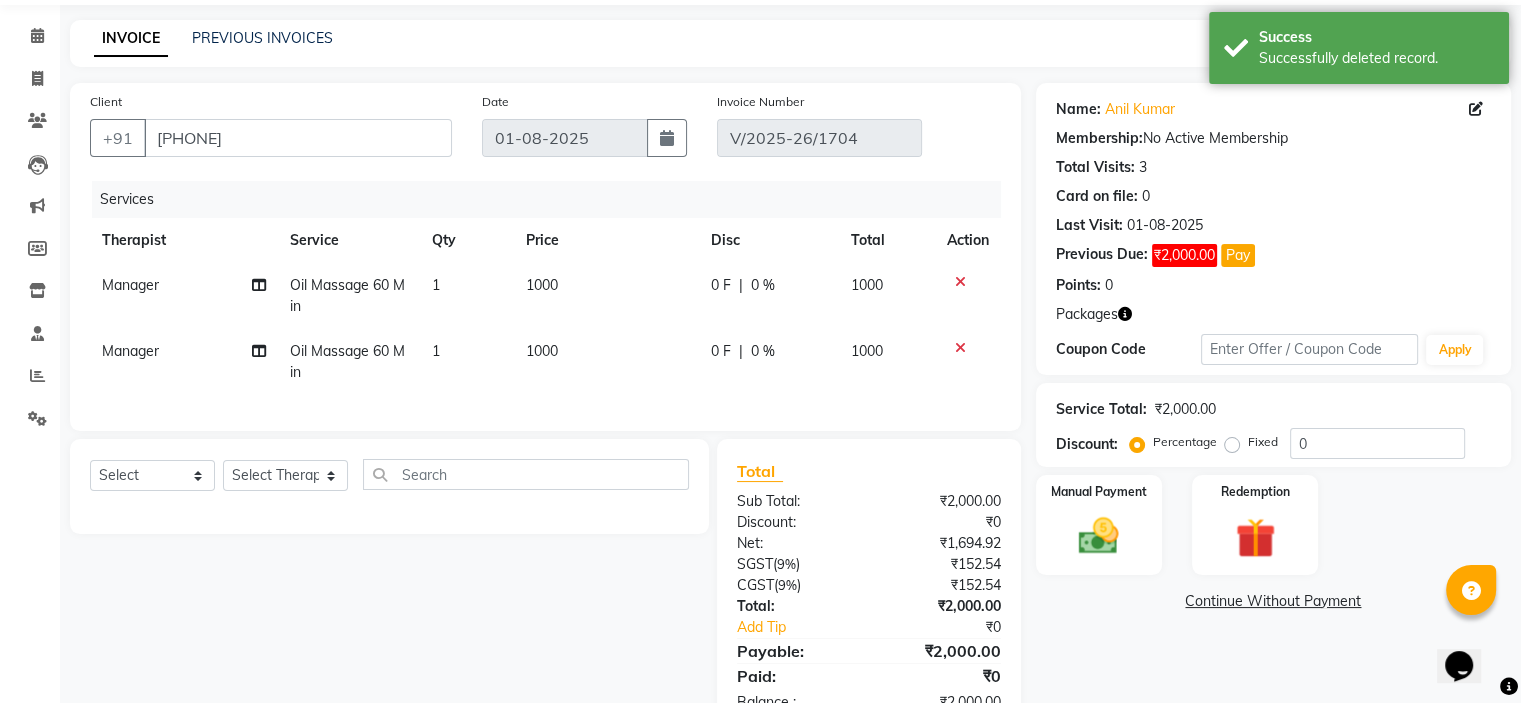 scroll, scrollTop: 142, scrollLeft: 0, axis: vertical 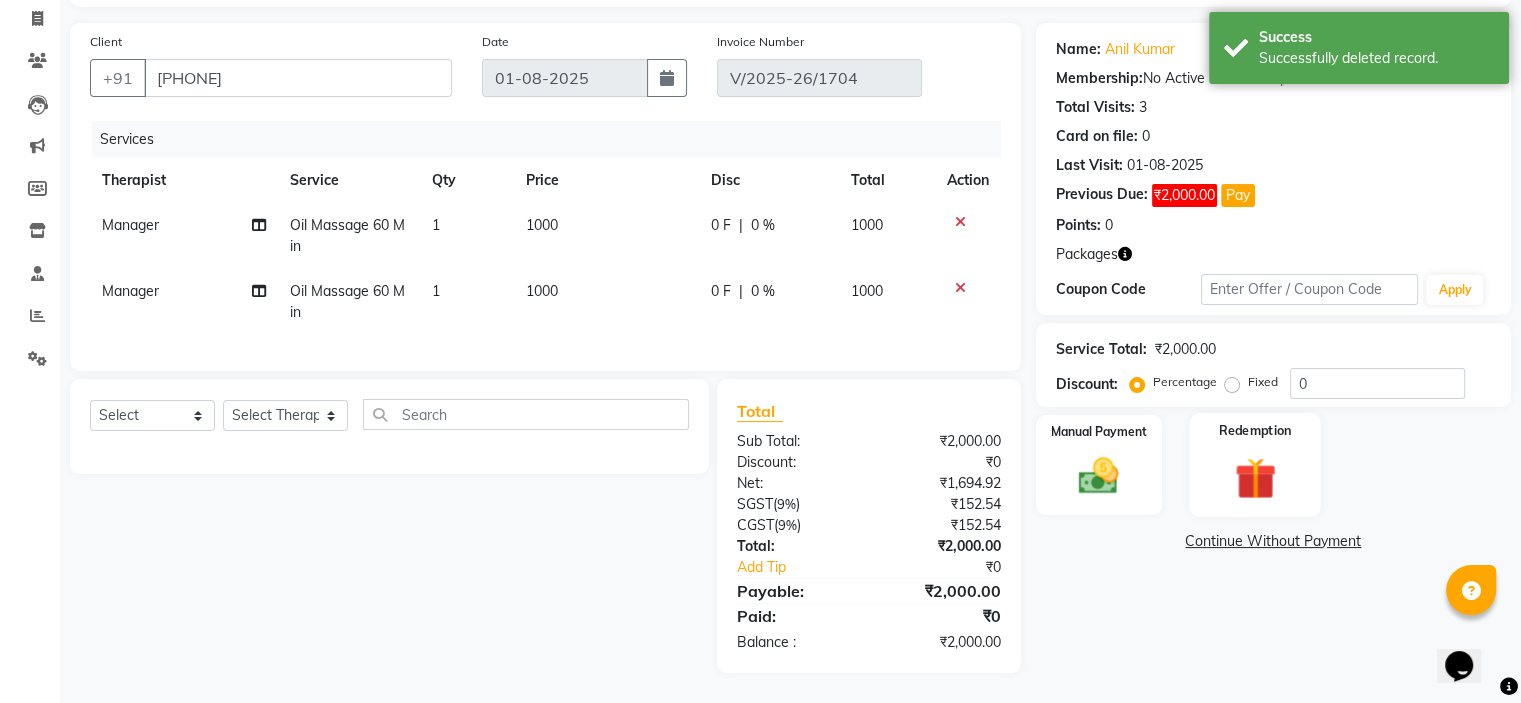 click 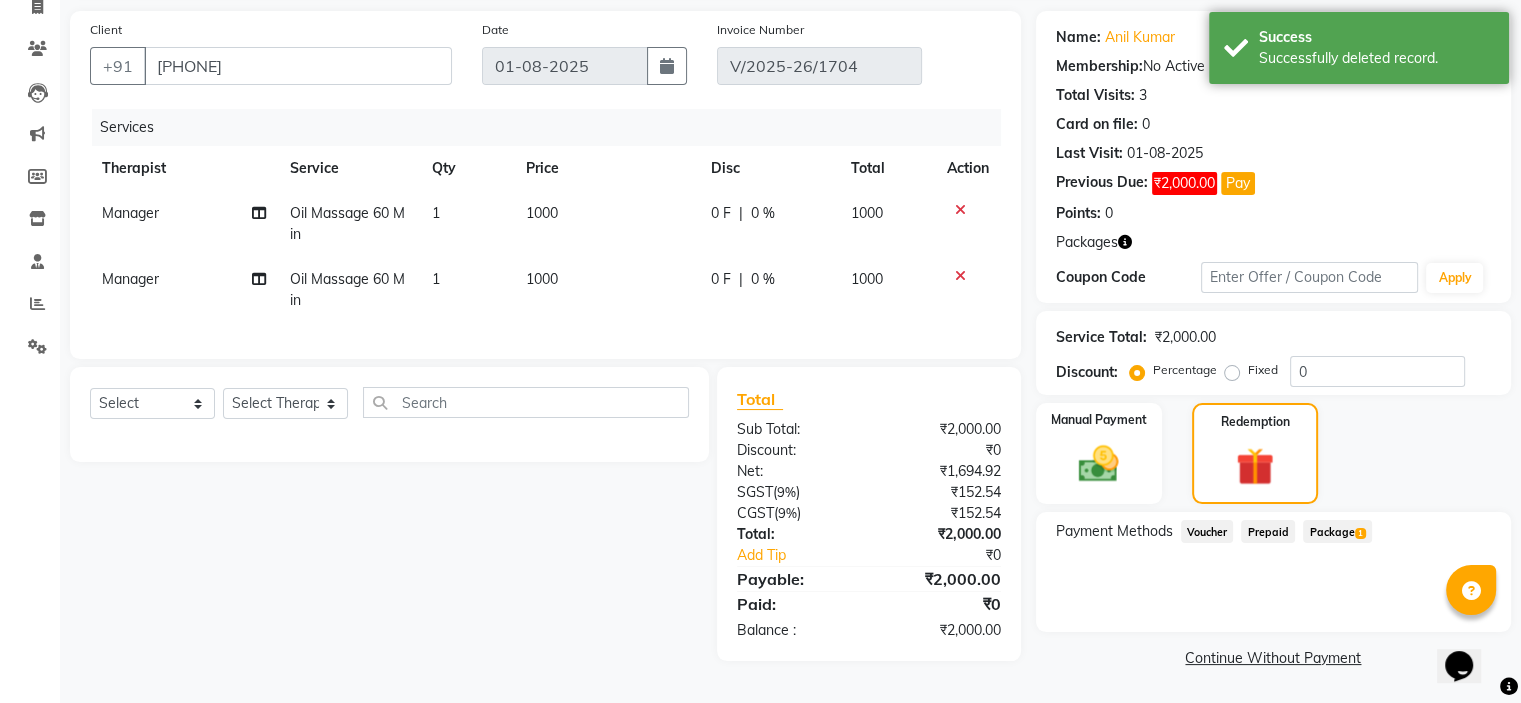 click on "Package  1" 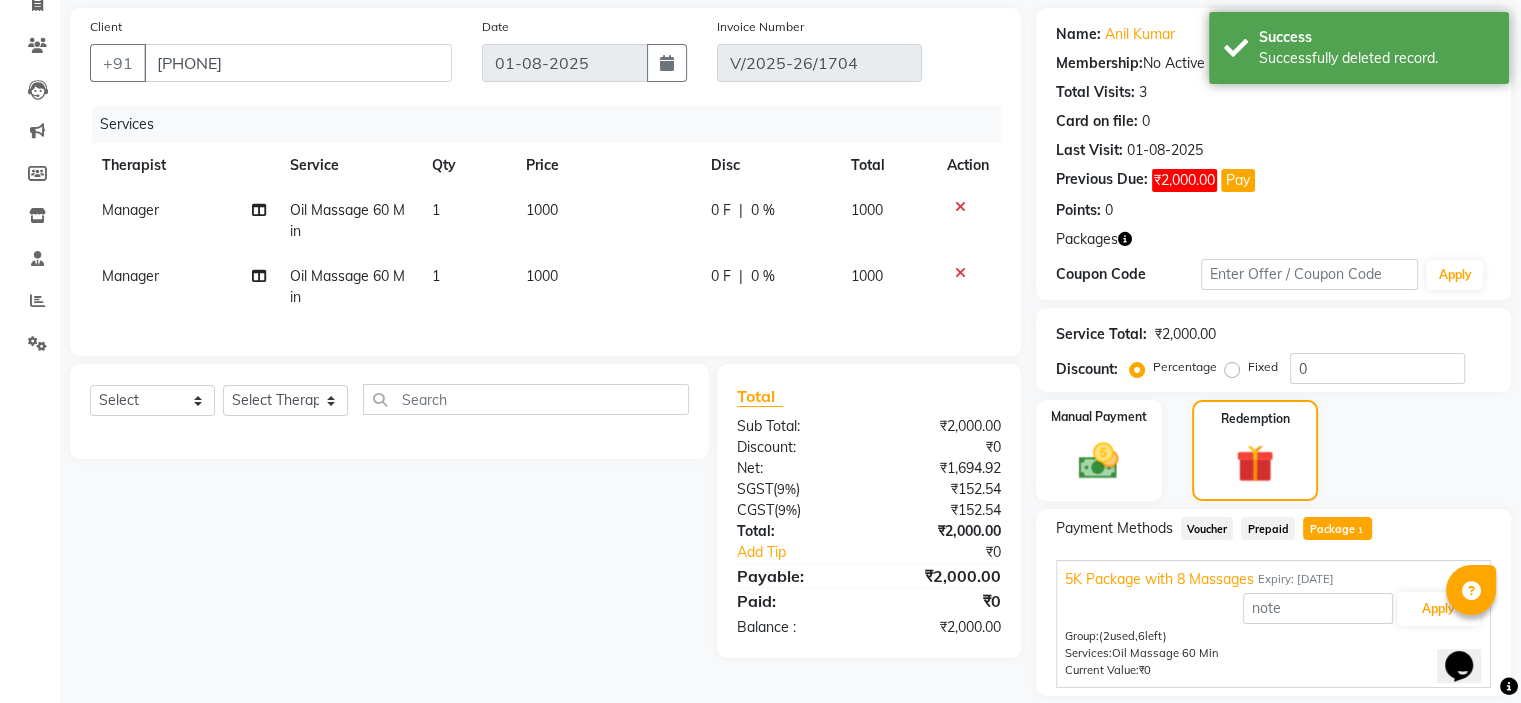 scroll, scrollTop: 205, scrollLeft: 0, axis: vertical 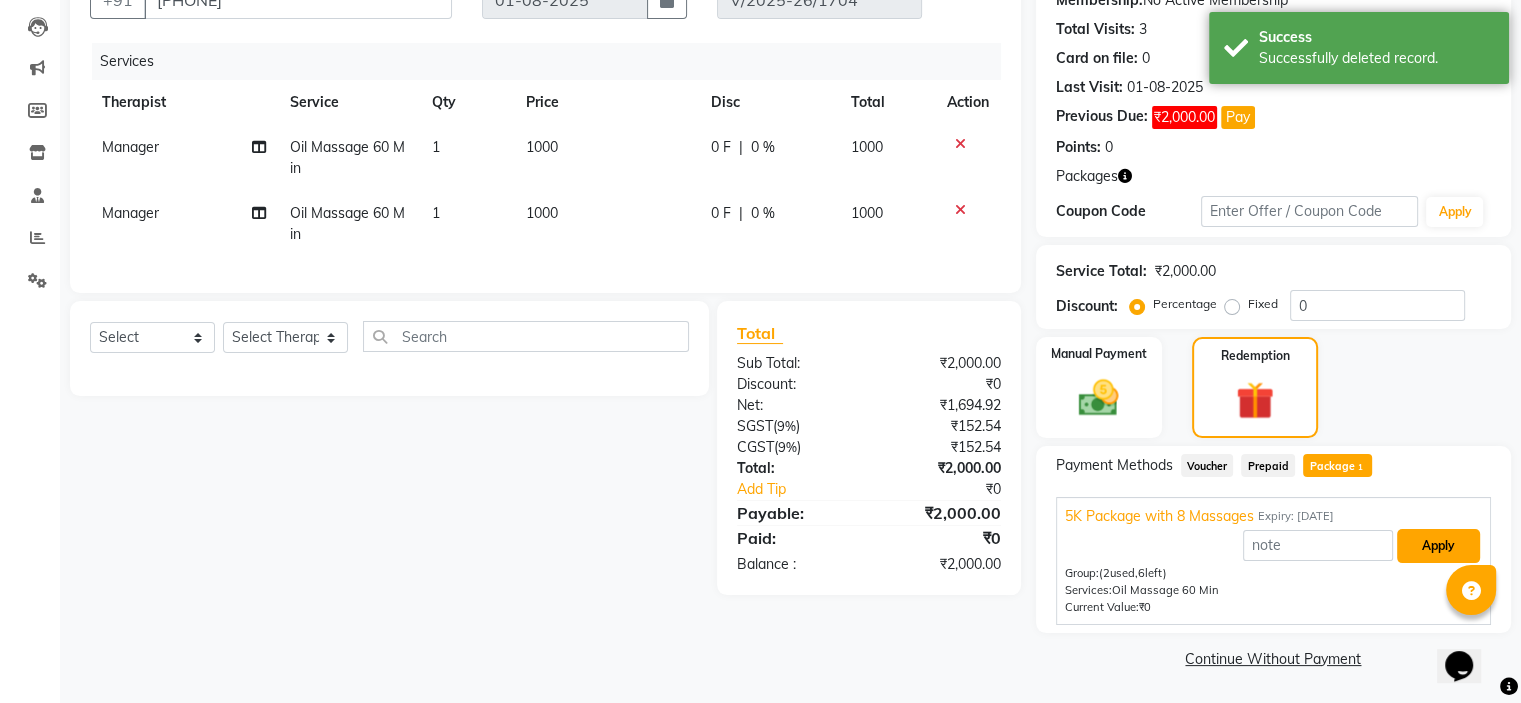 click on "Apply" at bounding box center [1438, 546] 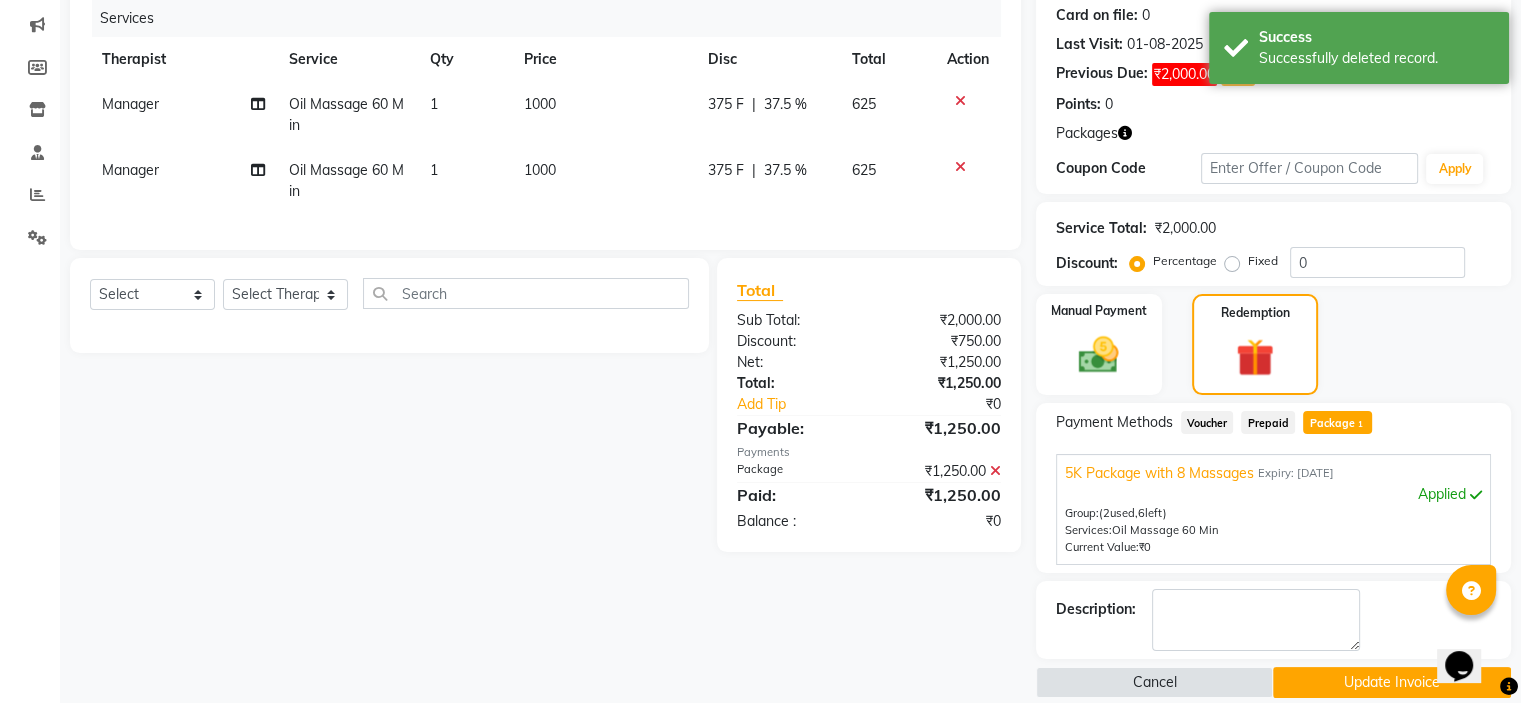 scroll, scrollTop: 271, scrollLeft: 0, axis: vertical 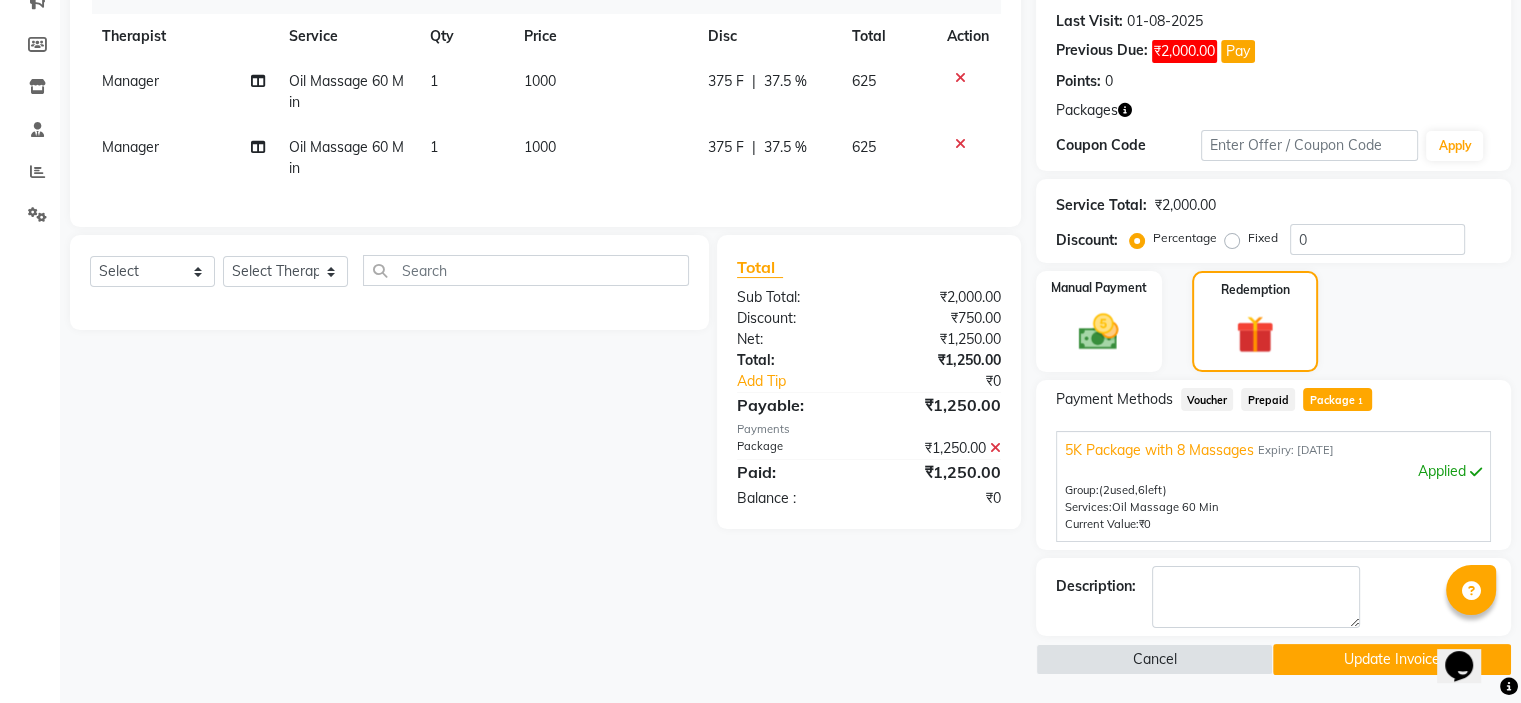 click on "Update Invoice" 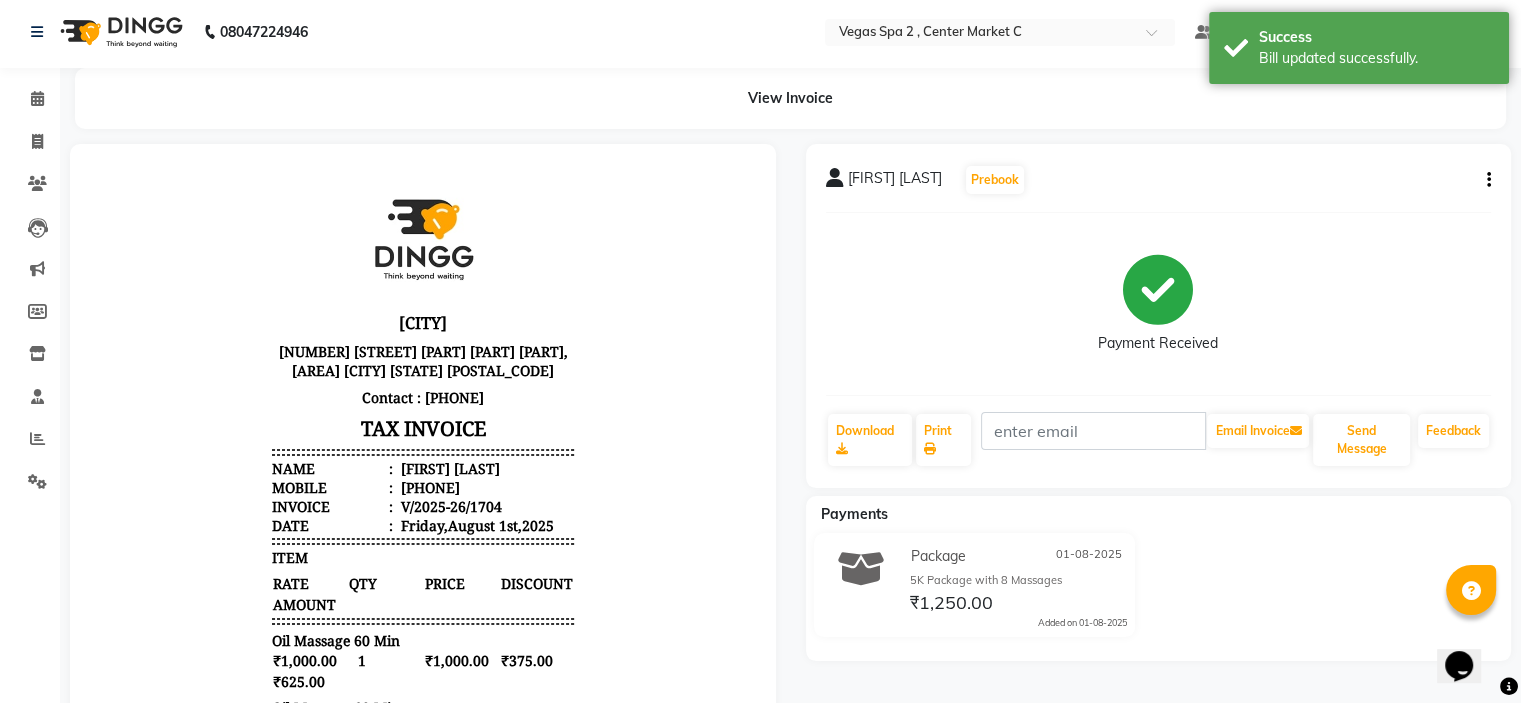 scroll, scrollTop: 0, scrollLeft: 0, axis: both 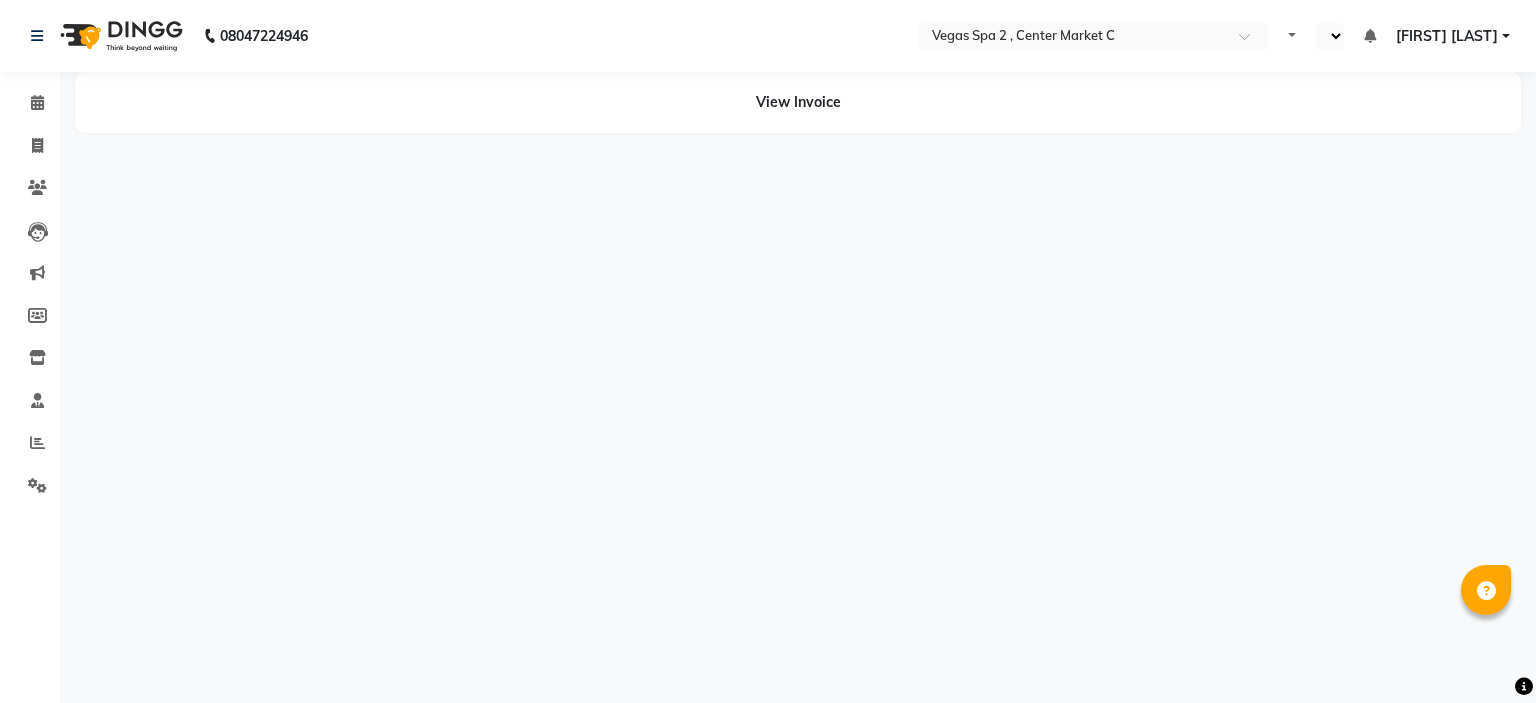 select on "en" 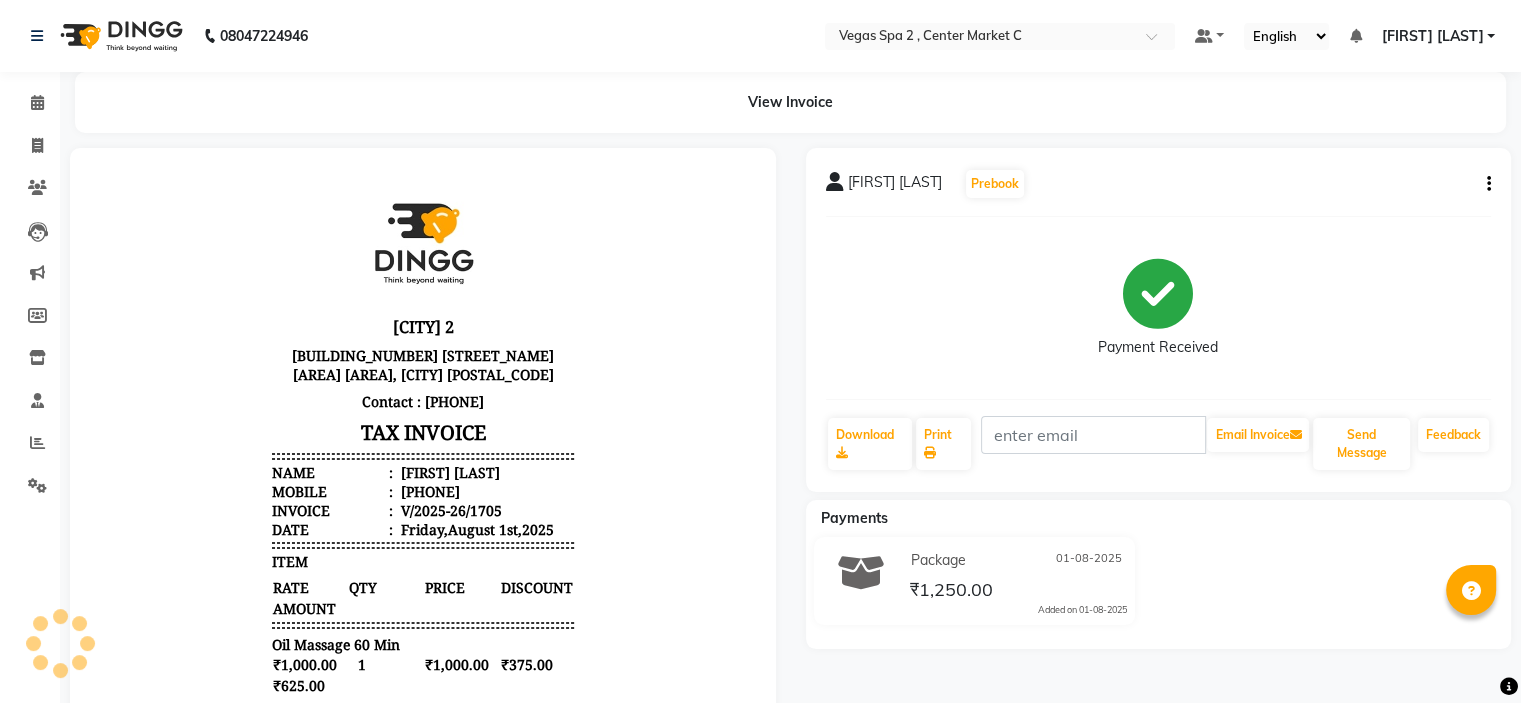 scroll, scrollTop: 0, scrollLeft: 0, axis: both 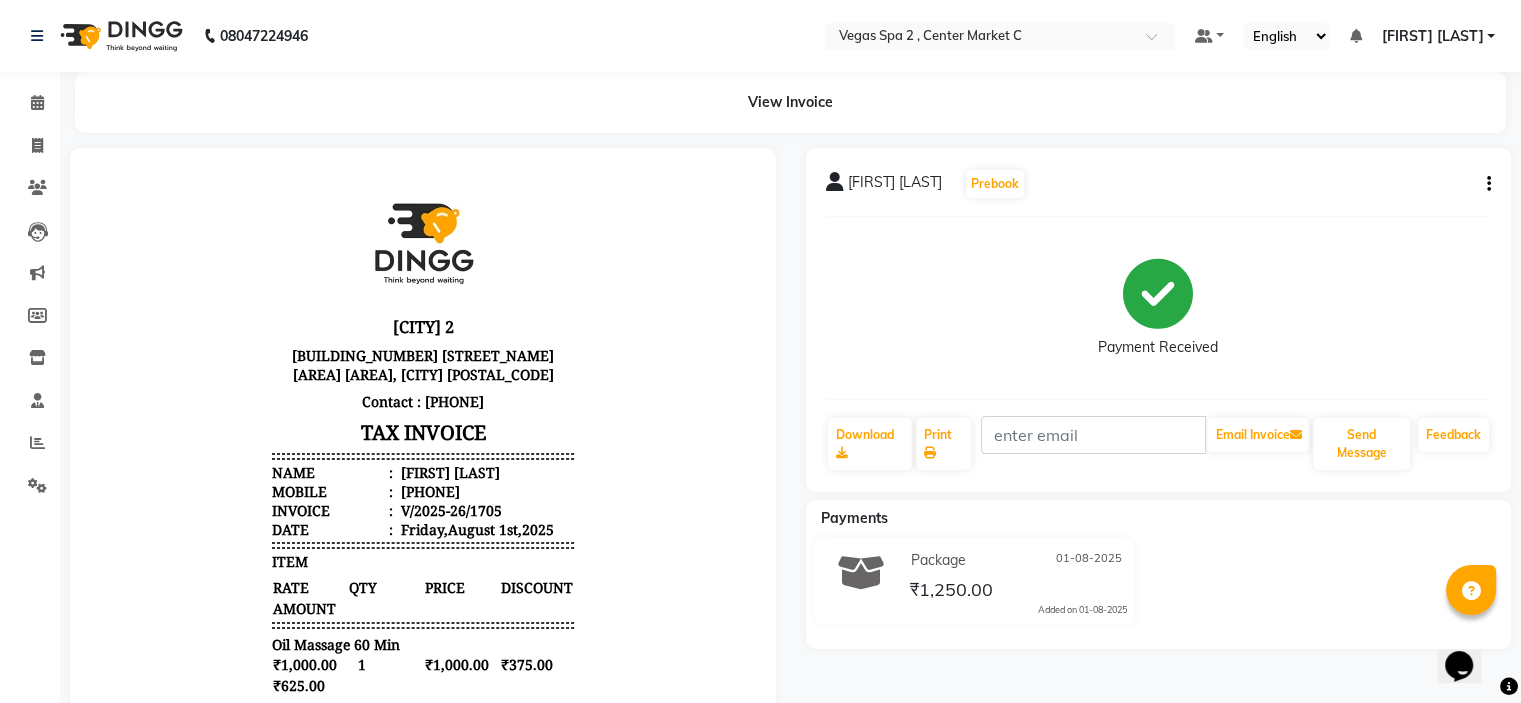 click on "[FIRST] [LAST]  Prebook   Payment Received  Download  Print   Email Invoice   Send Message Feedback" 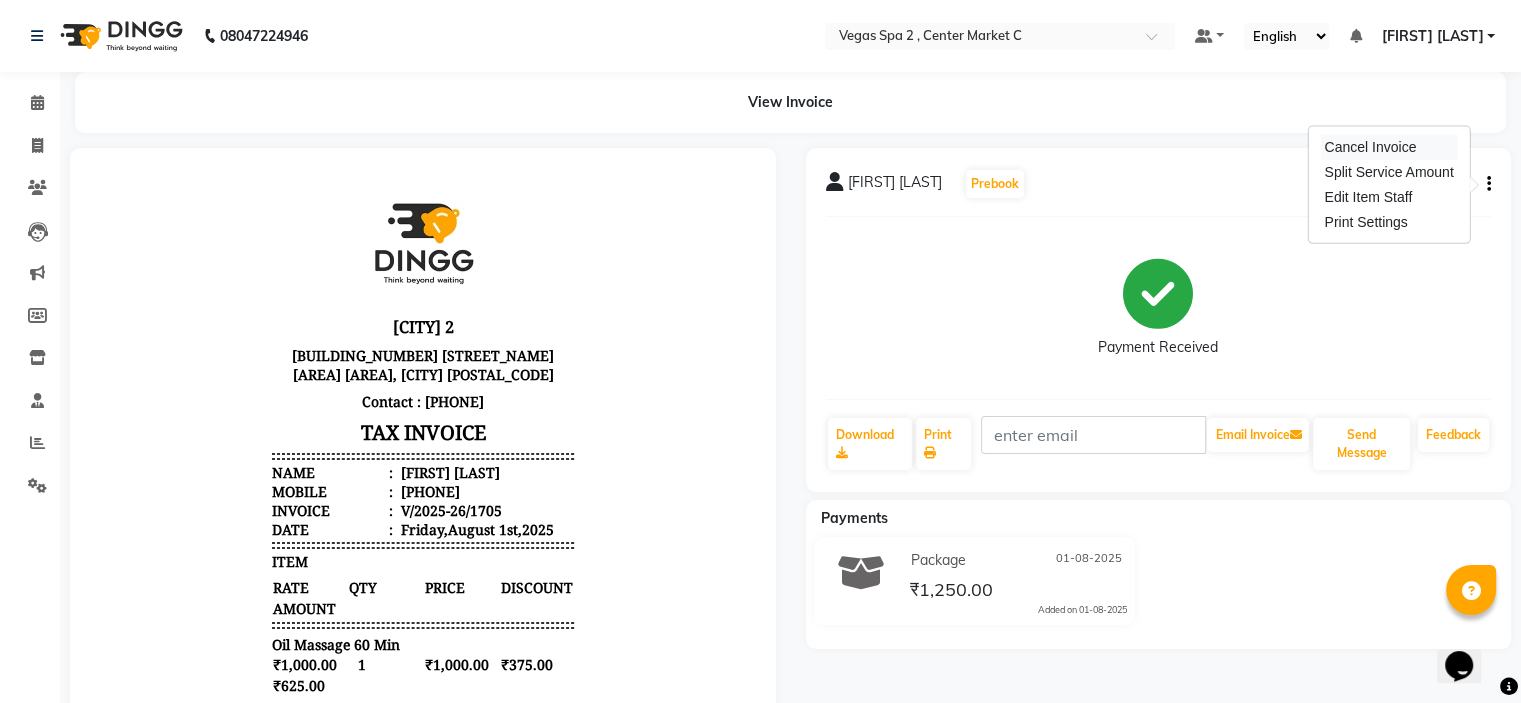 click on "Cancel Invoice" at bounding box center [1388, 147] 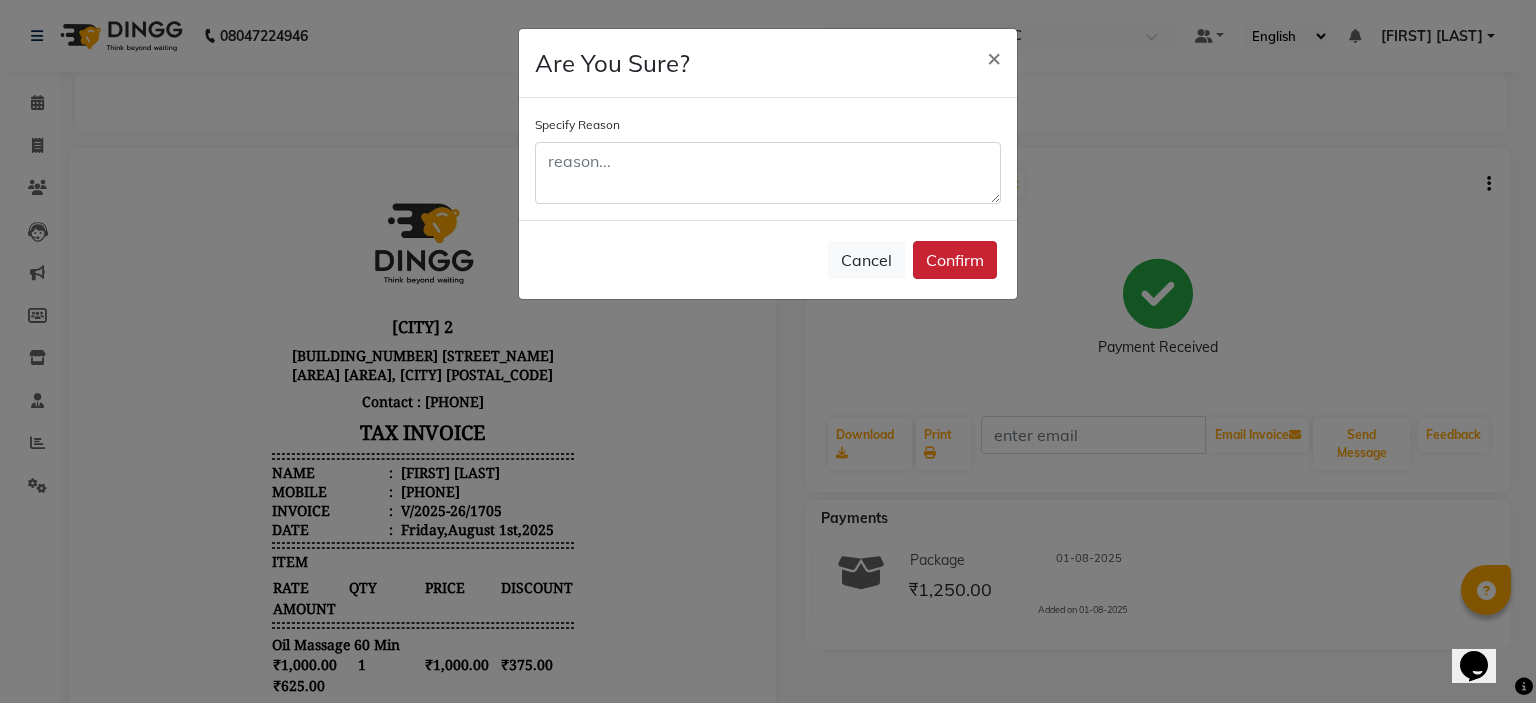 click on "Confirm" 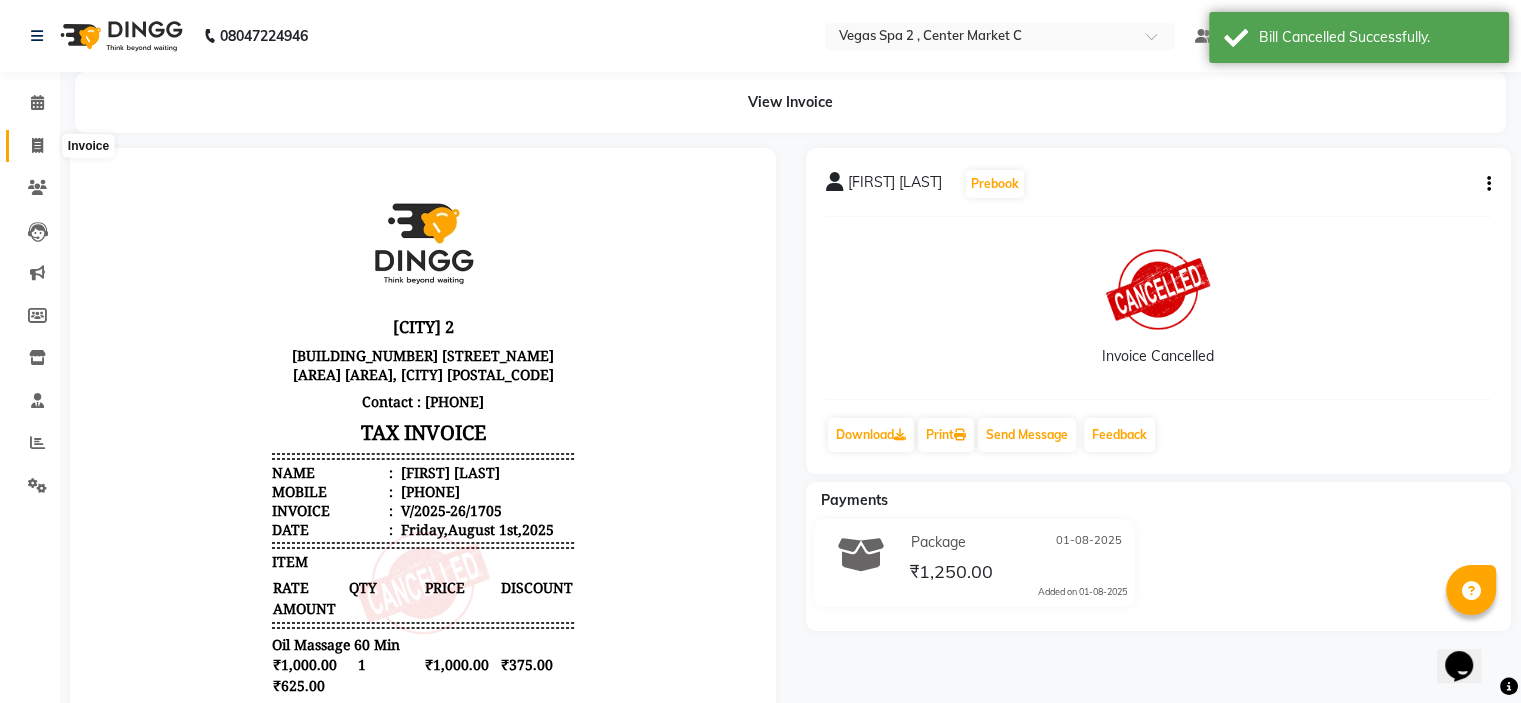 click 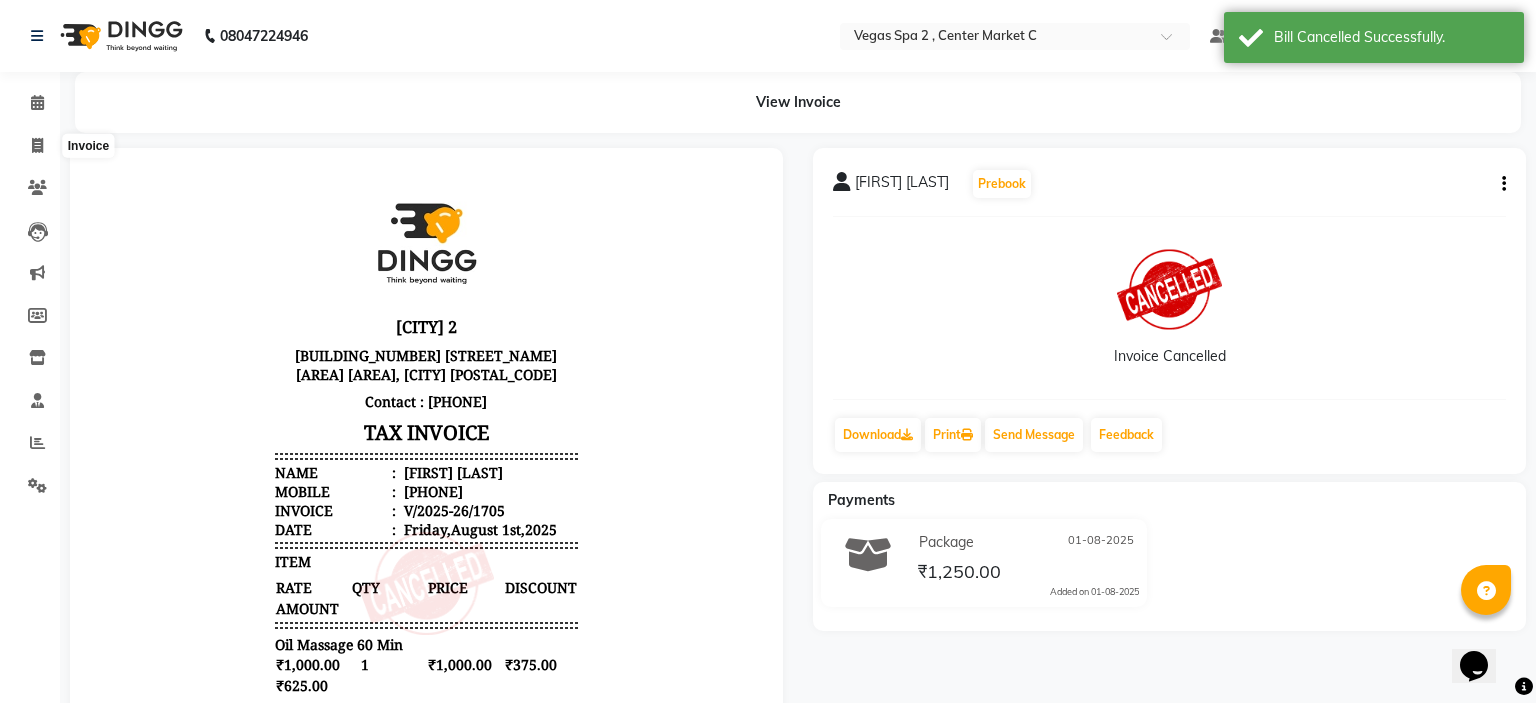 select on "7597" 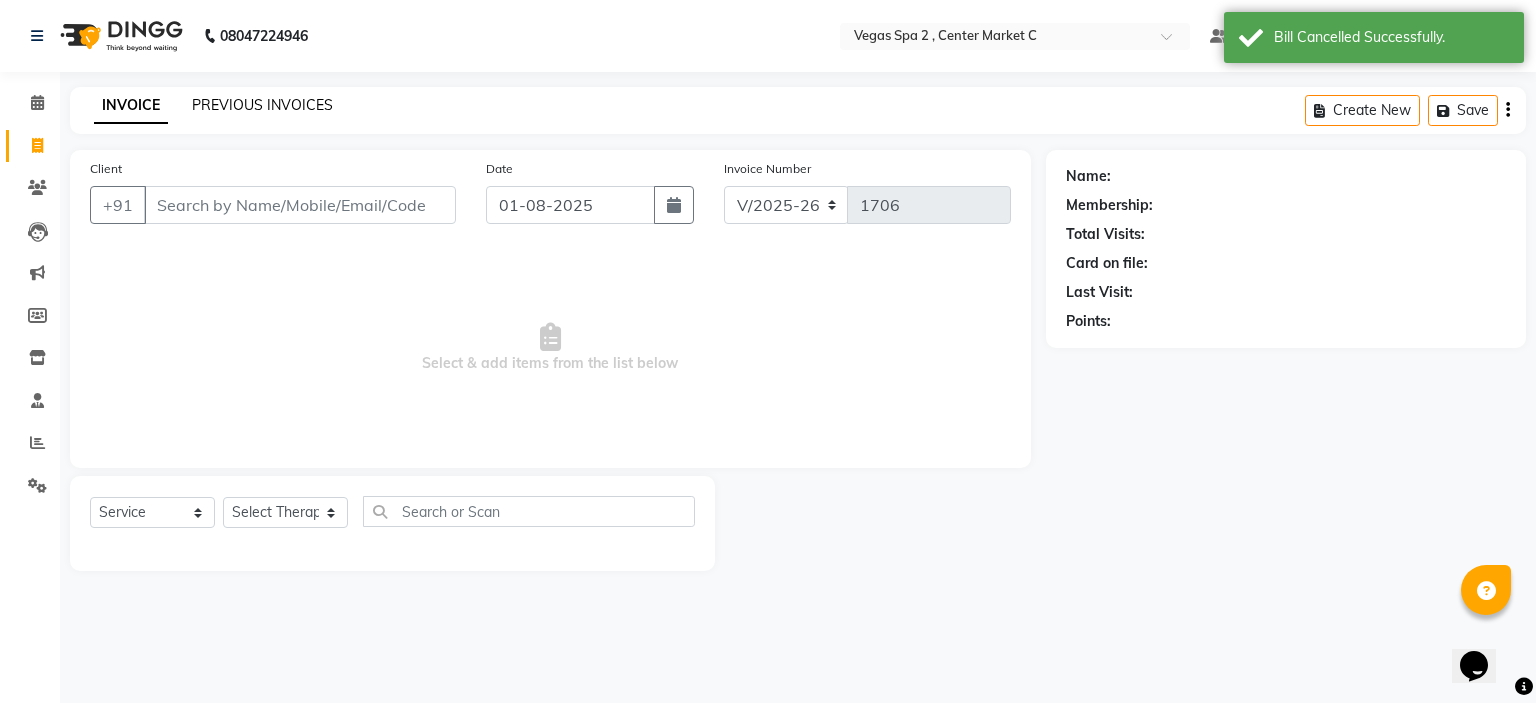 click on "PREVIOUS INVOICES" 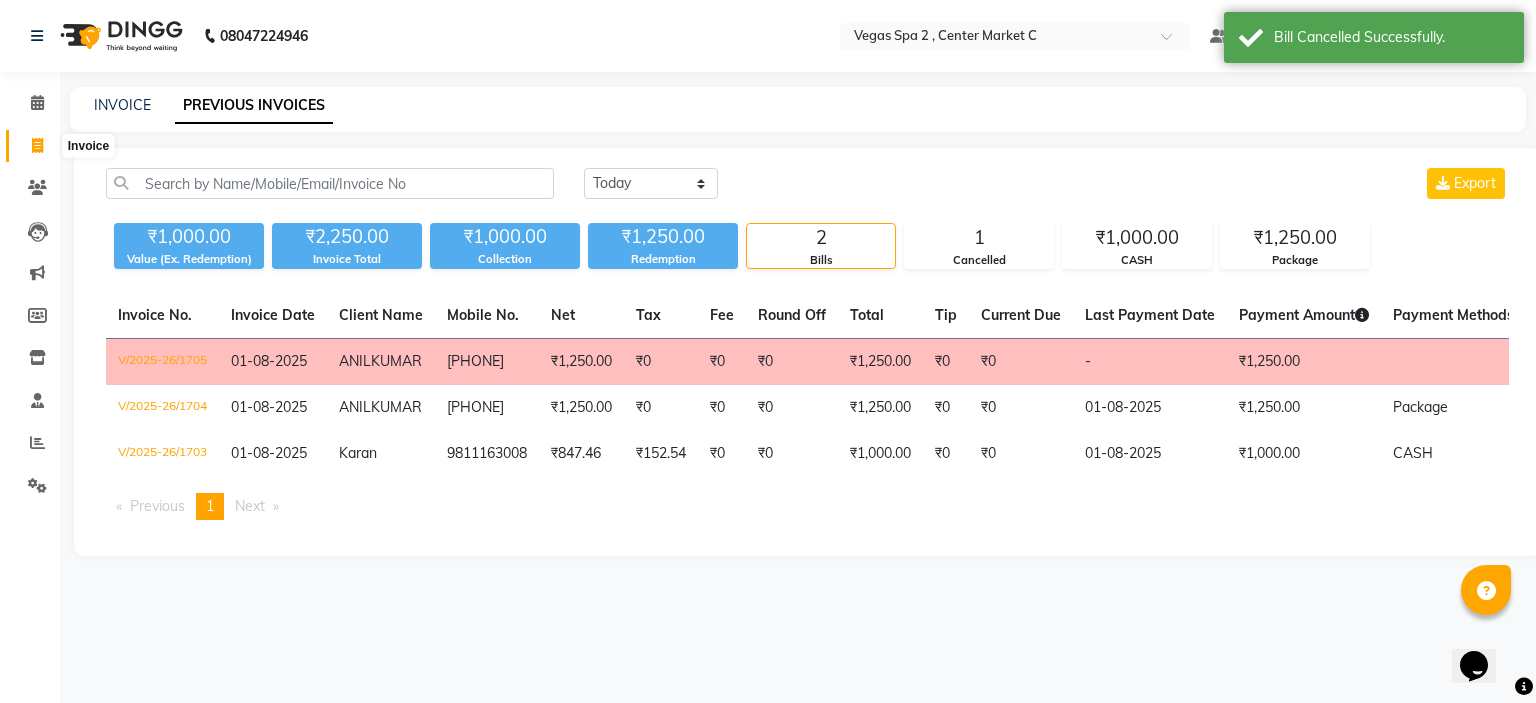 click 